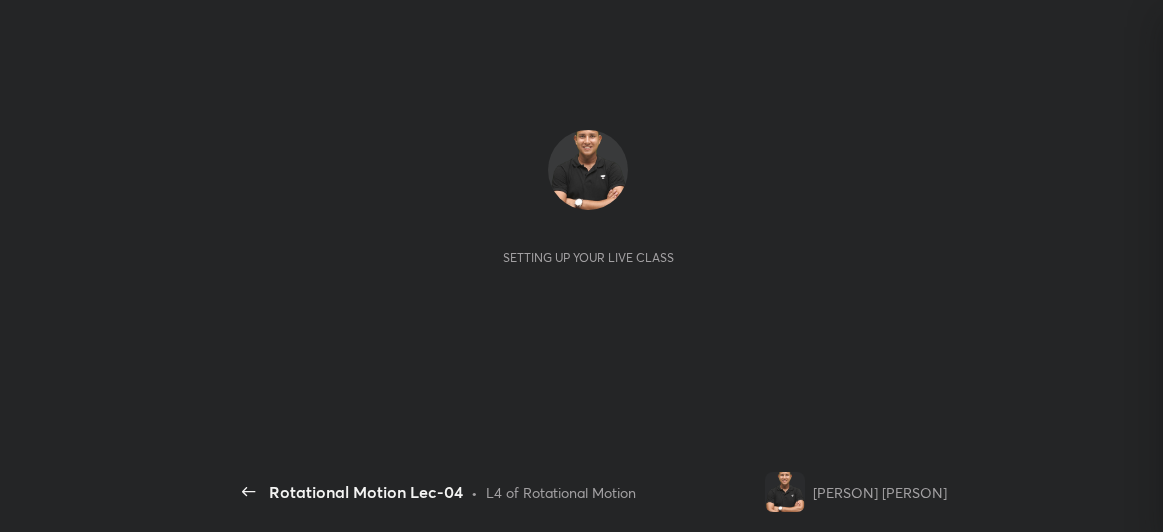 scroll, scrollTop: 0, scrollLeft: 0, axis: both 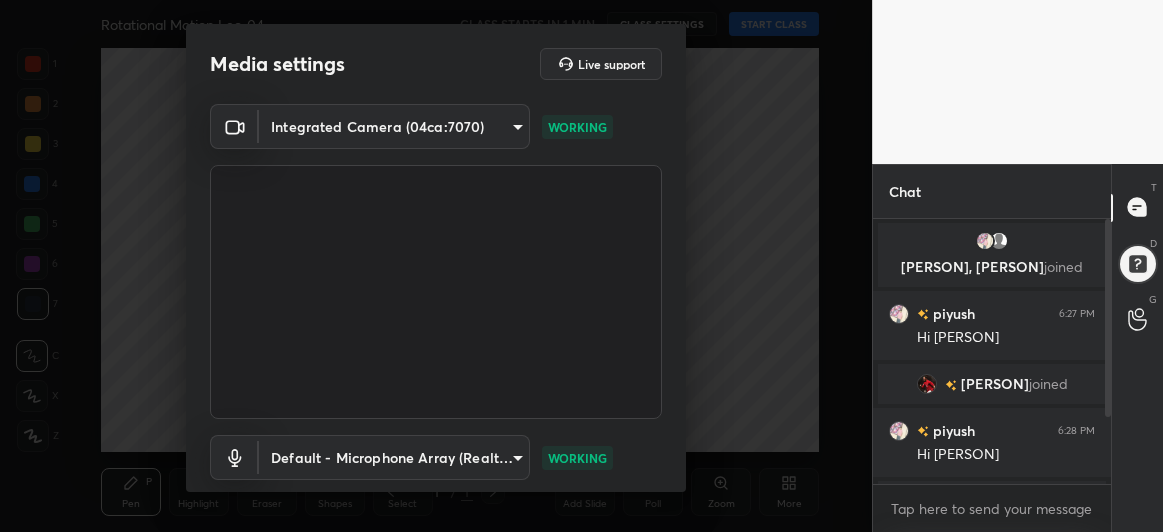 click on "1 2 3 4 5 6 7 C X Z C X Z E E Erase all   H H Rotational Motion Lec-04 CLASS STARTS IN 1 MIN CLASS SETTINGS START CLASS Setting up your live class Back Rotational Motion Lec-04 • L4 of Rotational Motion [PERSON], [PERSON] Pen P Highlight H Eraser Shapes L Select S 1 / 1 Add Slide Poll Zoom More Chat [PERSON], [PERSON]  joined [PERSON] 6:27 PM Hi [PERSON] [PERSON]  joined [PERSON] 6:28 PM Hi [PERSON] You  joined [PERSON]  joined 2 NEW MESSAGES Enable hand raising Enable raise hand to speak to learners. Once enabled, chat will be turned off temporarily. Enable x   introducing Raise a hand with a doubt Now learners can raise their hand along with a doubt  How it works? Doubts asked by learners will show up here Raise hand disabled You have disabled Raise hand currently. Enable it to invite learners to speak Enable Can't raise hand Looks like educator just invited you to speak. Please wait before you can raise your hand again. Got it T Messages (T) D Doubts (D) G Raise Hand (G) Report an issue Reason for reporting Buffering ​ Report" at bounding box center [581, 266] 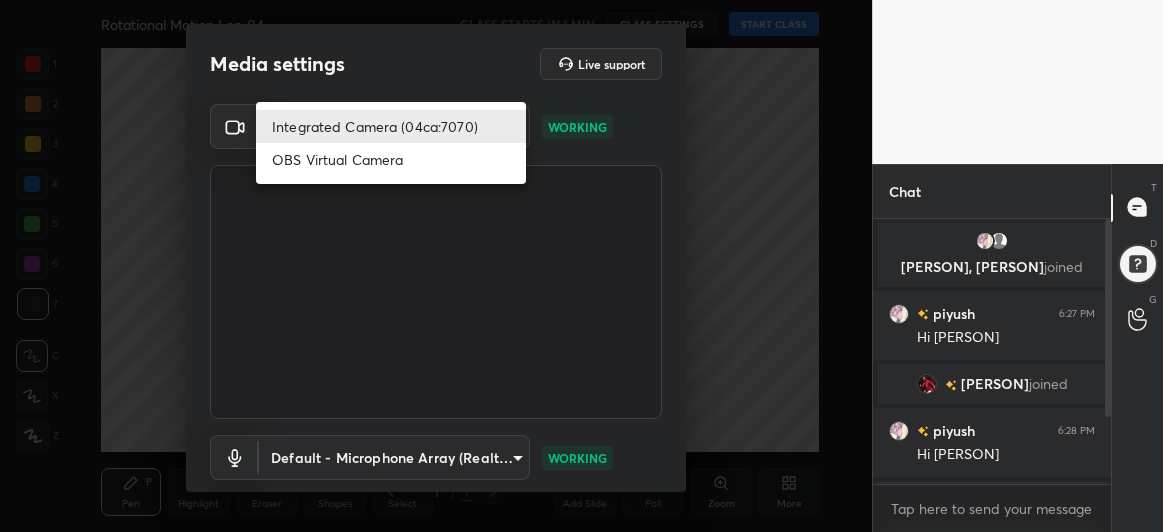 click on "OBS Virtual Camera" at bounding box center [391, 159] 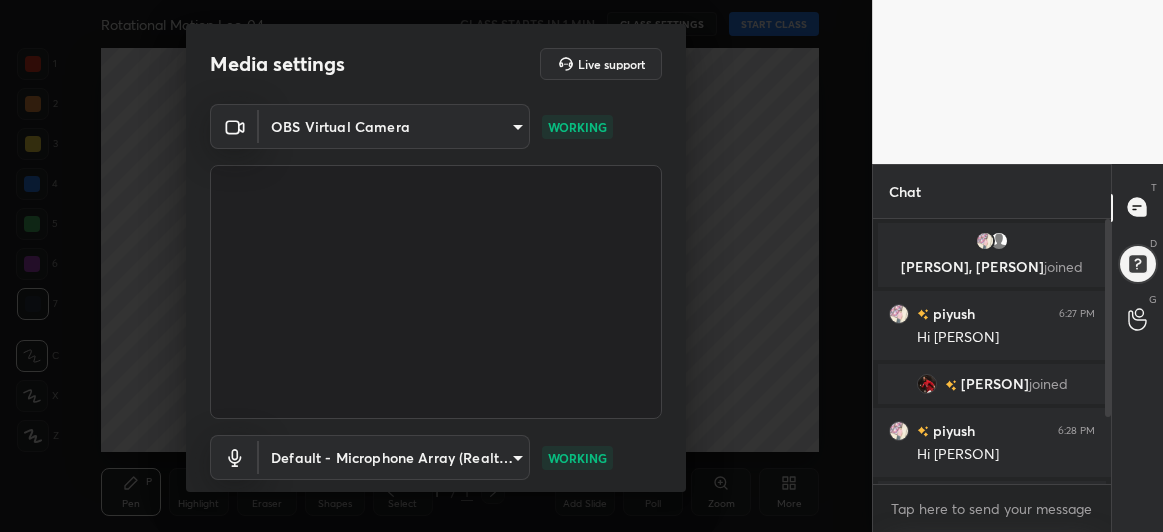 click on "1 2 3 4 5 6 7 C X Z C X Z E E Erase all   H H Rotational Motion Lec-04 CLASS STARTS IN 1 MIN CLASS SETTINGS START CLASS Setting up your live class Back Rotational Motion Lec-04 • L4 of Rotational Motion [PERSON], [PERSON] Pen P Highlight H Eraser Shapes L Select S 1 / 1 Add Slide Poll Zoom More Chat [PERSON], [PERSON]  joined [PERSON] 6:27 PM Hi [PERSON] [PERSON]  joined [PERSON] 6:28 PM Hi [PERSON] You  joined [PERSON]  joined 2 NEW MESSAGES Enable hand raising Enable raise hand to speak to learners. Once enabled, chat will be turned off temporarily. Enable x   introducing Raise a hand with a doubt Now learners can raise their hand along with a doubt  How it works? Doubts asked by learners will show up here Raise hand disabled You have disabled Raise hand currently. Enable it to invite learners to speak Enable Can't raise hand Looks like educator just invited you to speak. Please wait before you can raise your hand again. Got it T Messages (T) D Doubts (D) G Raise Hand (G) Report an issue Reason for reporting Buffering ​ Report" at bounding box center (581, 266) 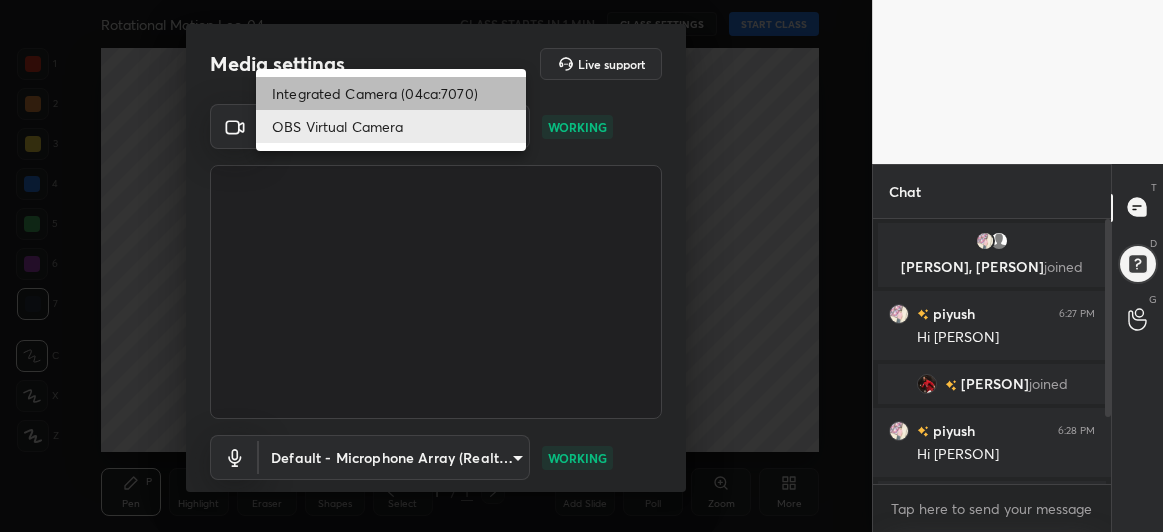 click on "Integrated Camera (04ca:7070)" at bounding box center (391, 93) 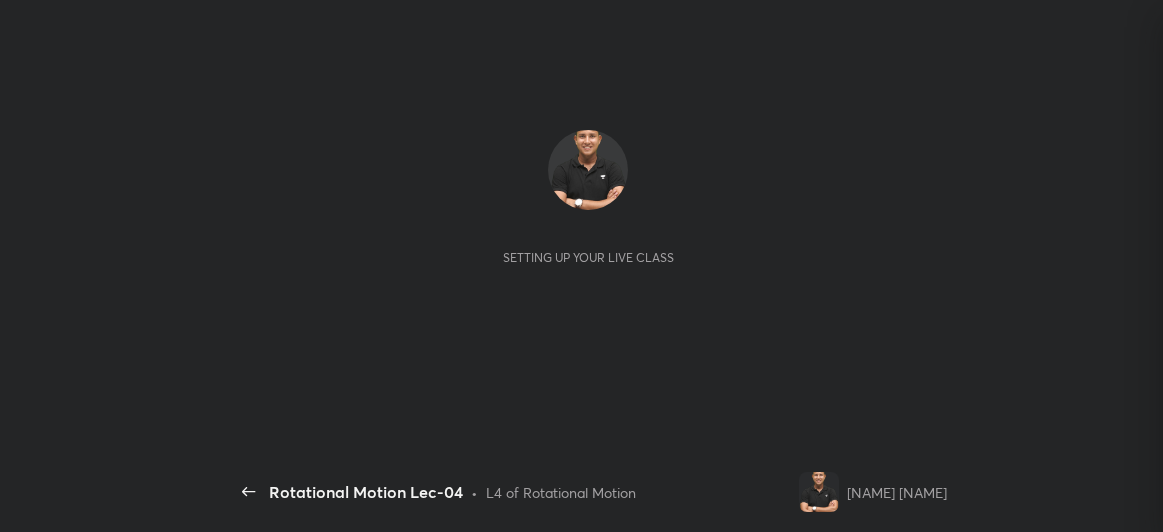 scroll, scrollTop: 0, scrollLeft: 0, axis: both 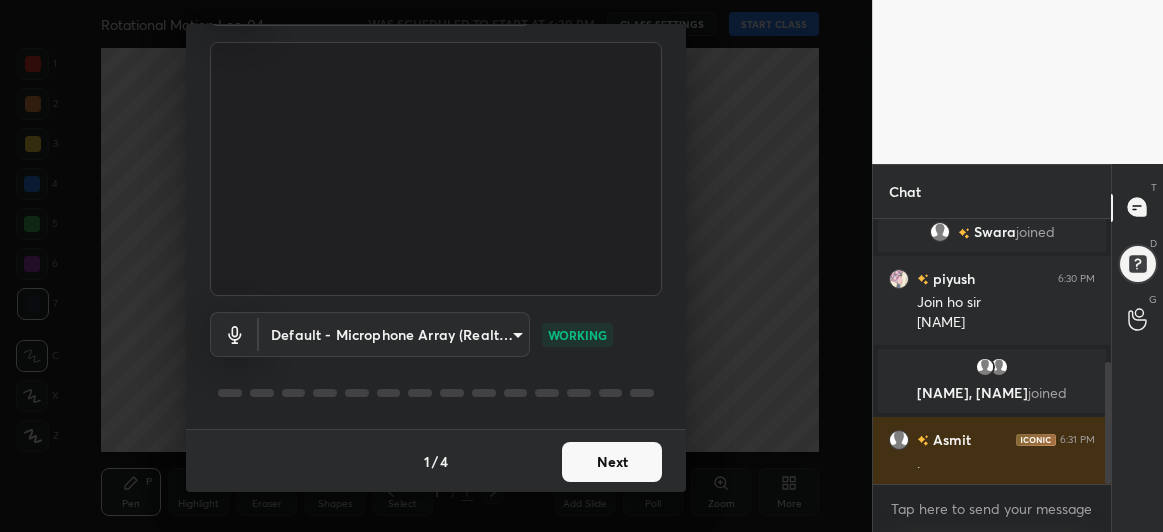 click on "Next" at bounding box center [612, 462] 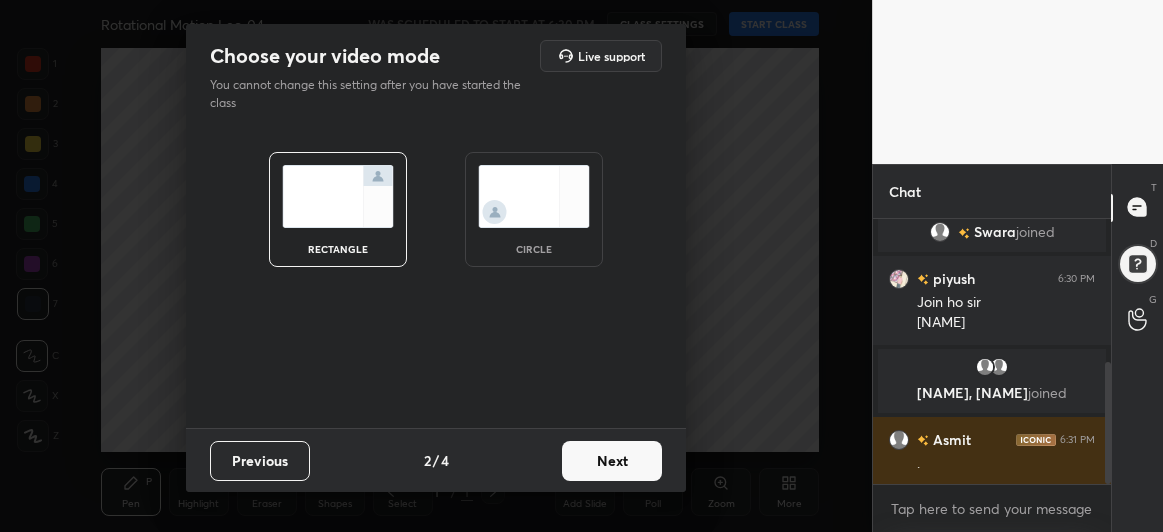 click on "Next" at bounding box center (612, 461) 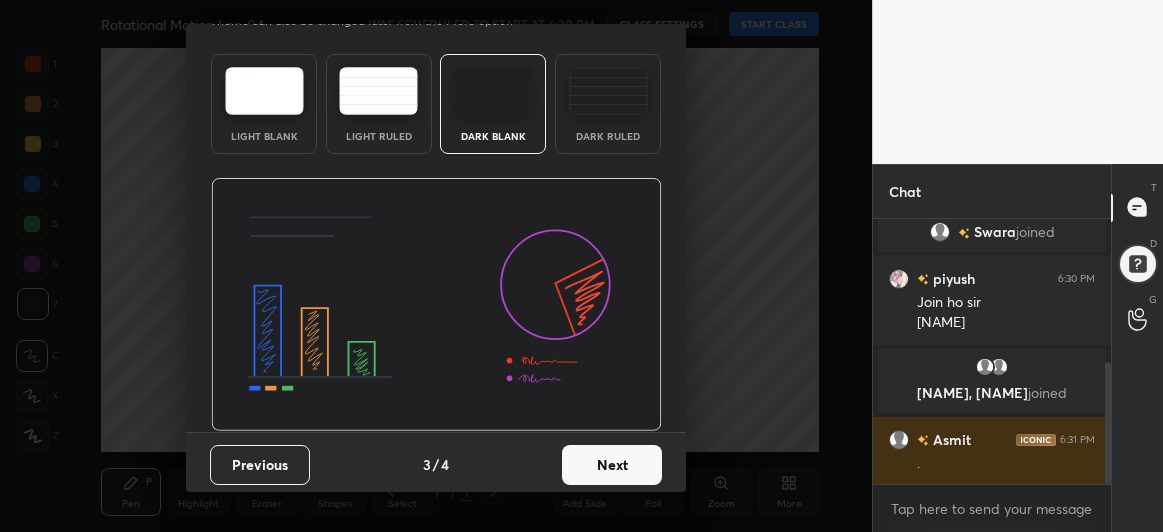 scroll, scrollTop: 67, scrollLeft: 0, axis: vertical 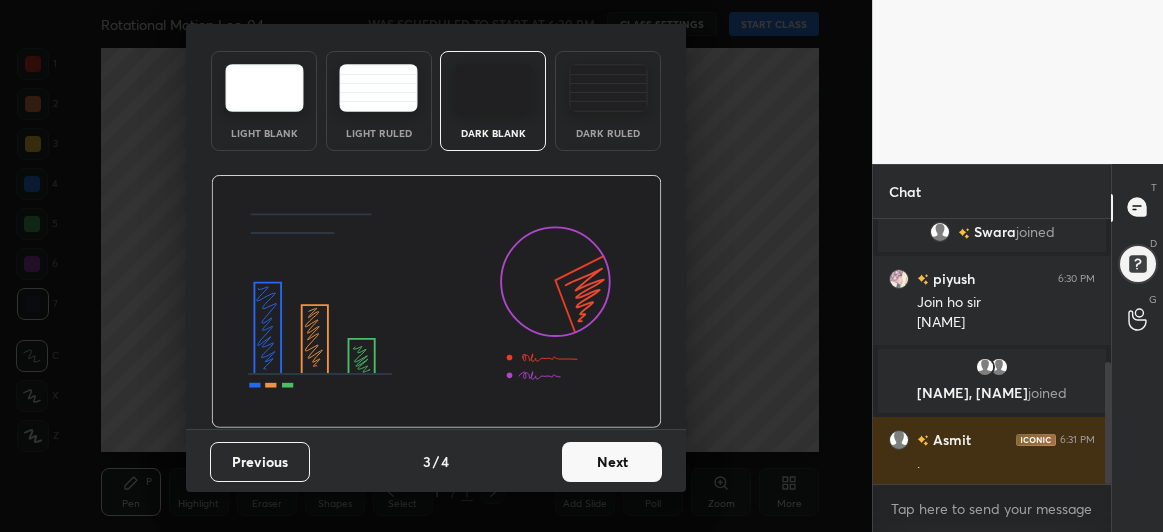 click on "Next" at bounding box center (612, 462) 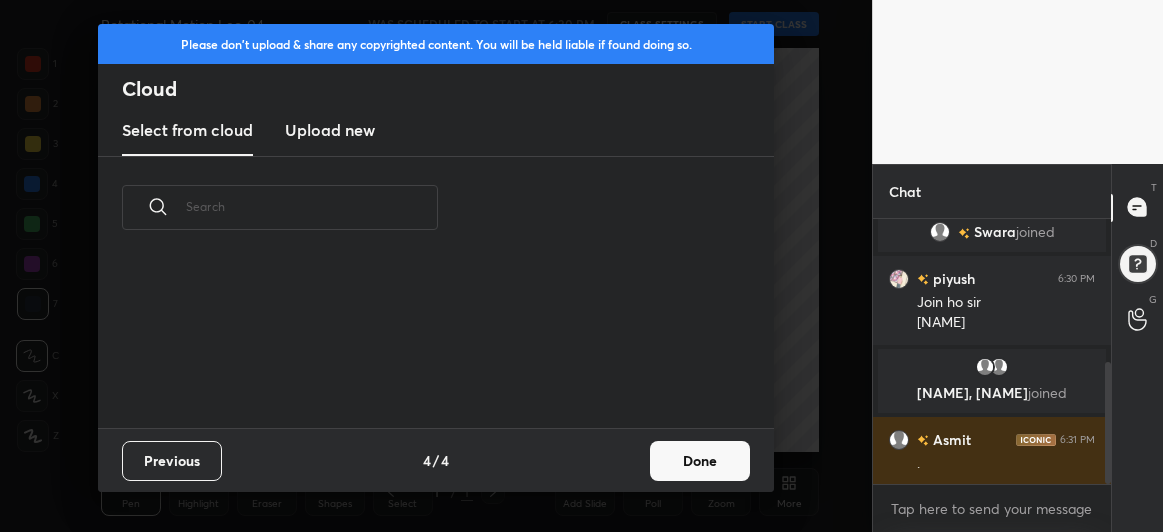 scroll, scrollTop: 0, scrollLeft: 0, axis: both 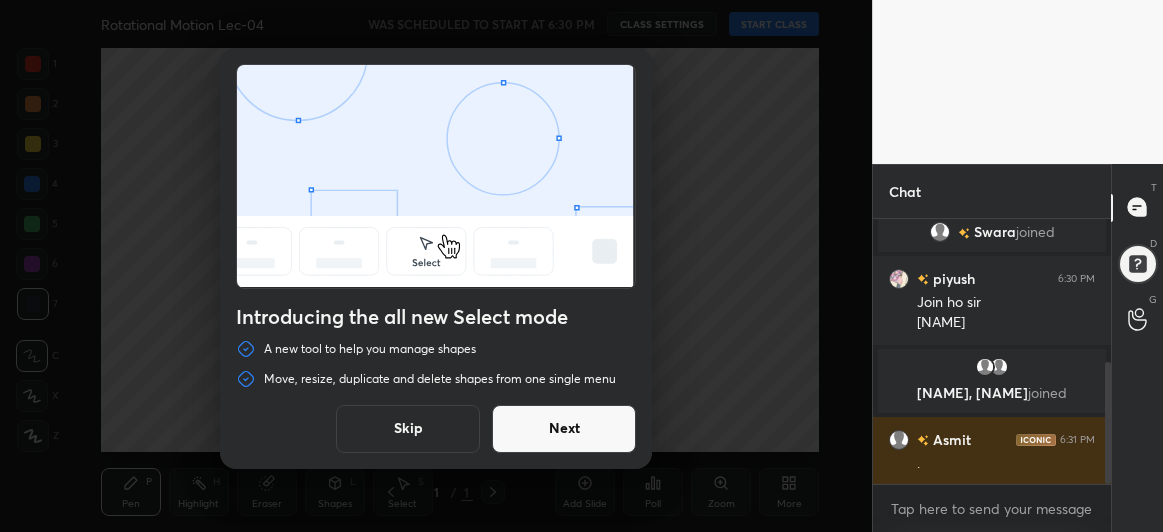 click on "Next" at bounding box center (564, 429) 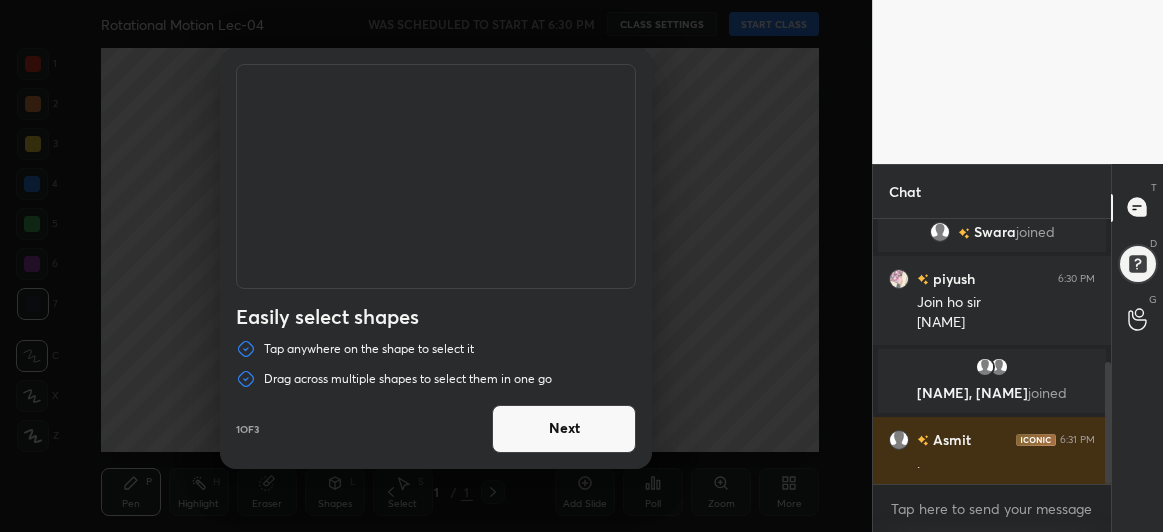 click on "Next" at bounding box center (564, 429) 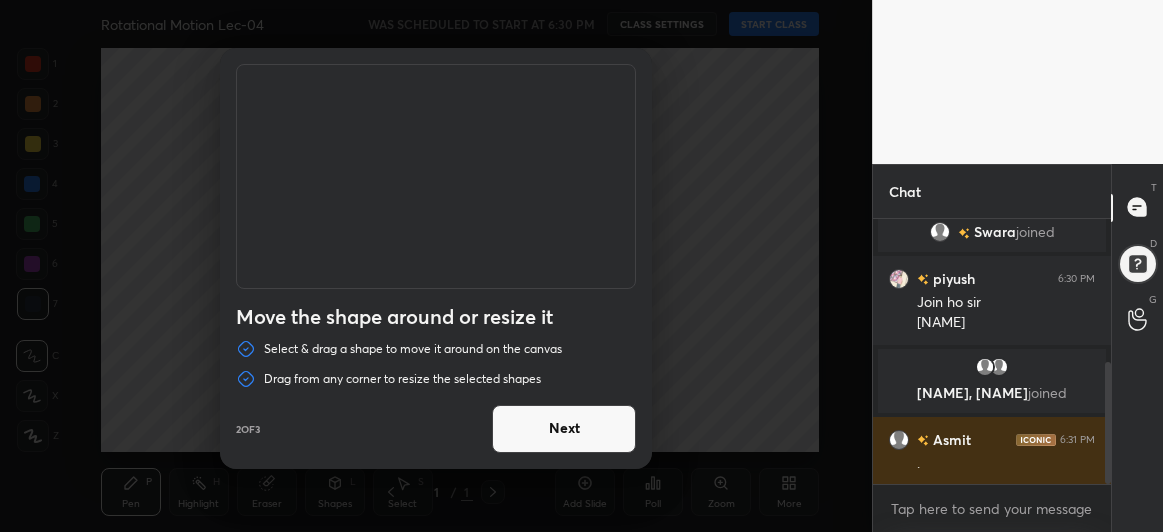 click on "Next" at bounding box center (564, 429) 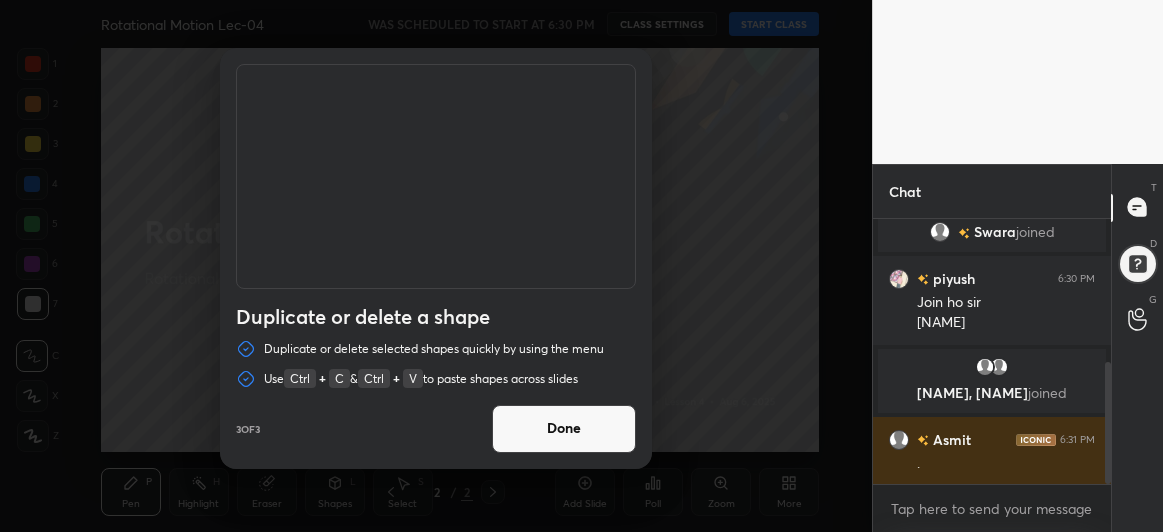click on "Done" at bounding box center [564, 429] 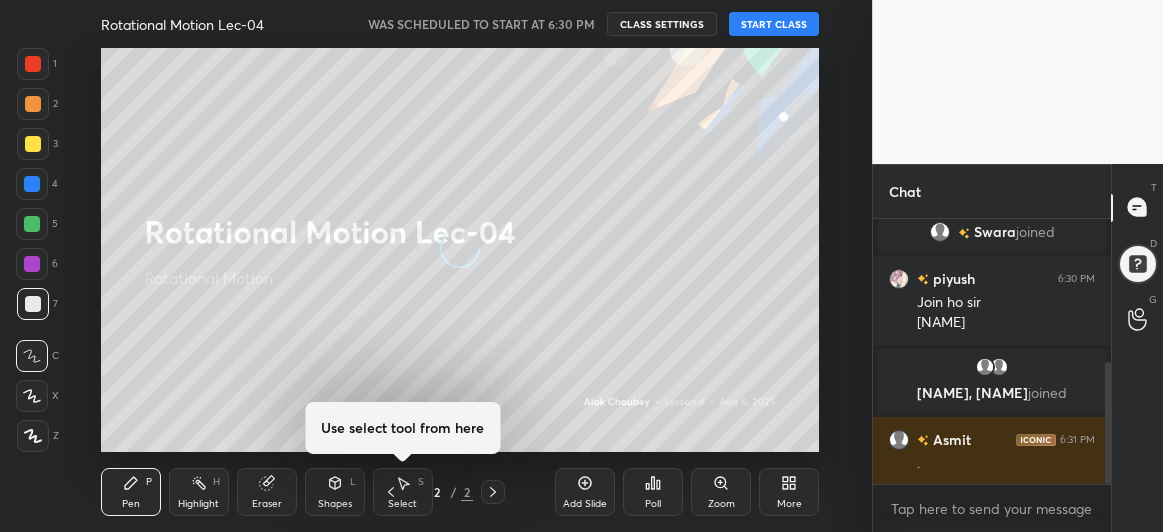 click at bounding box center (33, 436) 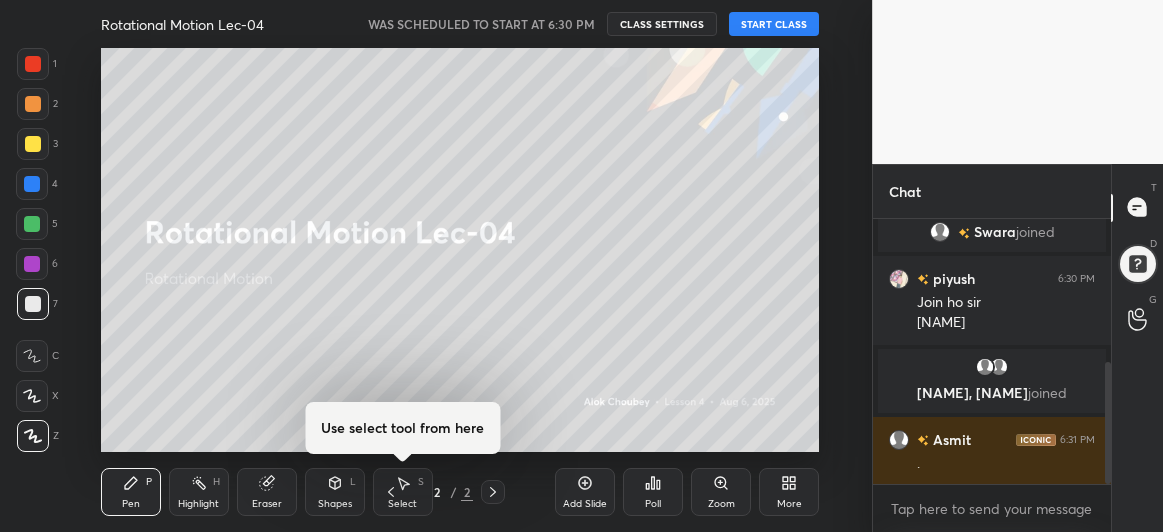 click 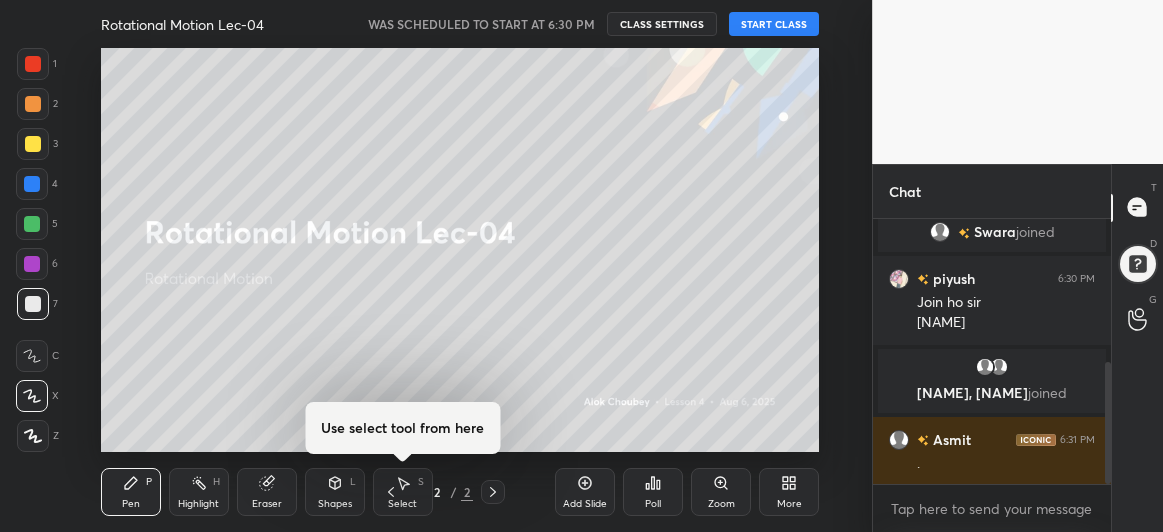 click on "Eraser" at bounding box center [267, 504] 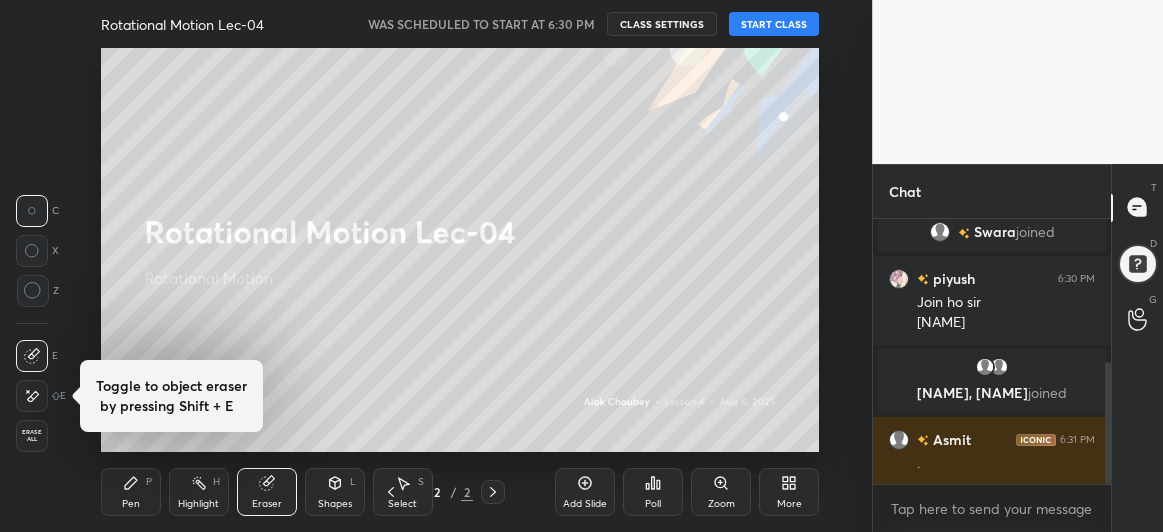 click 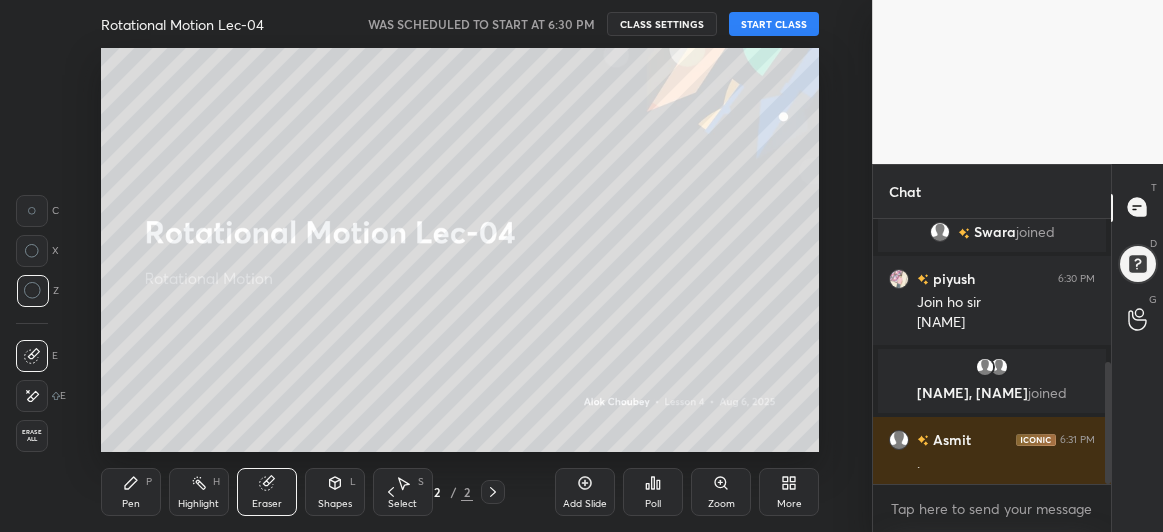 click on "Pen P" at bounding box center (131, 492) 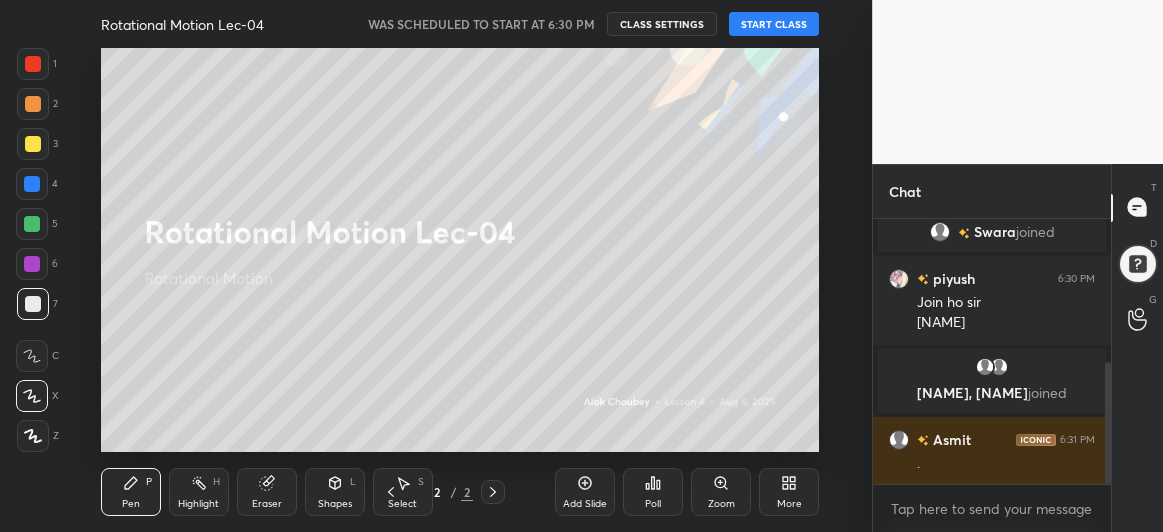click on "START CLASS" at bounding box center (774, 24) 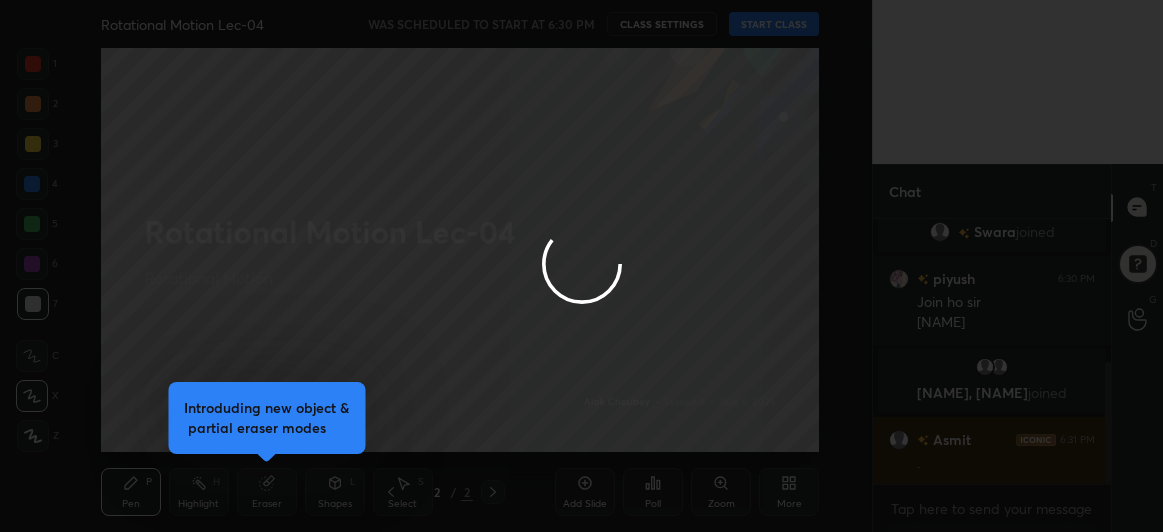 type on "x" 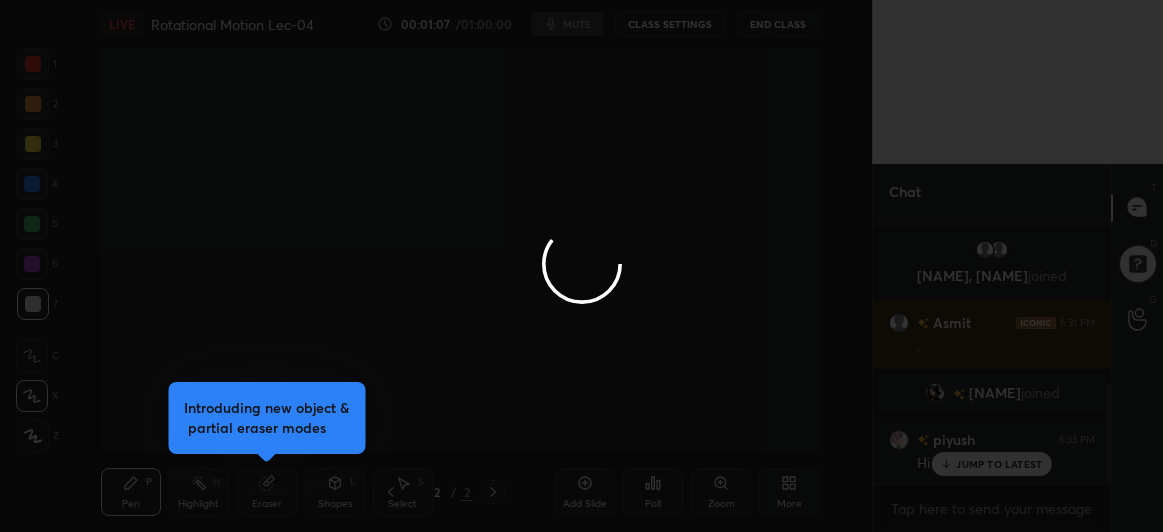 scroll, scrollTop: 450, scrollLeft: 0, axis: vertical 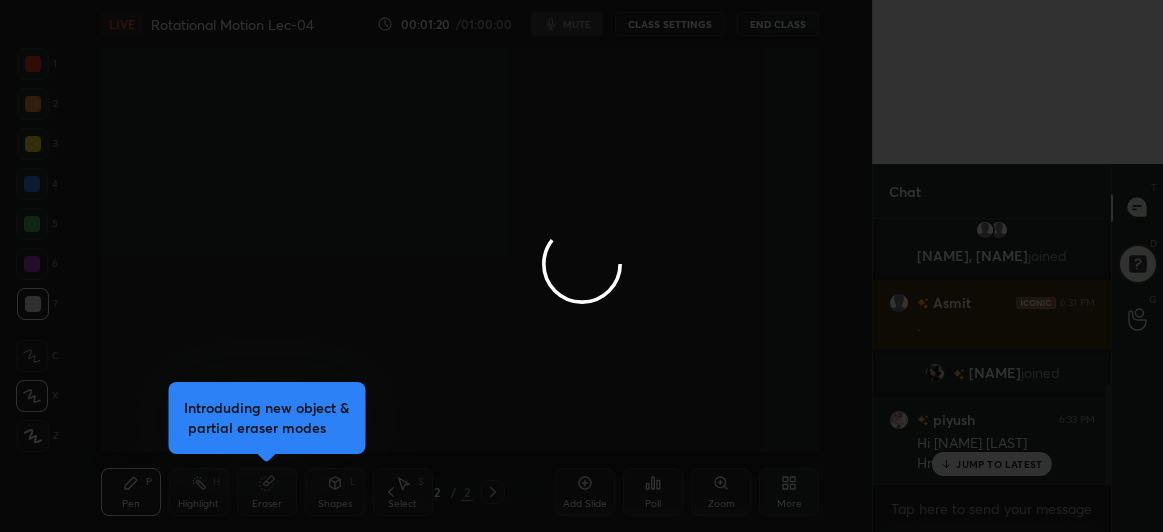 type 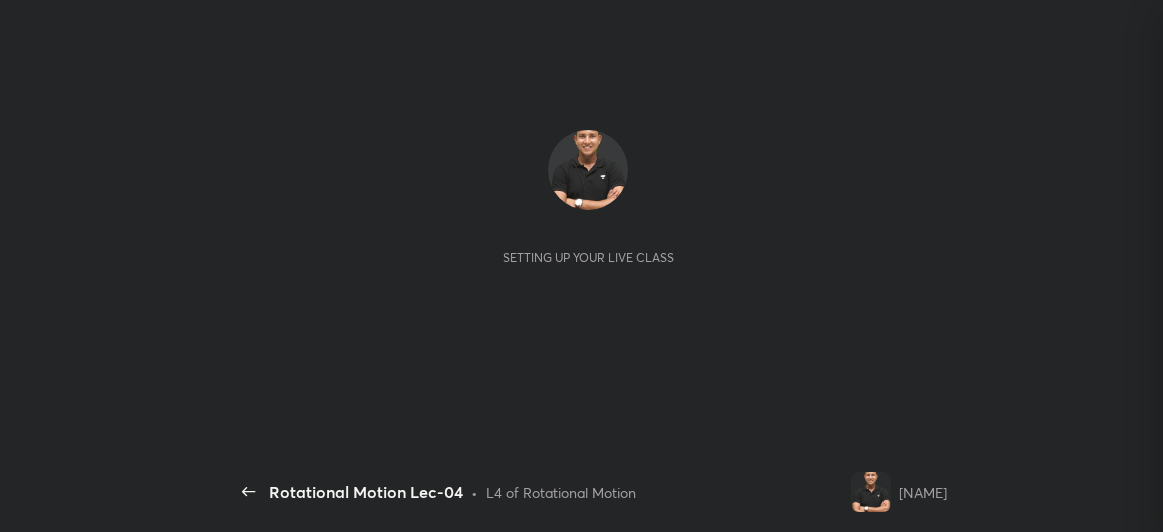 scroll, scrollTop: 0, scrollLeft: 0, axis: both 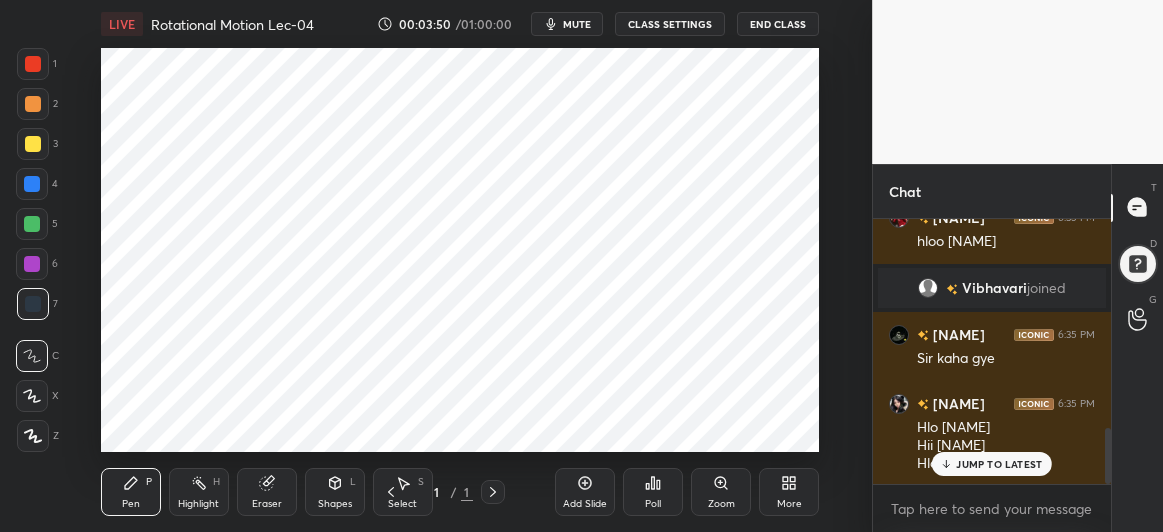 click on "Add Slide" at bounding box center (585, 492) 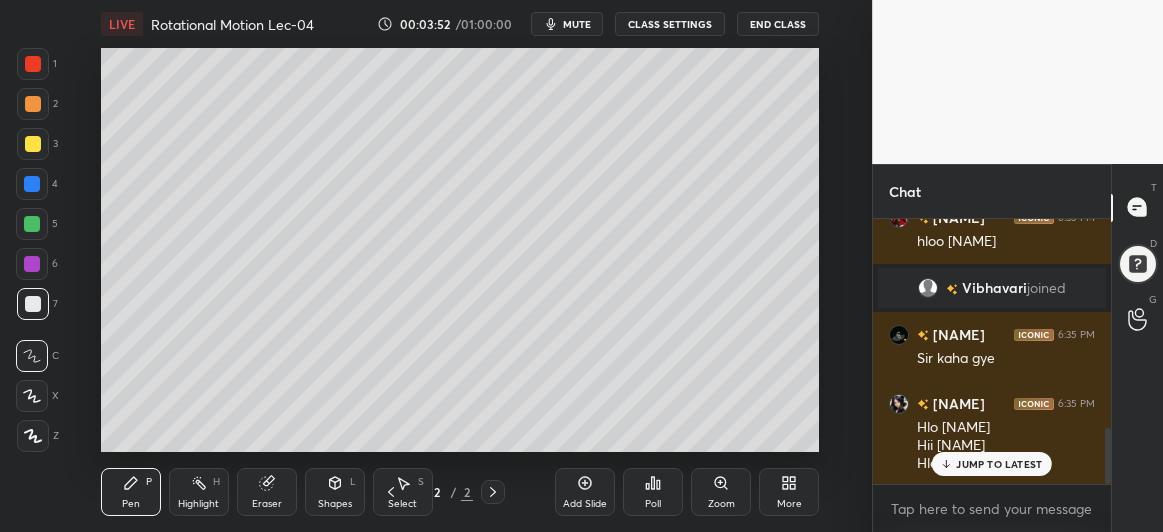 click on "JUMP TO LATEST" at bounding box center [999, 464] 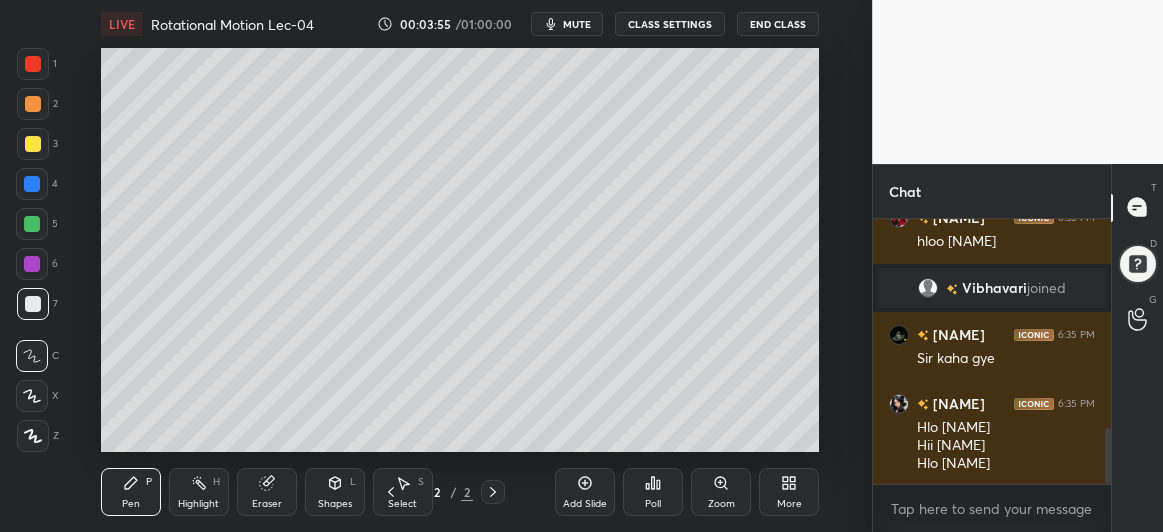 click 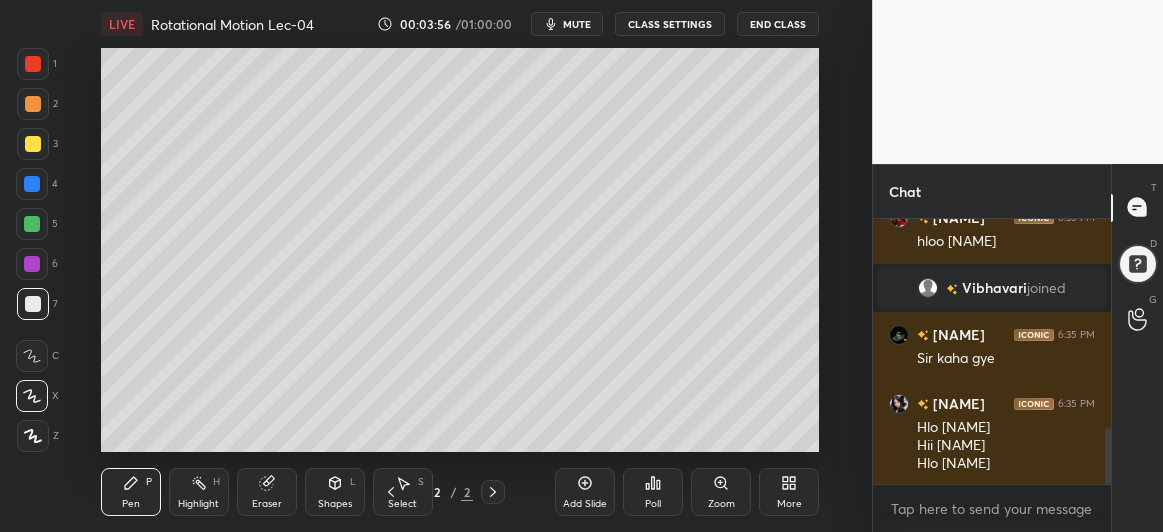 scroll, scrollTop: 1056, scrollLeft: 0, axis: vertical 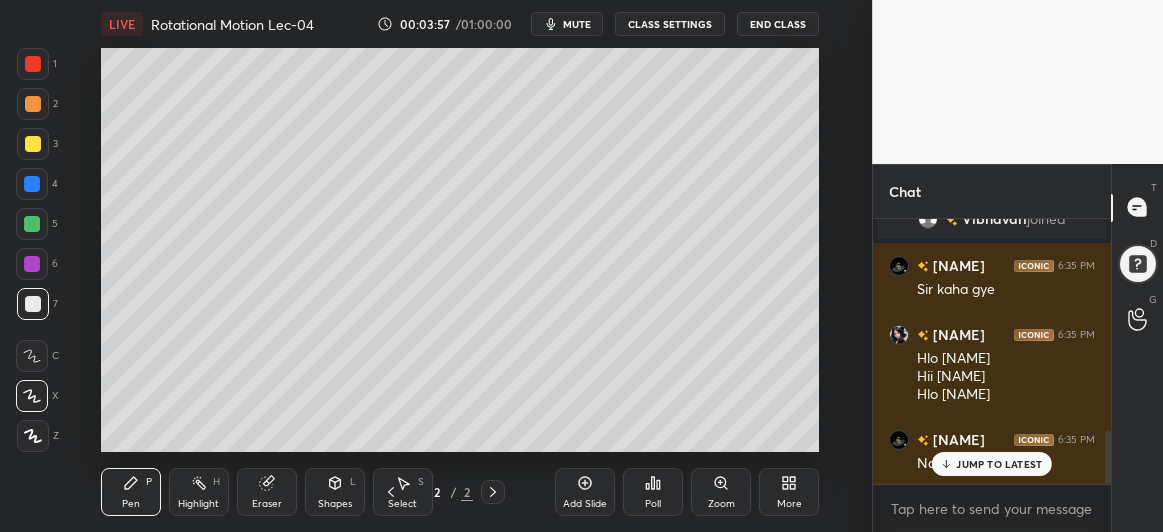 click at bounding box center (33, 104) 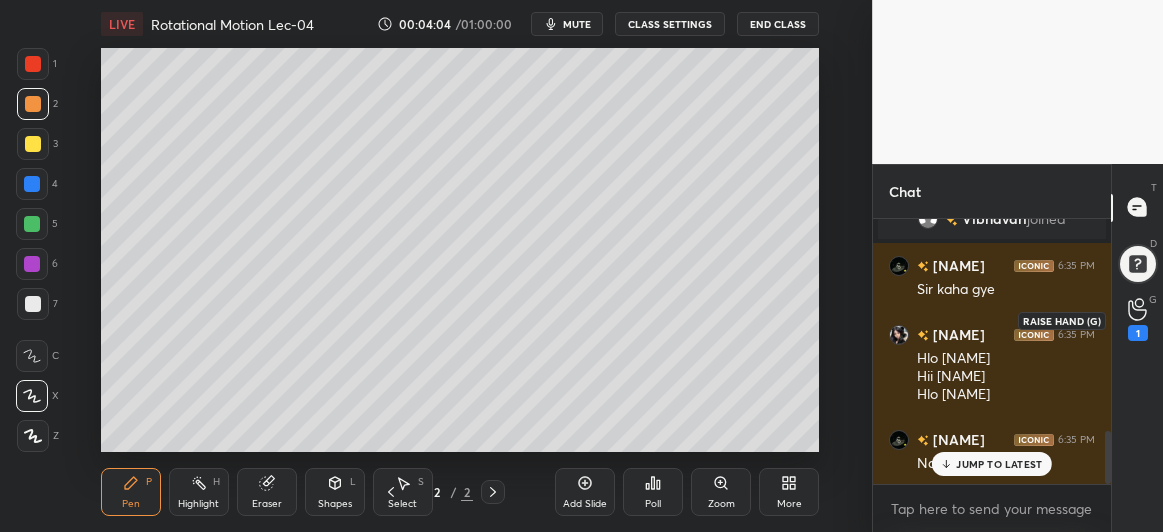 click on "1" at bounding box center (1138, 319) 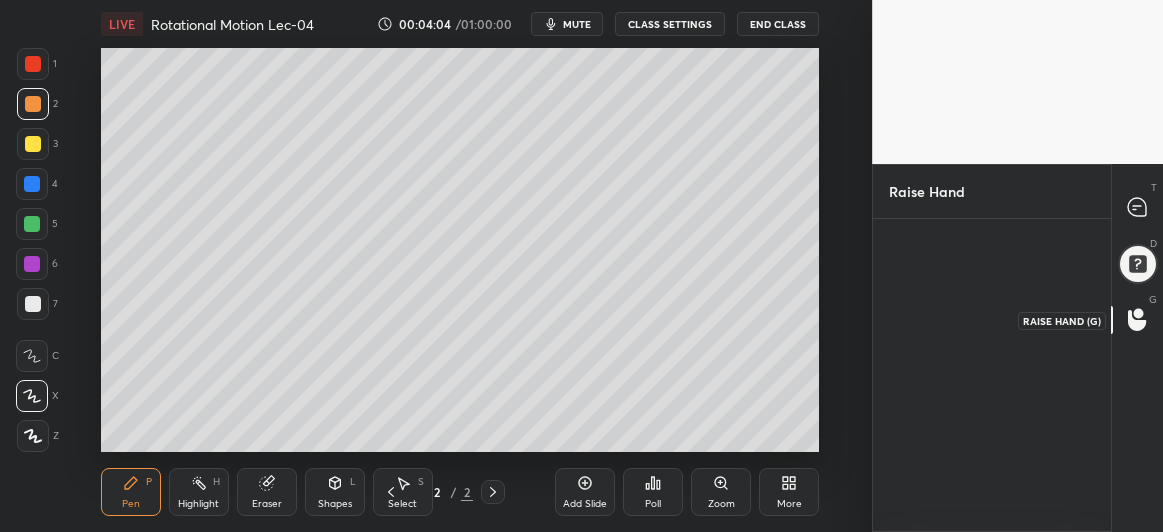scroll, scrollTop: 308, scrollLeft: 232, axis: both 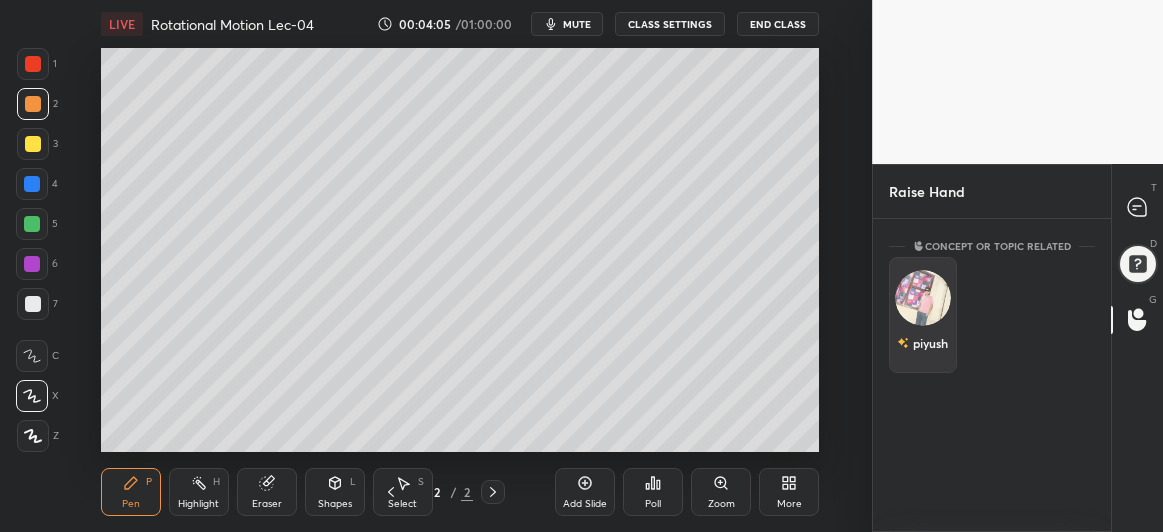 click at bounding box center (923, 298) 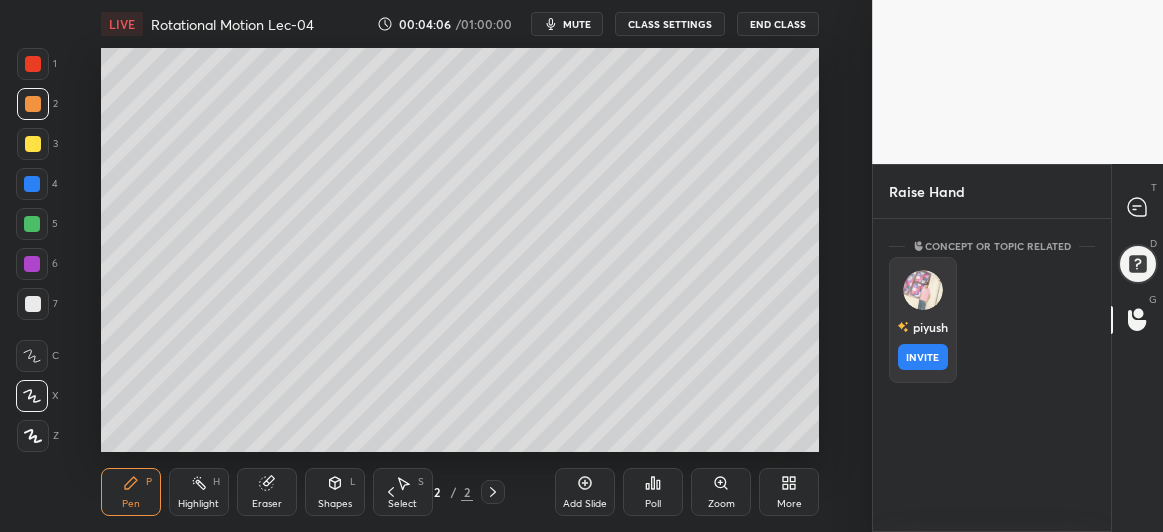 click on "INVITE" at bounding box center (923, 357) 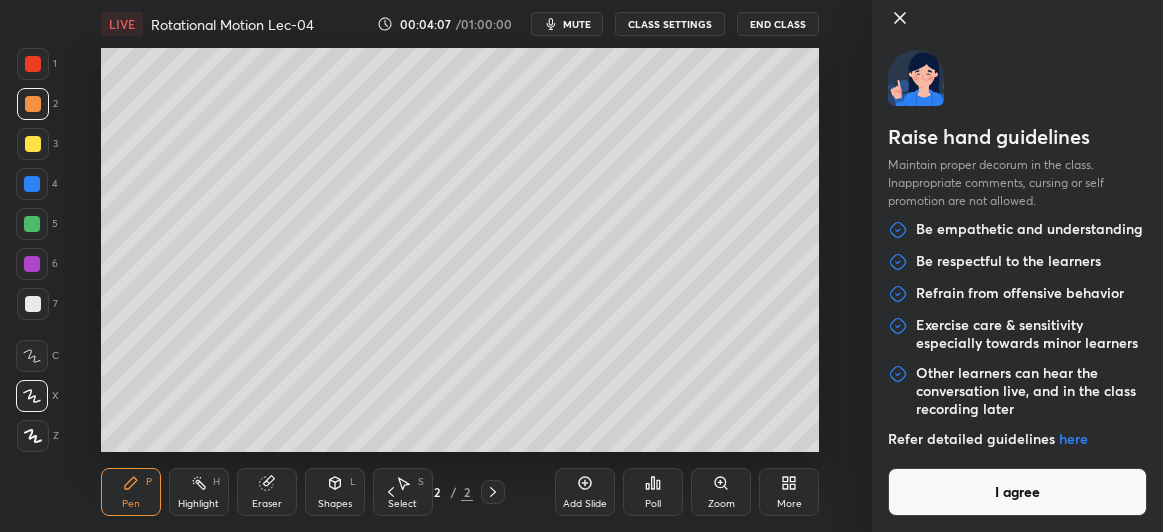 click on "I agree" at bounding box center (1017, 492) 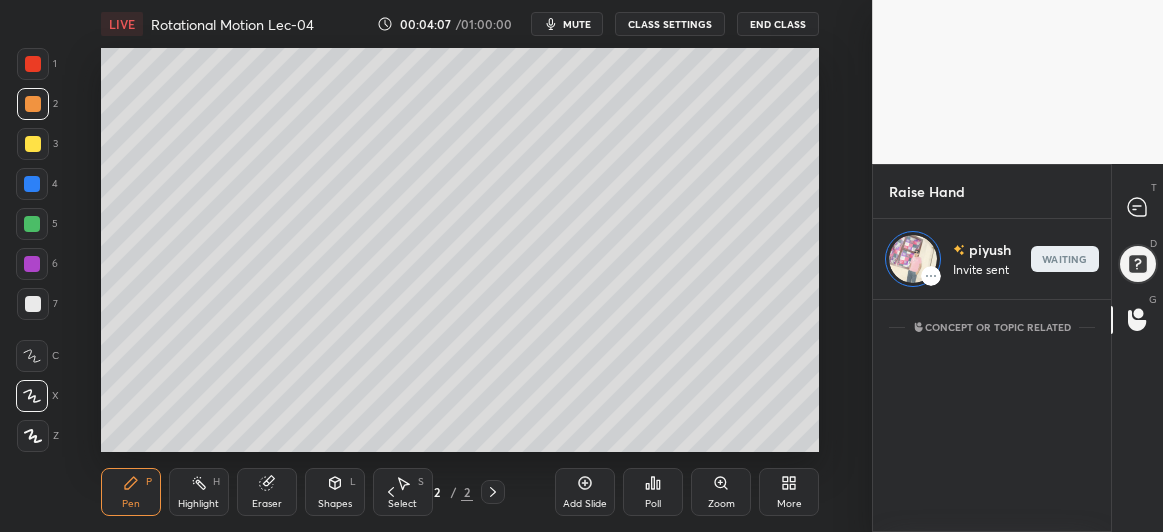 scroll, scrollTop: 227, scrollLeft: 232, axis: both 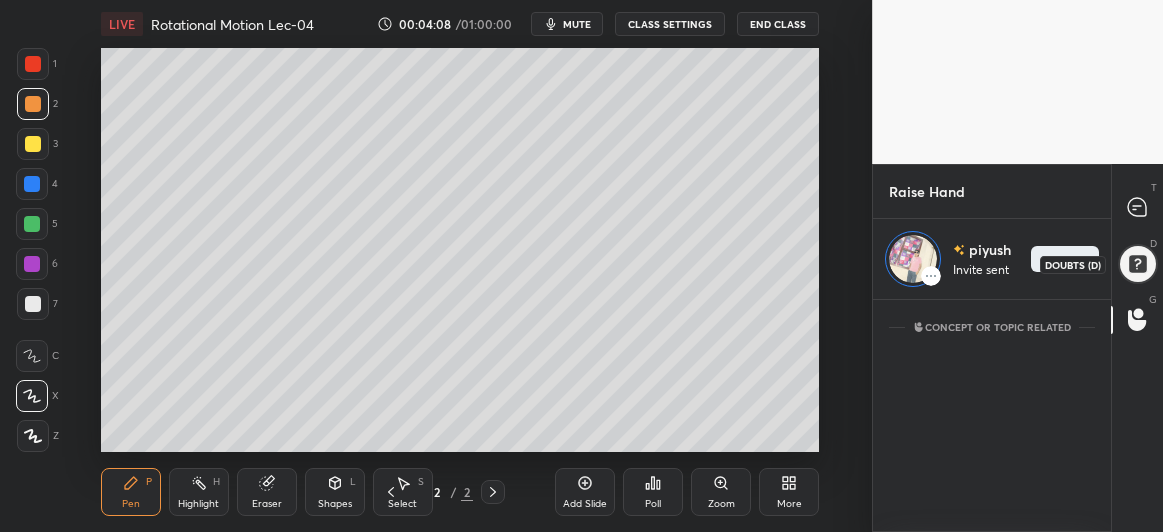 click at bounding box center (1137, 263) 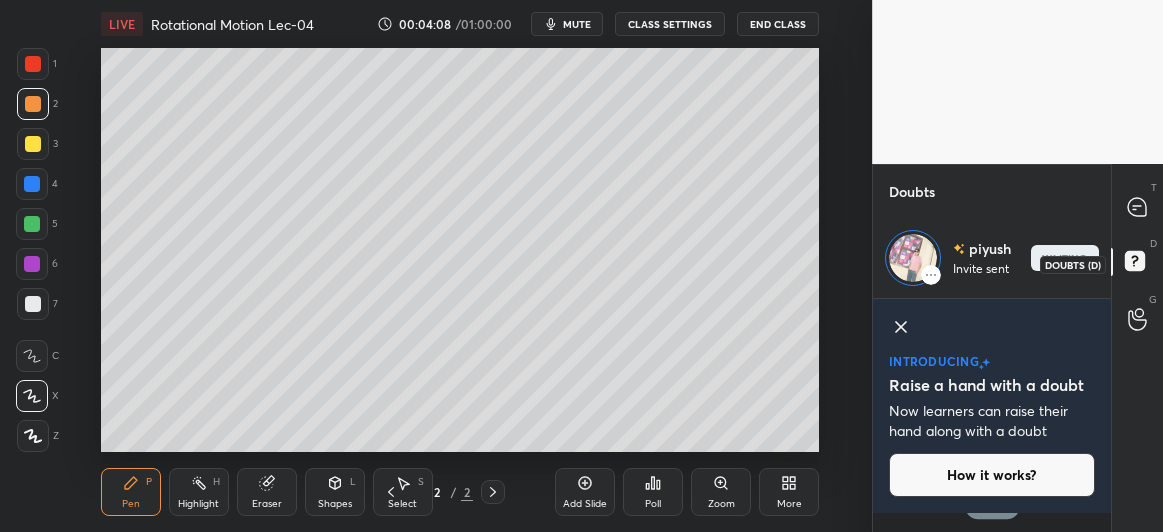 scroll, scrollTop: 13, scrollLeft: 232, axis: both 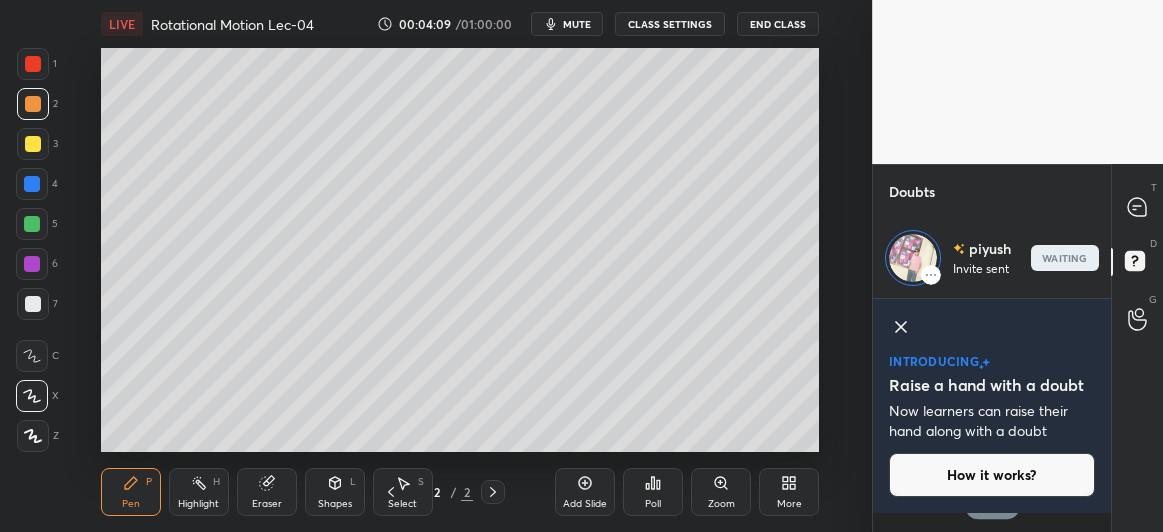 click 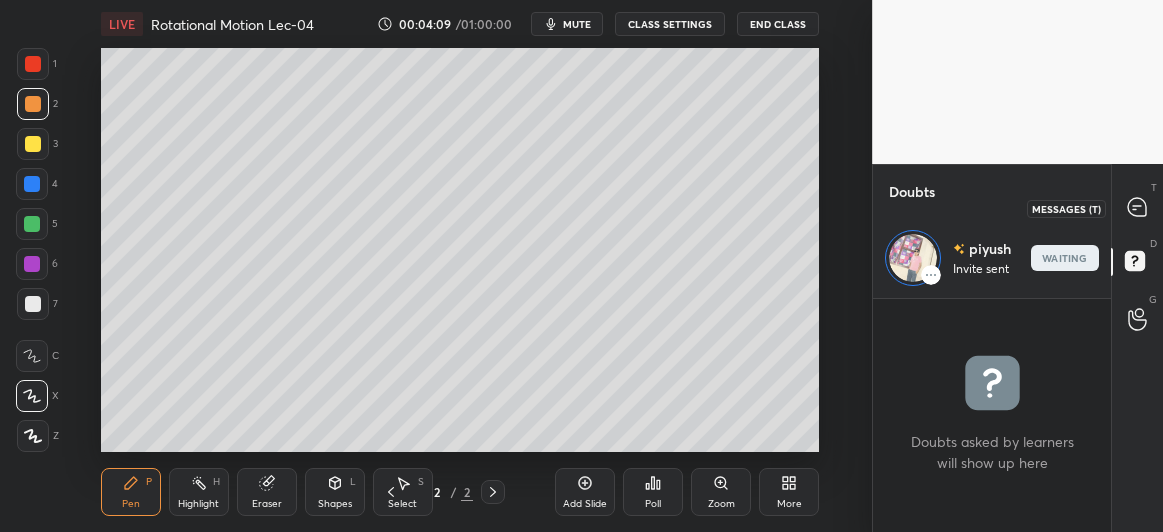 click 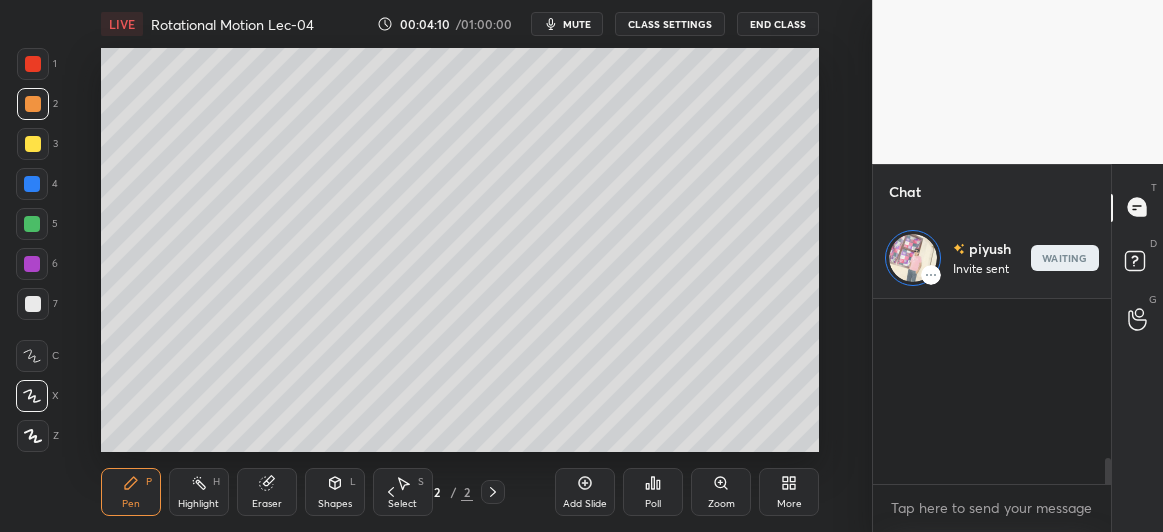 scroll, scrollTop: 1138, scrollLeft: 0, axis: vertical 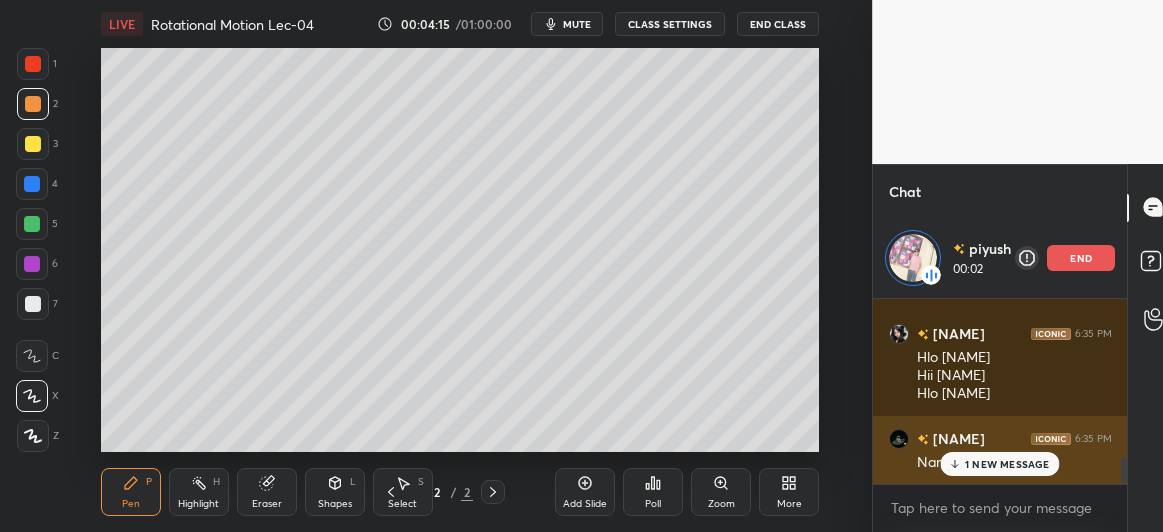 click on "1 NEW MESSAGE" at bounding box center (1007, 464) 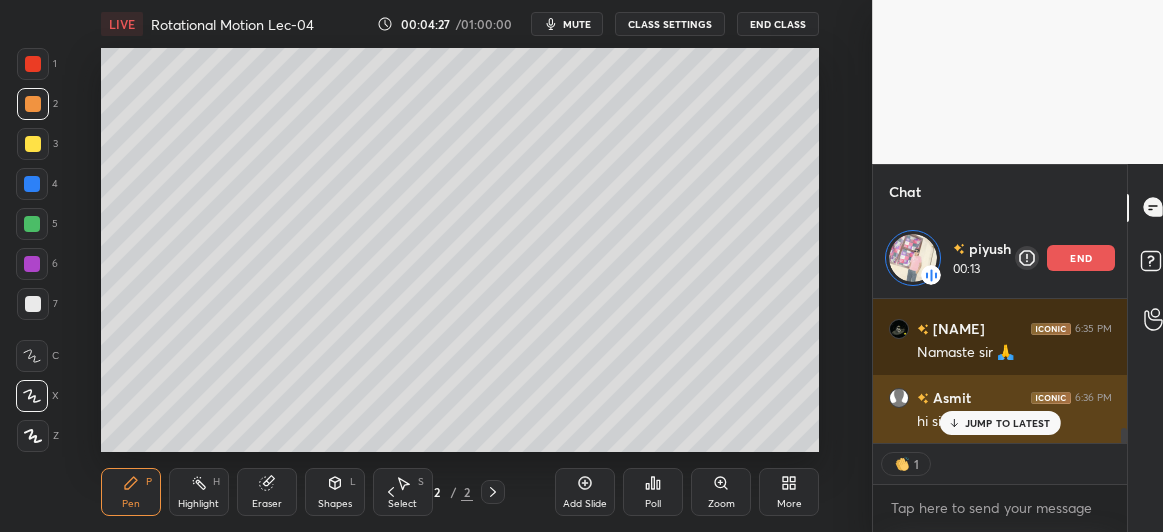 click on "JUMP TO LATEST" at bounding box center (1008, 423) 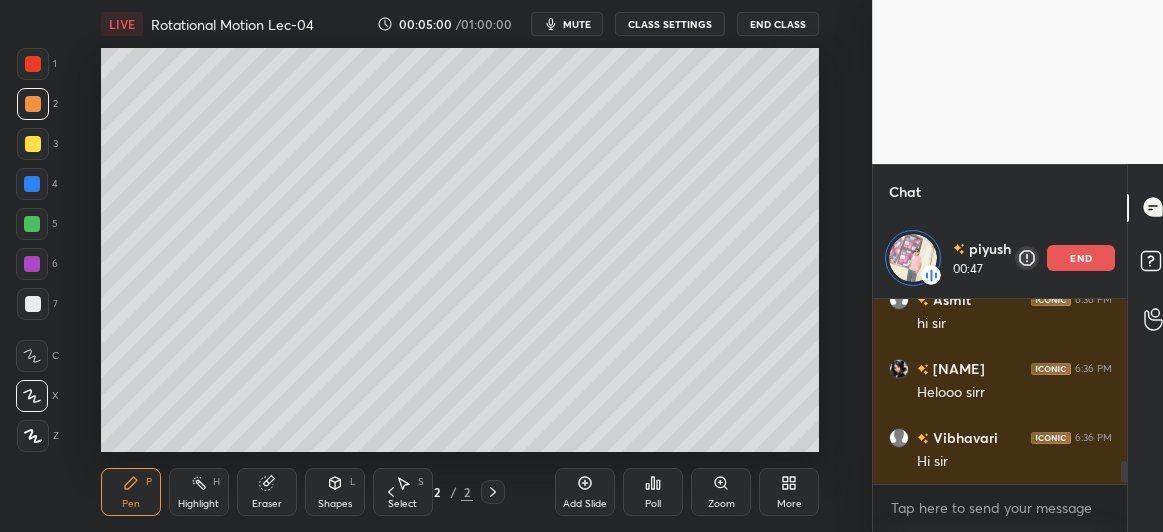 scroll, scrollTop: 1427, scrollLeft: 0, axis: vertical 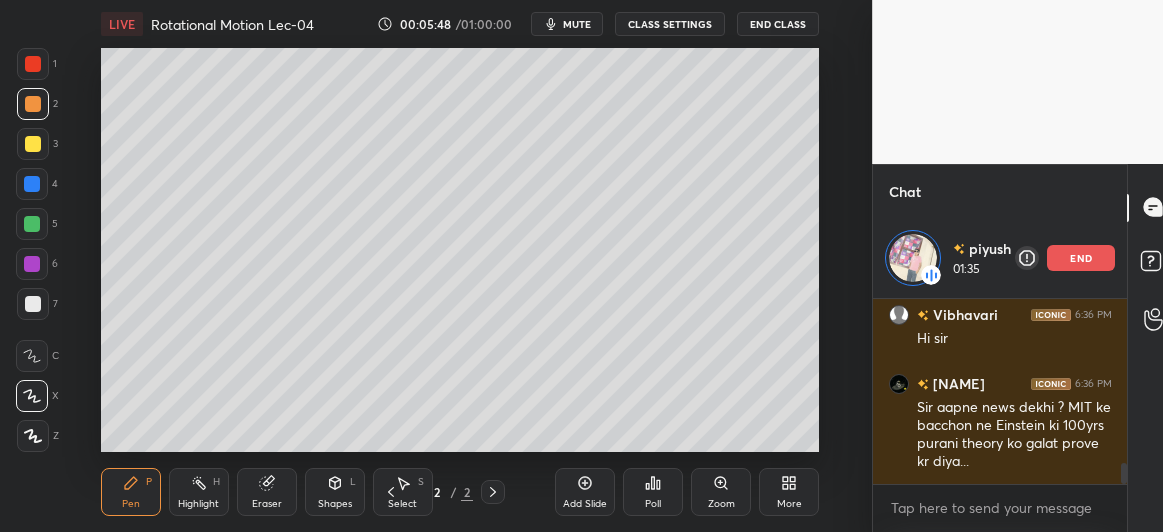 click at bounding box center [32, 224] 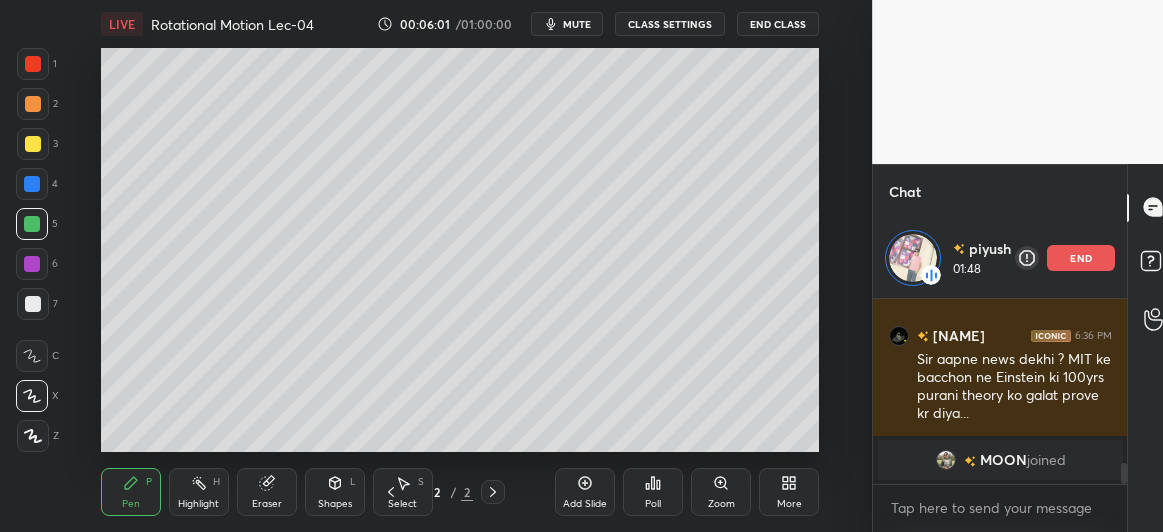 scroll, scrollTop: 1473, scrollLeft: 0, axis: vertical 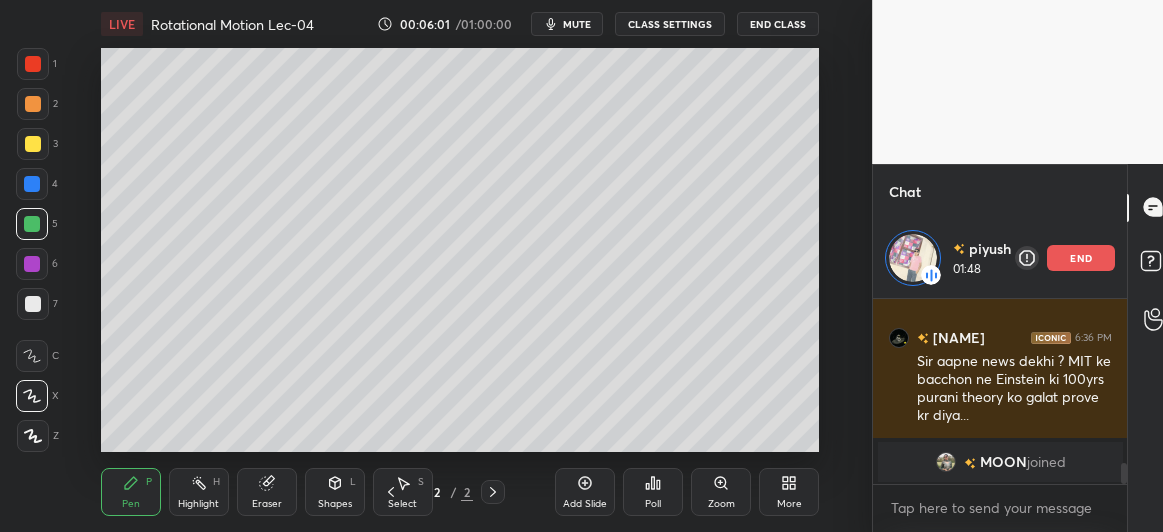 click at bounding box center (33, 304) 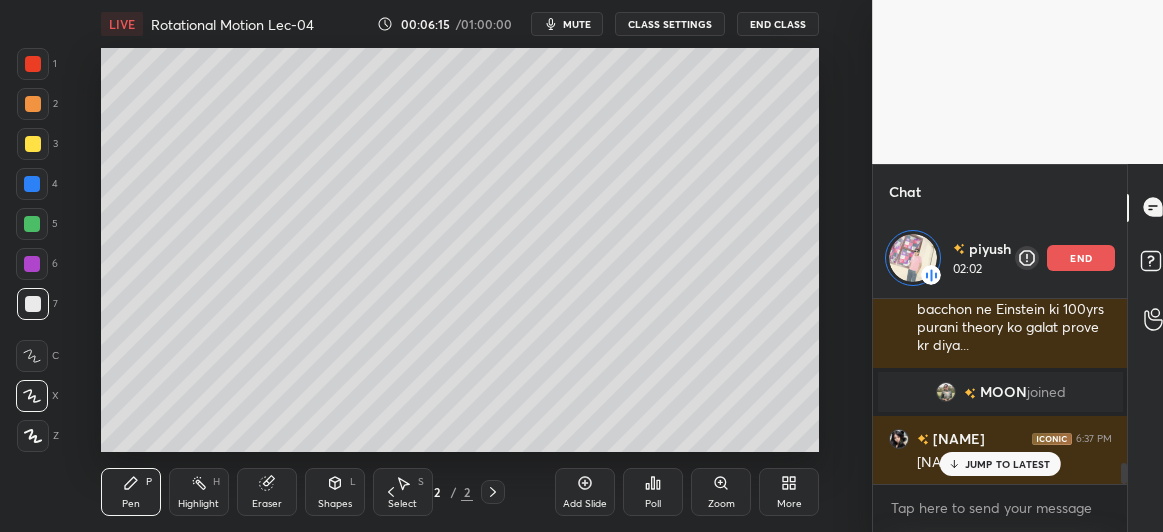 click at bounding box center (32, 264) 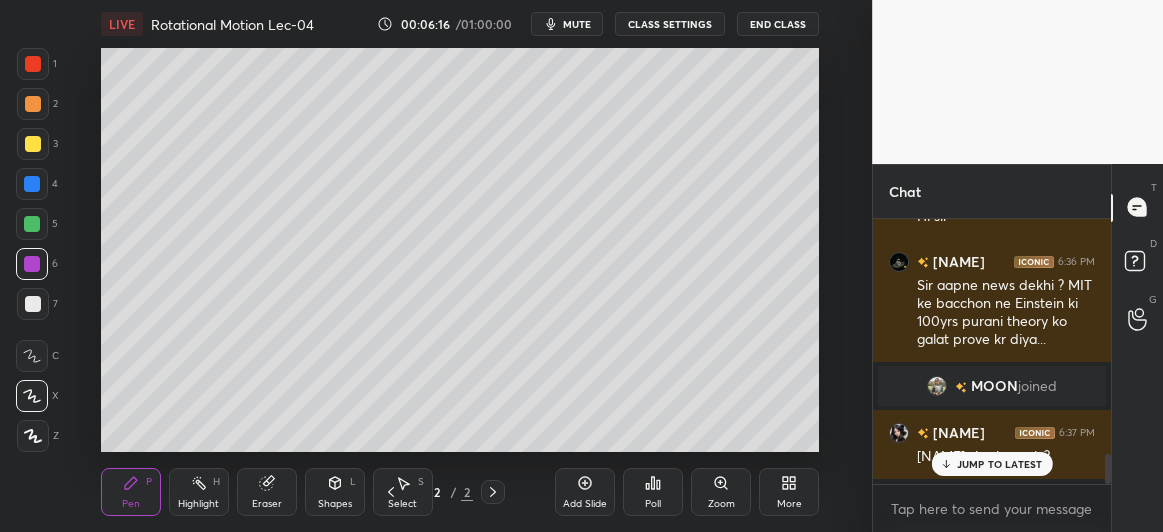 scroll, scrollTop: 6, scrollLeft: 6, axis: both 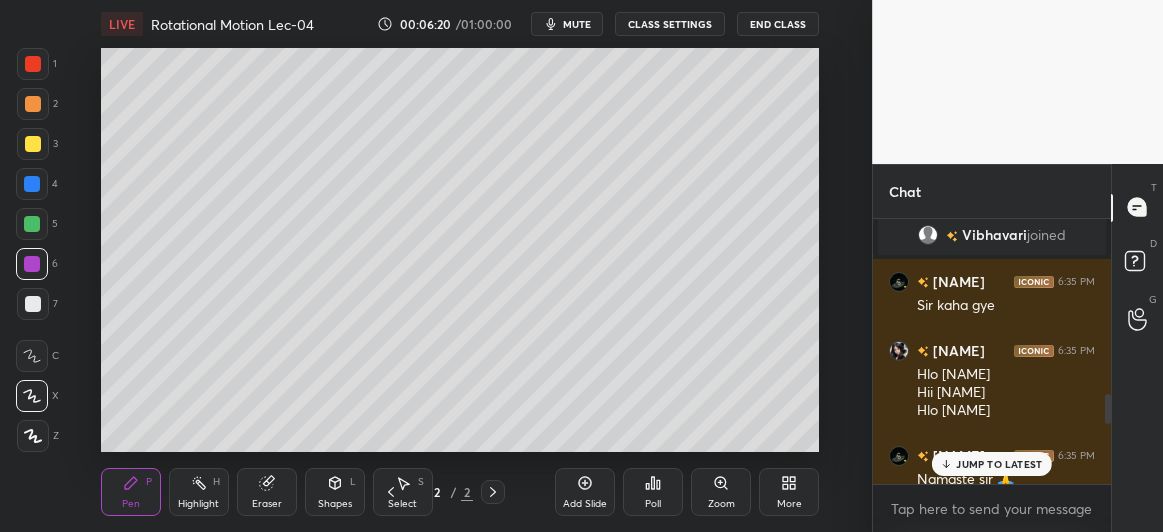 click on "JUMP TO LATEST" at bounding box center (999, 464) 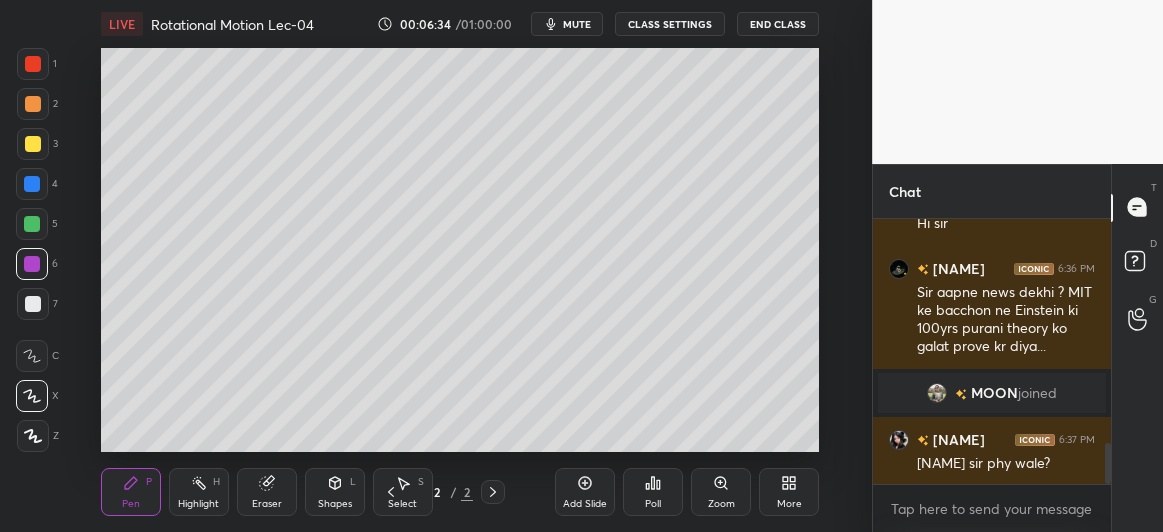 click at bounding box center [32, 184] 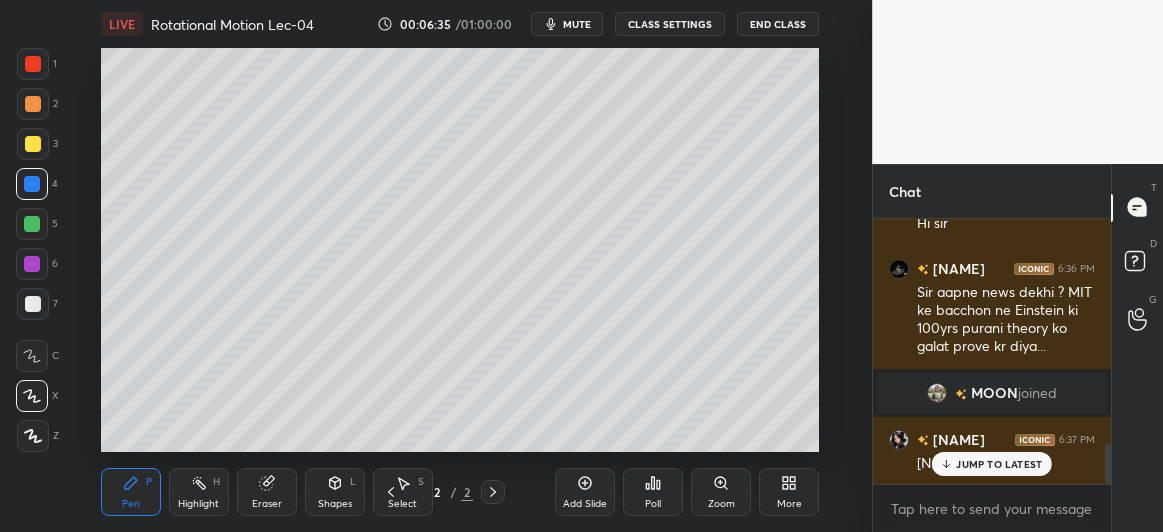 scroll, scrollTop: 1516, scrollLeft: 0, axis: vertical 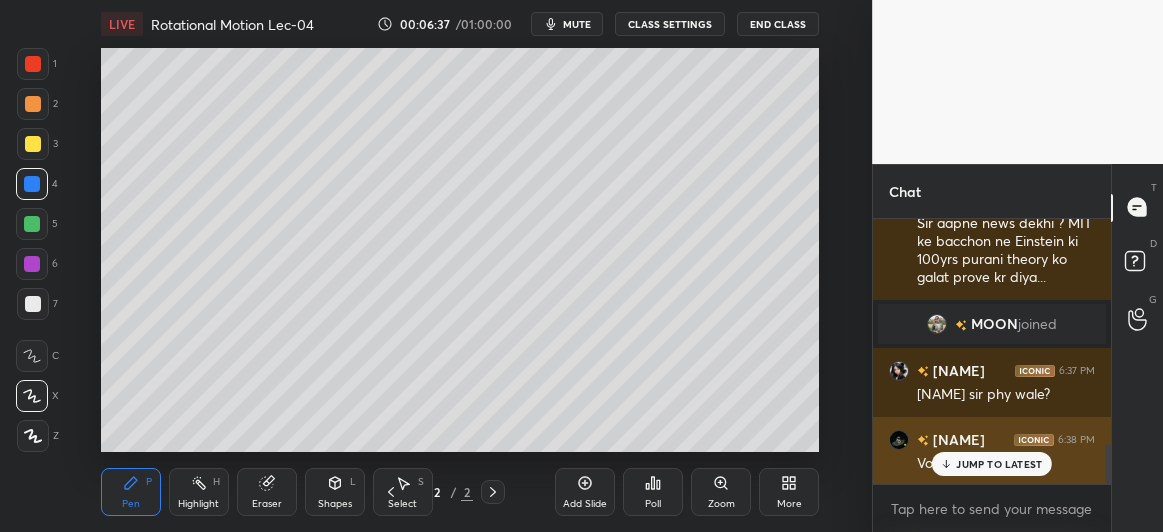 click on "JUMP TO LATEST" at bounding box center (999, 464) 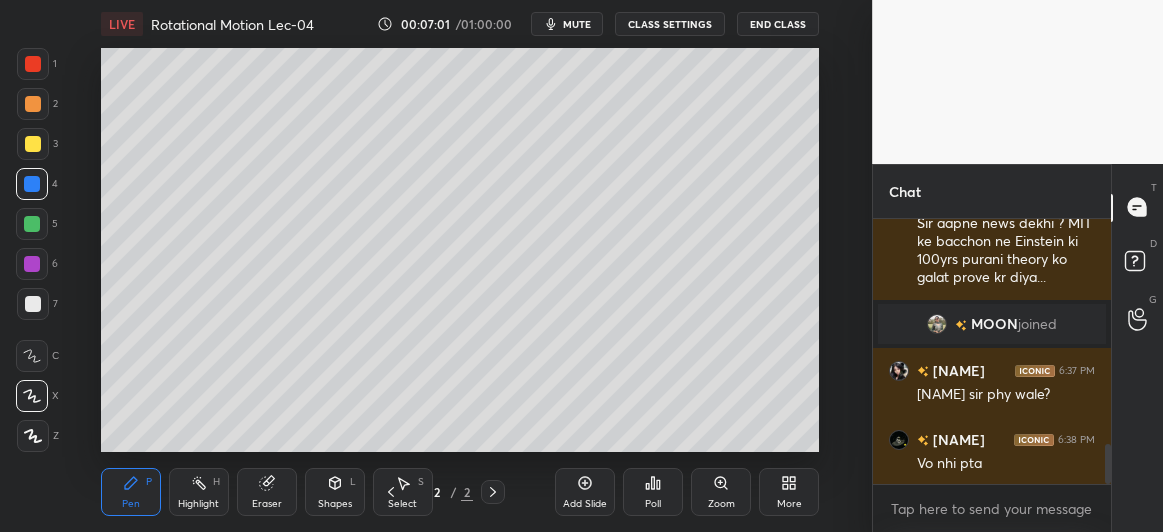 scroll, scrollTop: 1555, scrollLeft: 0, axis: vertical 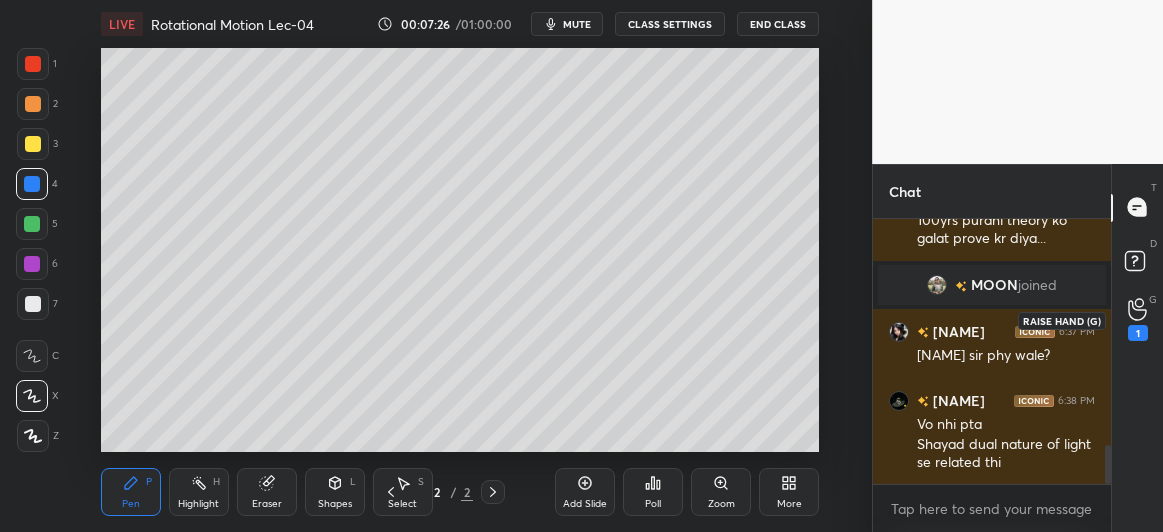 click 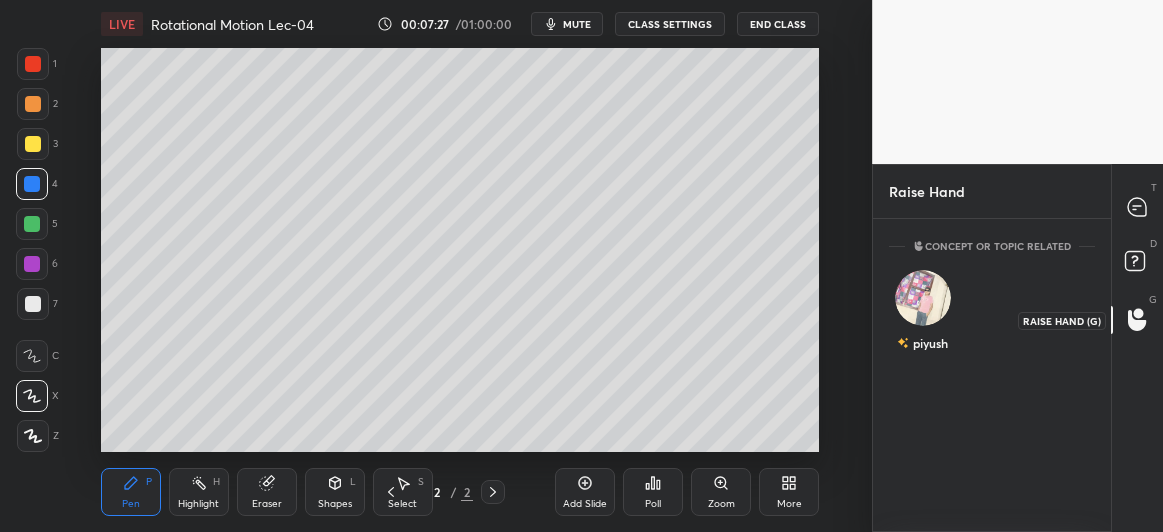 scroll, scrollTop: 308, scrollLeft: 232, axis: both 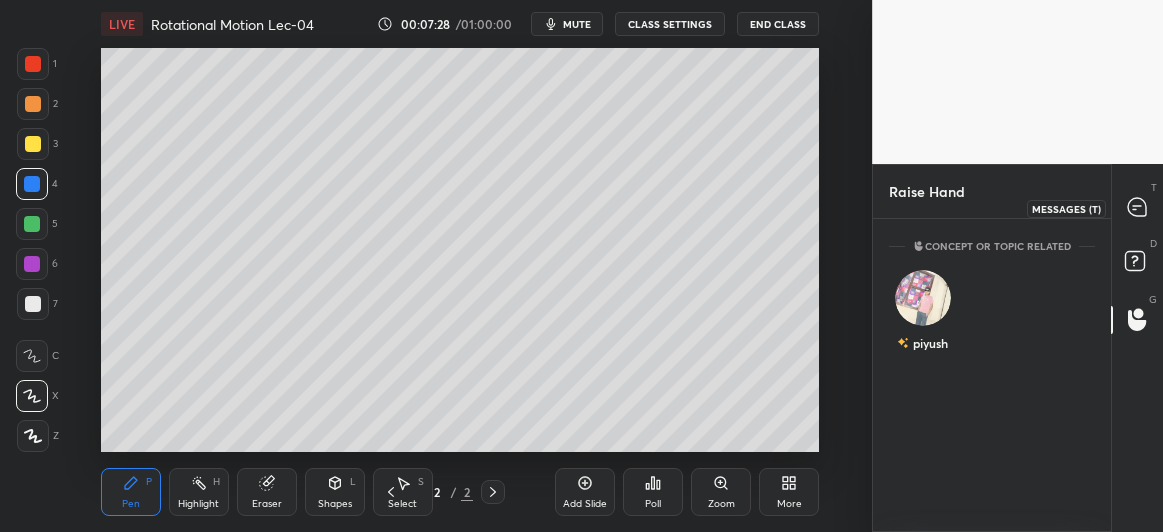 click 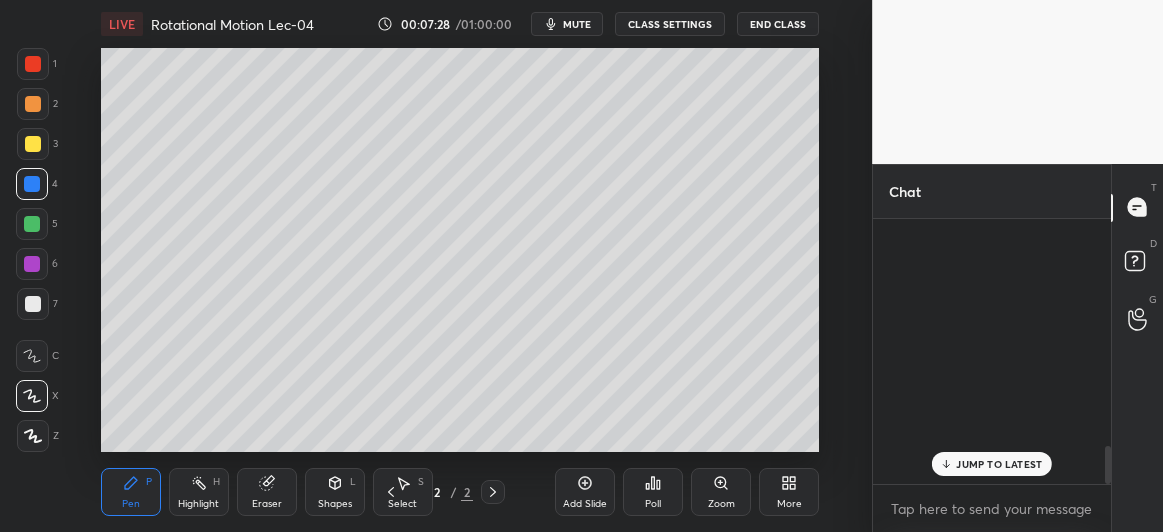 scroll, scrollTop: 1610, scrollLeft: 0, axis: vertical 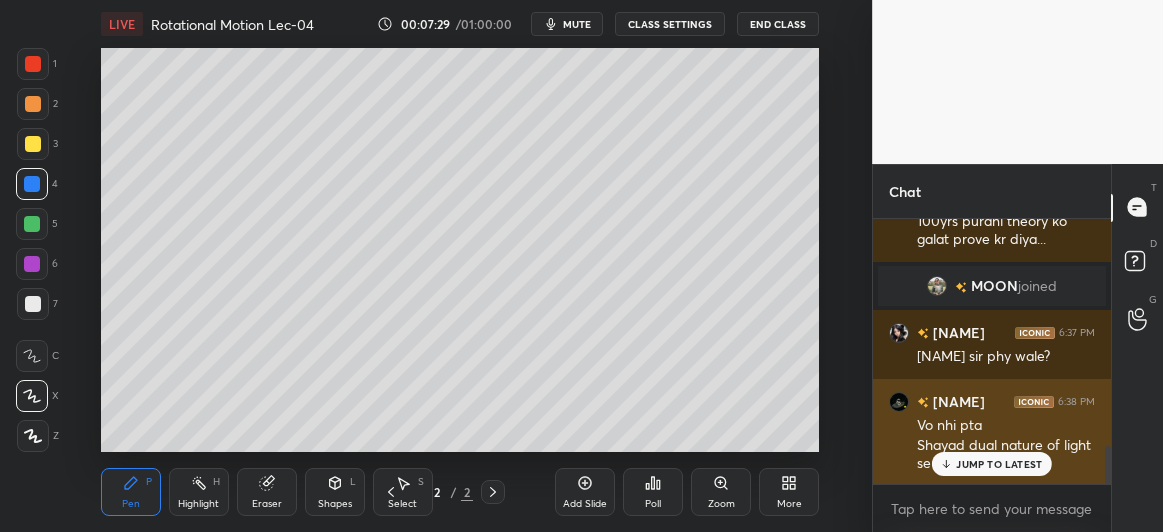 click on "JUMP TO LATEST" at bounding box center [999, 464] 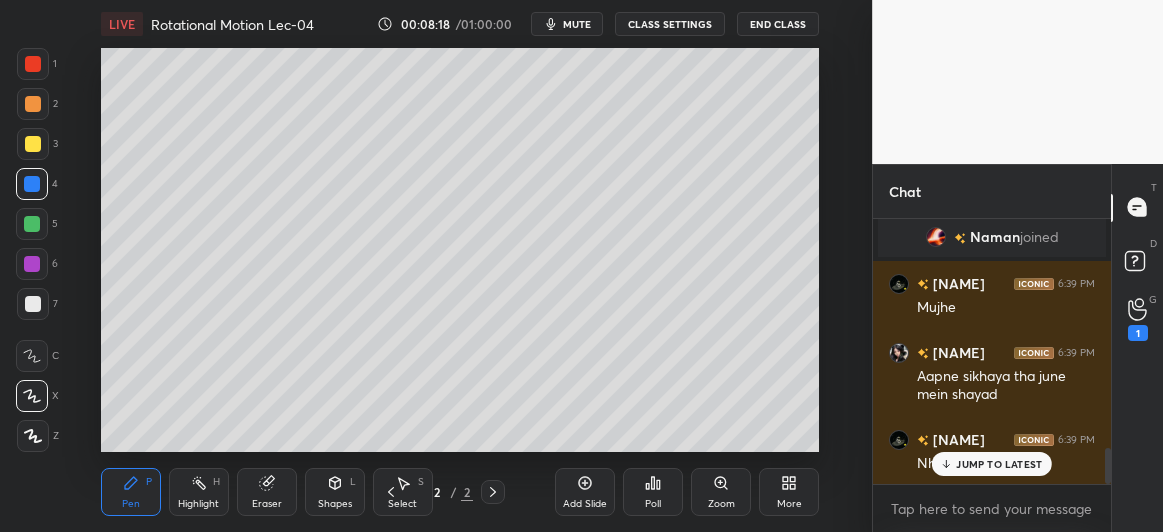 scroll, scrollTop: 1747, scrollLeft: 0, axis: vertical 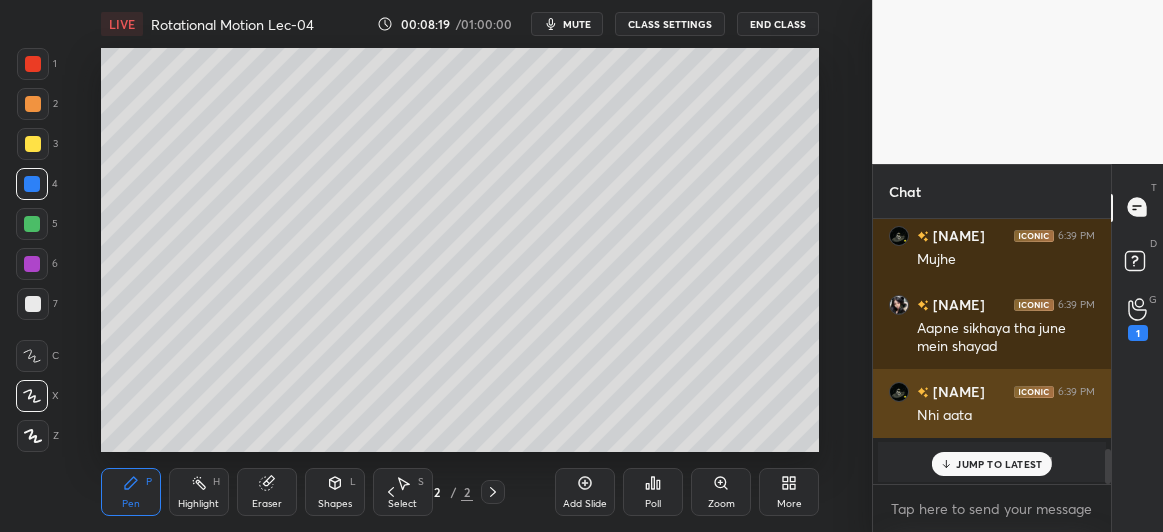 click on "JUMP TO LATEST" at bounding box center (992, 464) 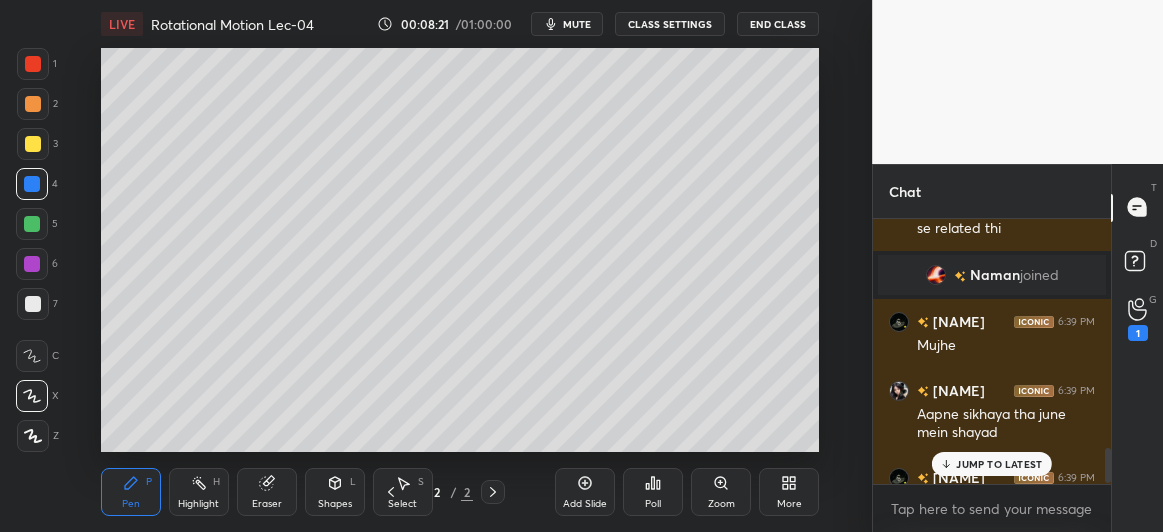 scroll, scrollTop: 1747, scrollLeft: 0, axis: vertical 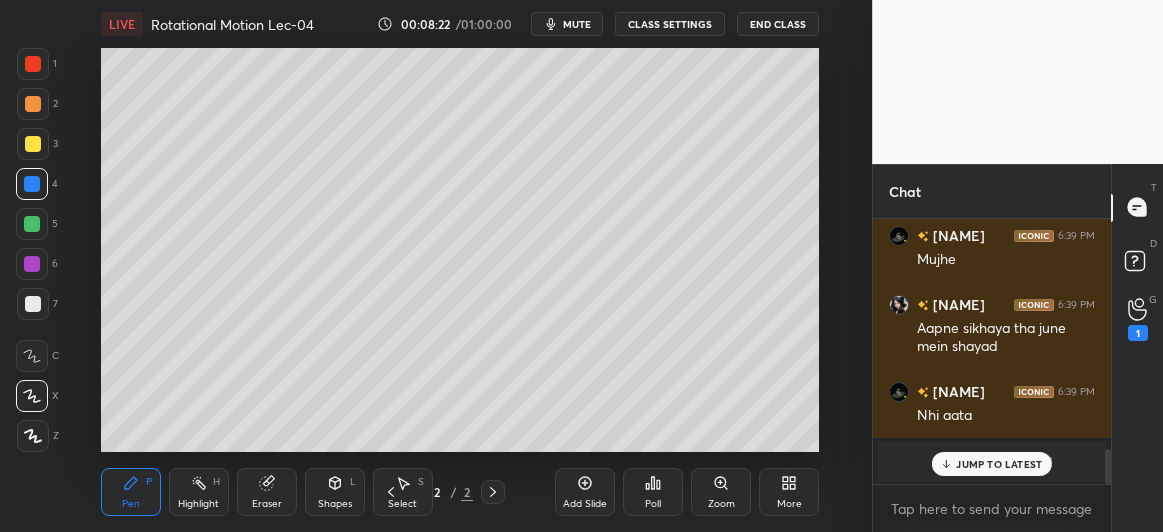click on "JUMP TO LATEST" at bounding box center (992, 464) 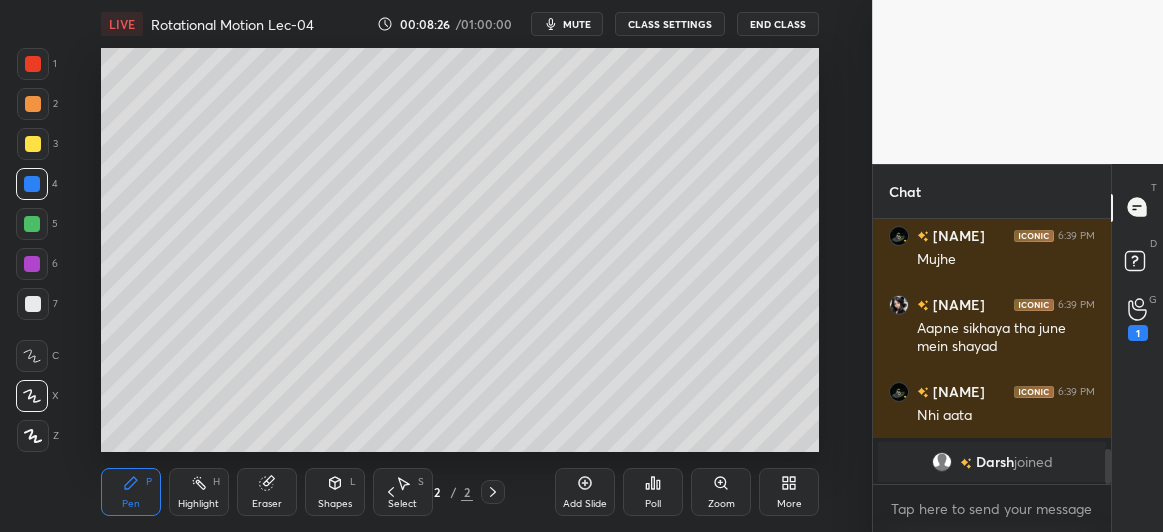 click at bounding box center [33, 304] 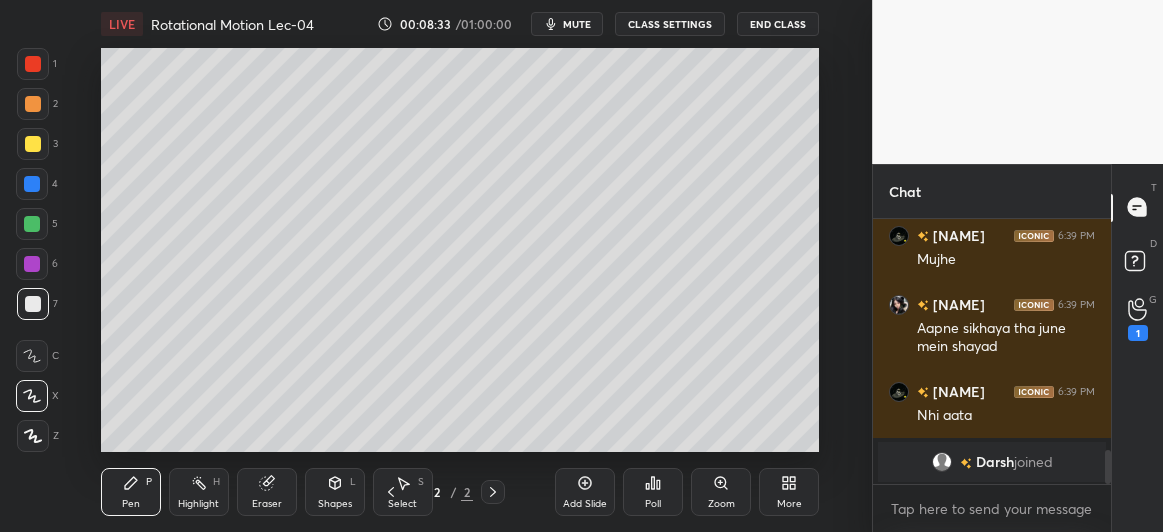 scroll, scrollTop: 1816, scrollLeft: 0, axis: vertical 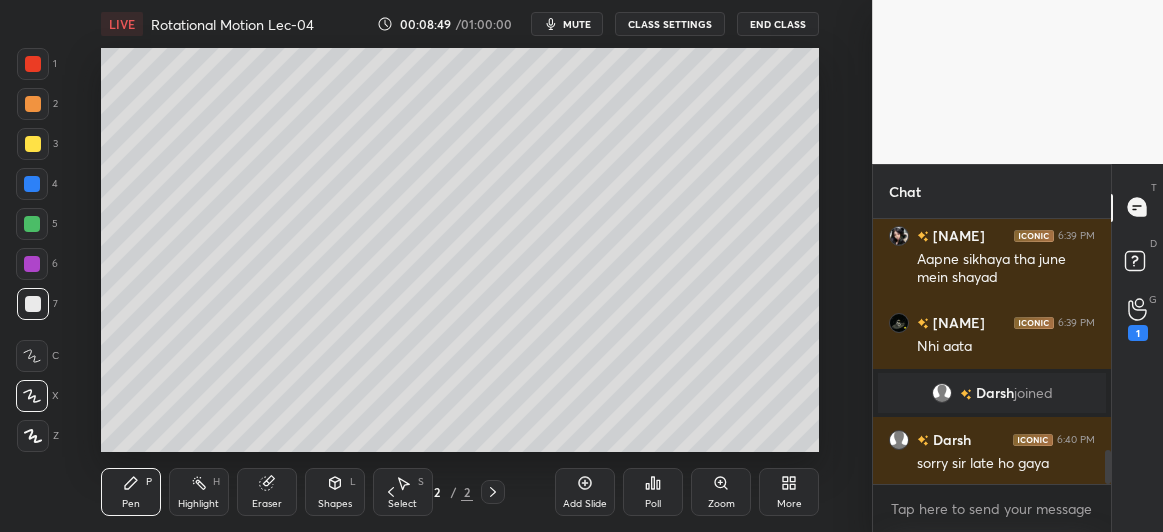 click on "Eraser" at bounding box center [267, 504] 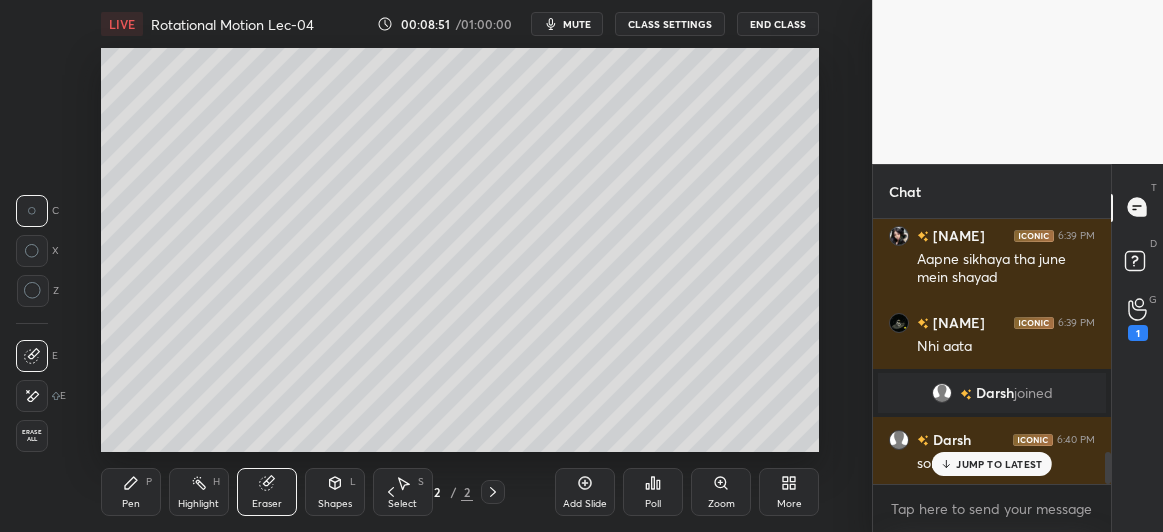 scroll, scrollTop: 1921, scrollLeft: 0, axis: vertical 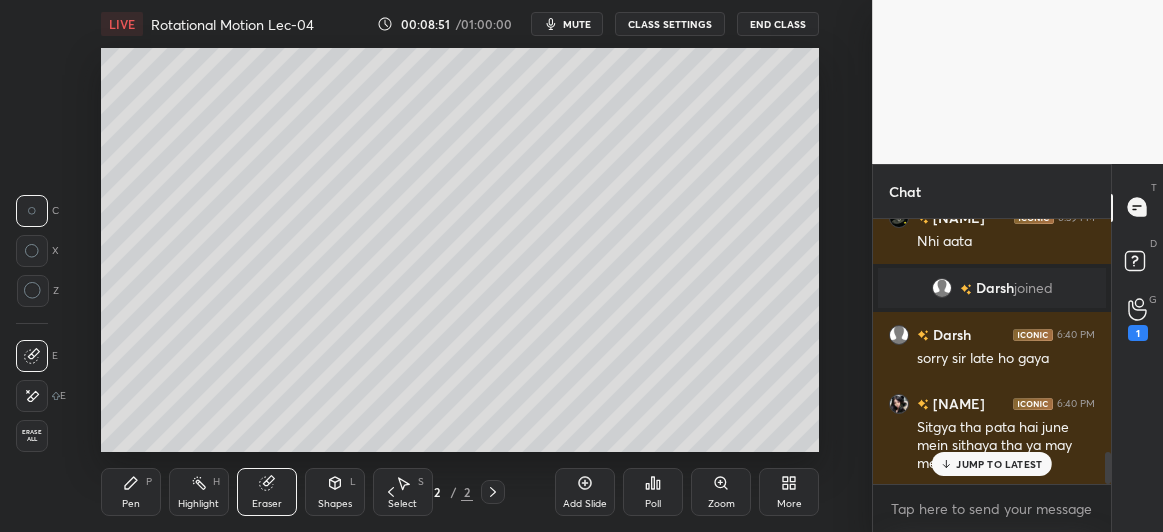 click 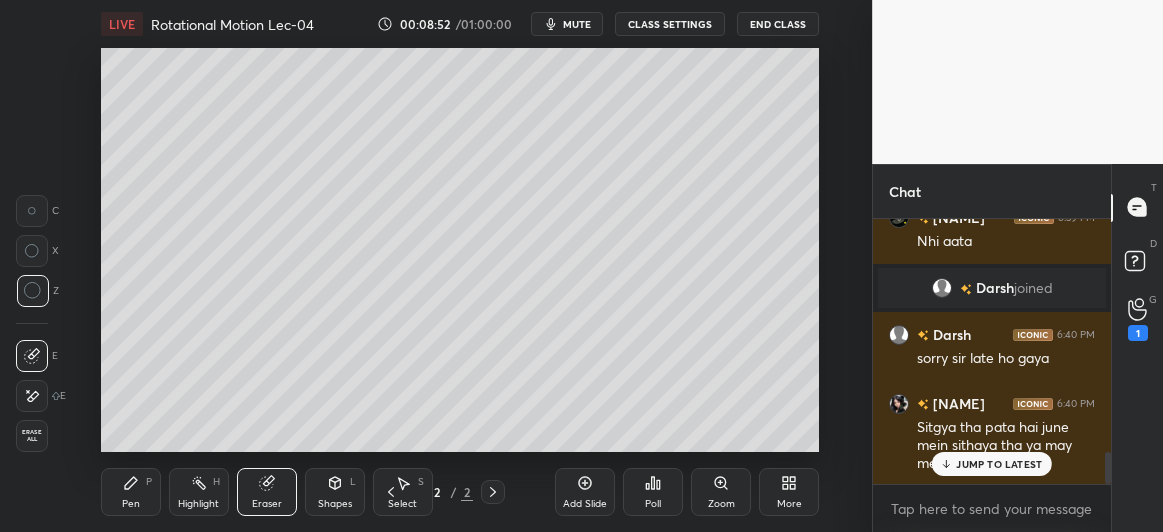 click on "Pen P" at bounding box center [131, 492] 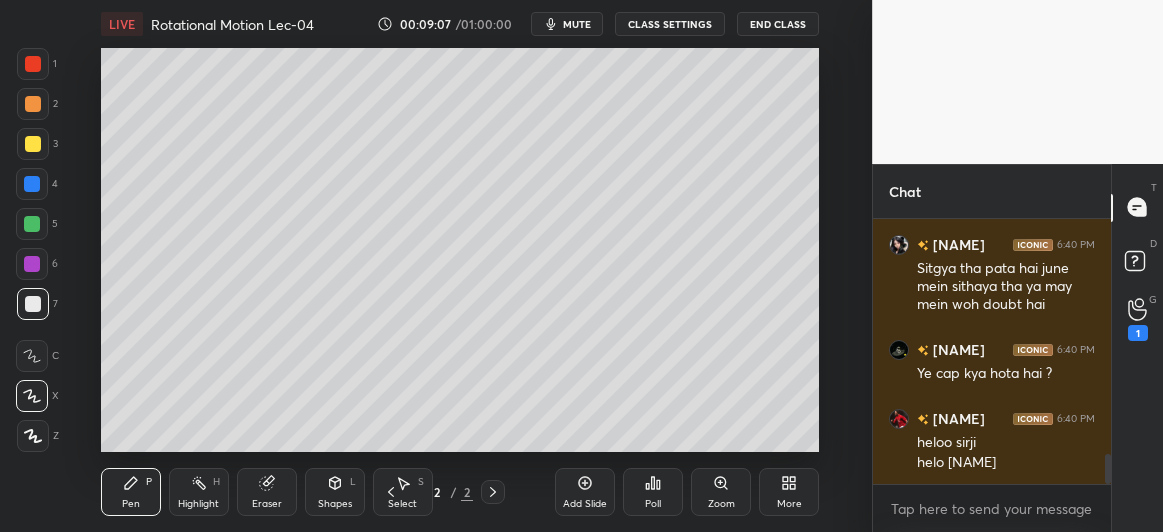 scroll, scrollTop: 2100, scrollLeft: 0, axis: vertical 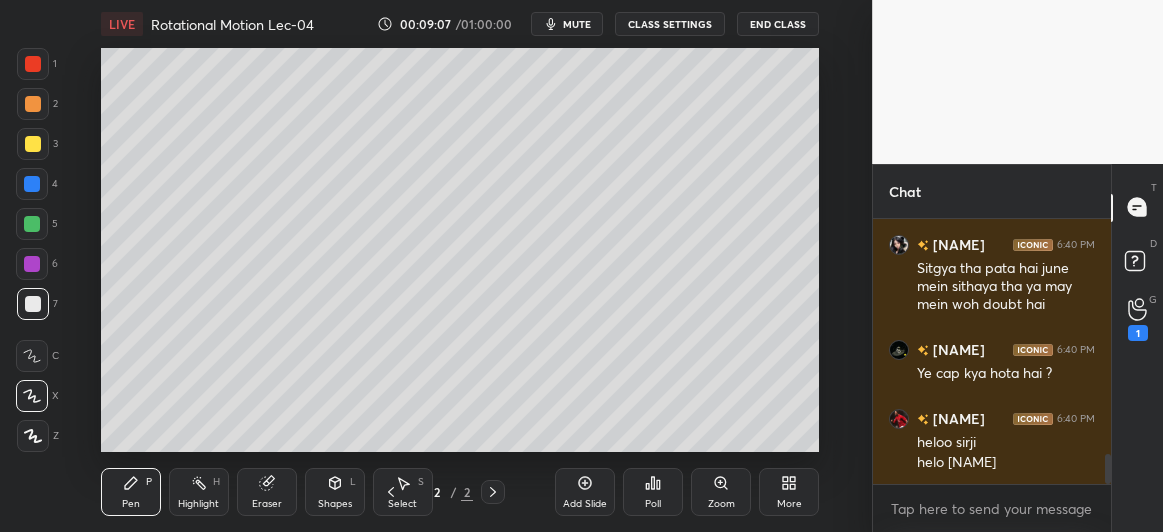 click 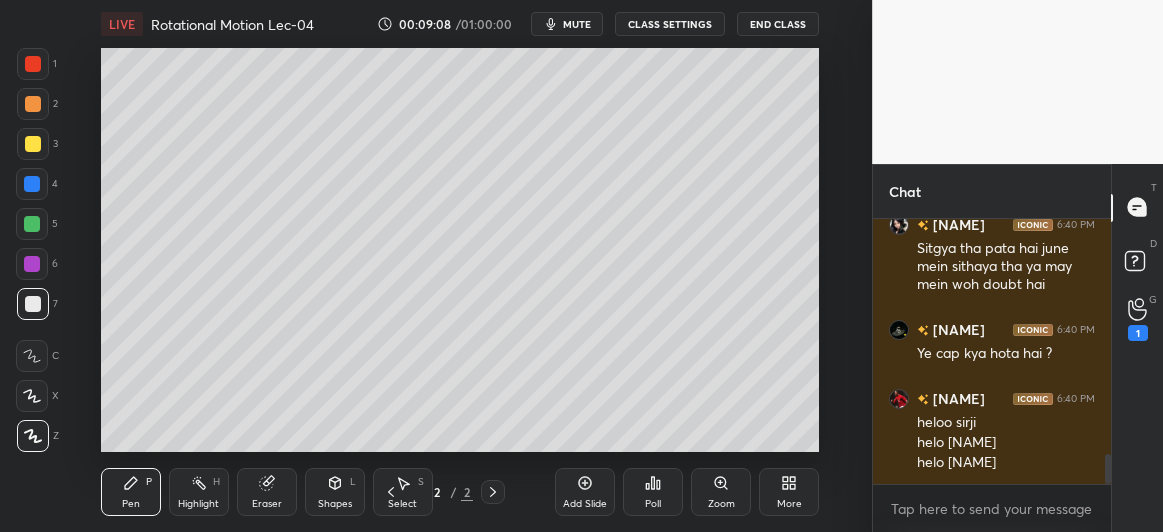 click at bounding box center (32, 396) 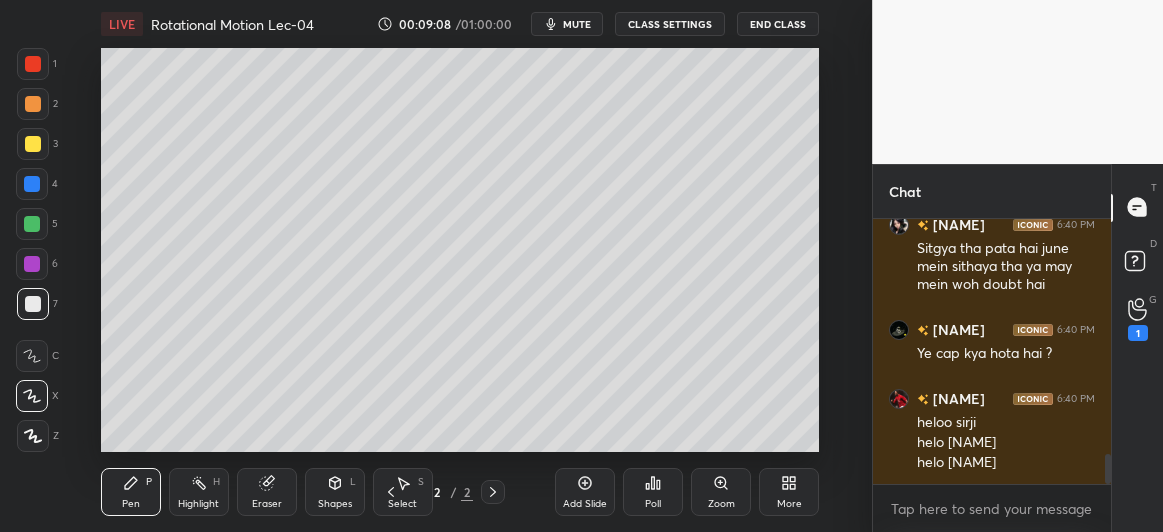 click at bounding box center [32, 224] 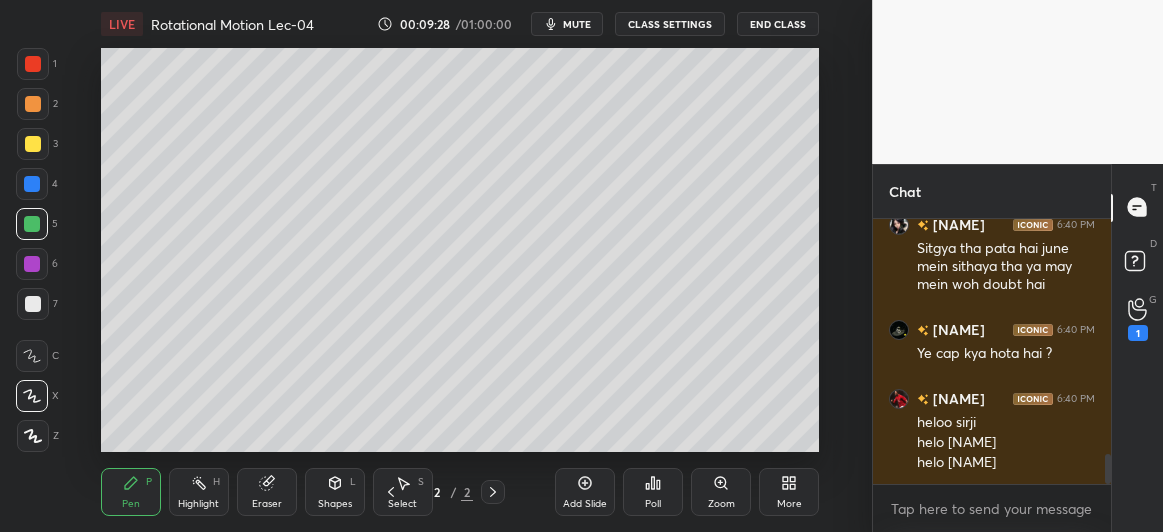 click at bounding box center (33, 144) 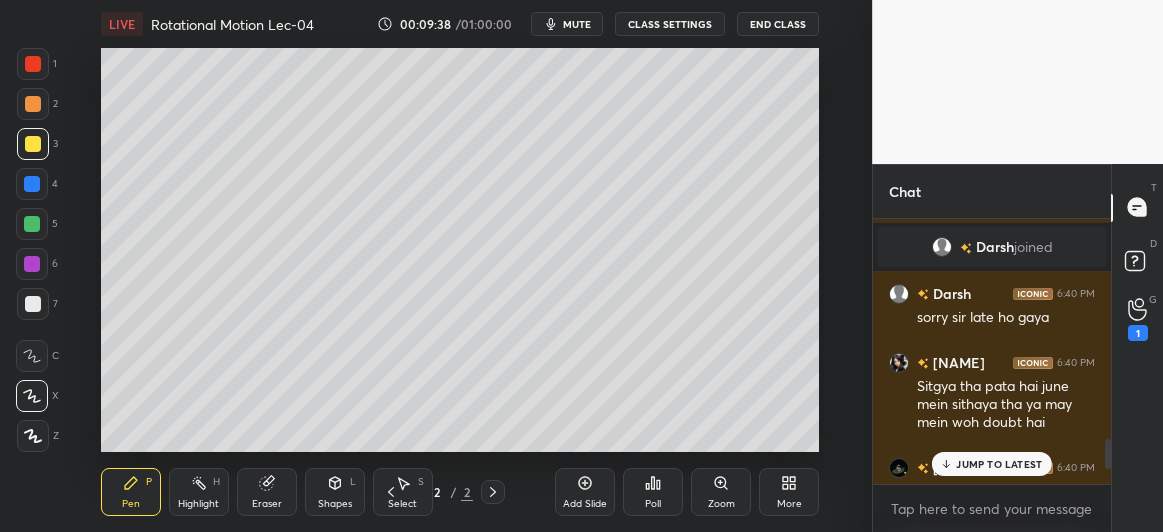 scroll, scrollTop: 1959, scrollLeft: 0, axis: vertical 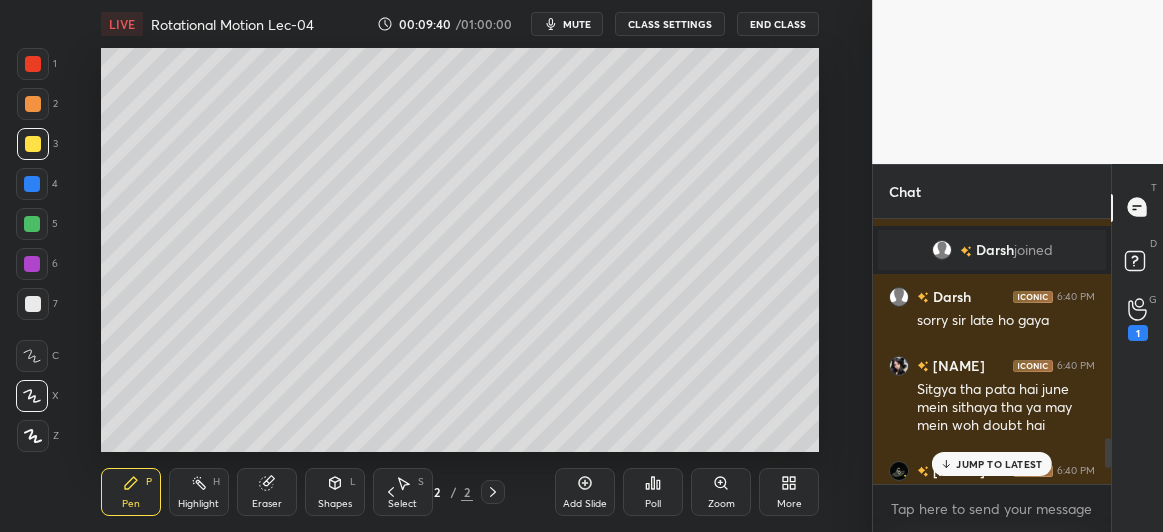 click at bounding box center (32, 184) 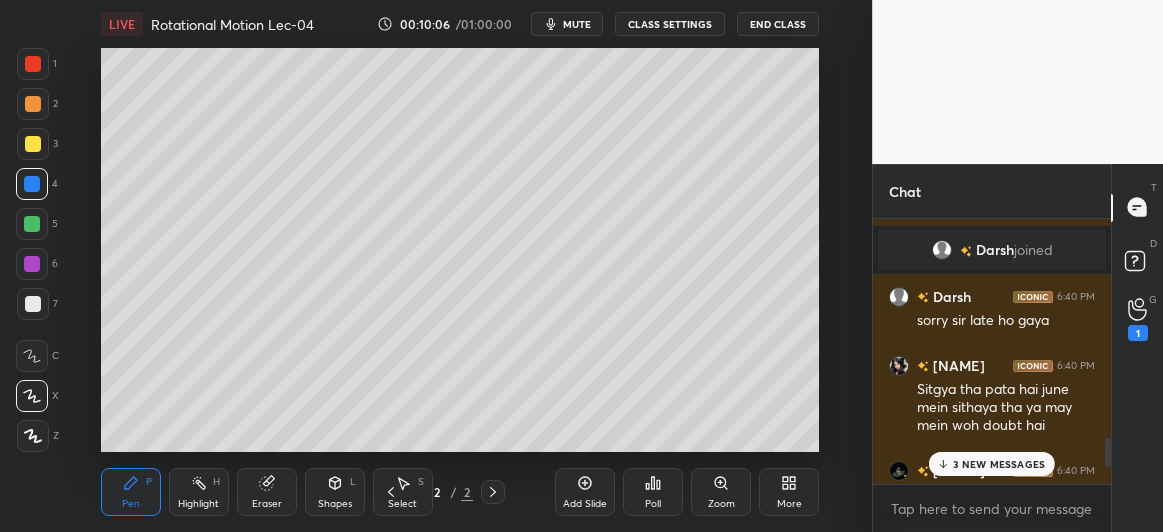 click at bounding box center [32, 264] 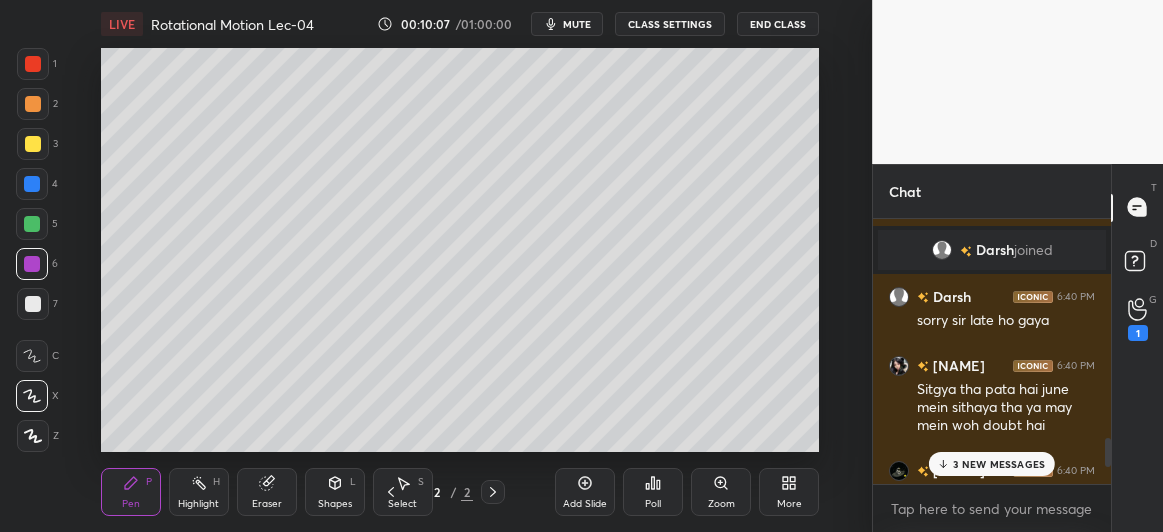click at bounding box center (33, 144) 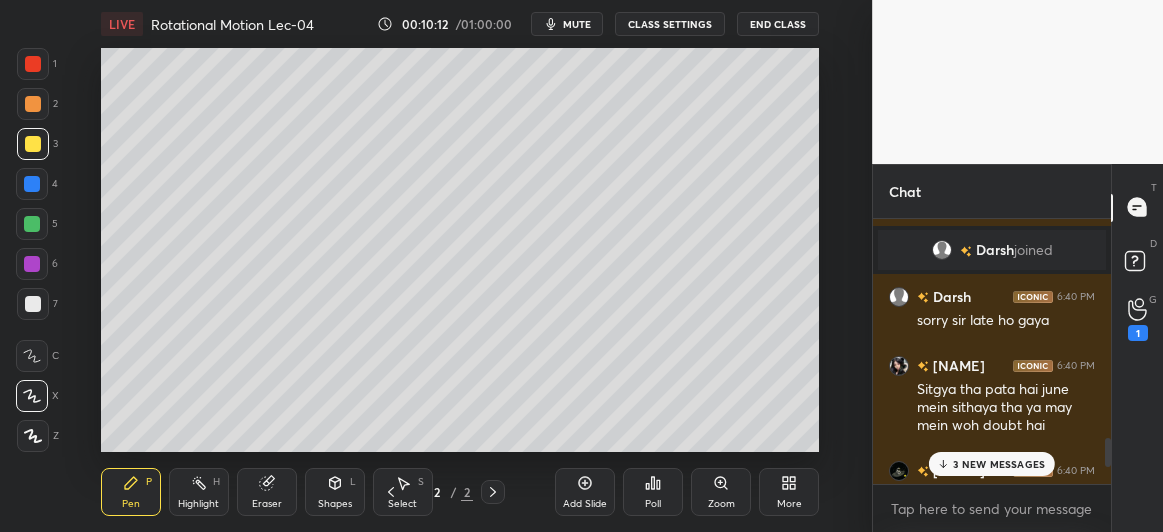 click on "3 NEW MESSAGES" at bounding box center [999, 464] 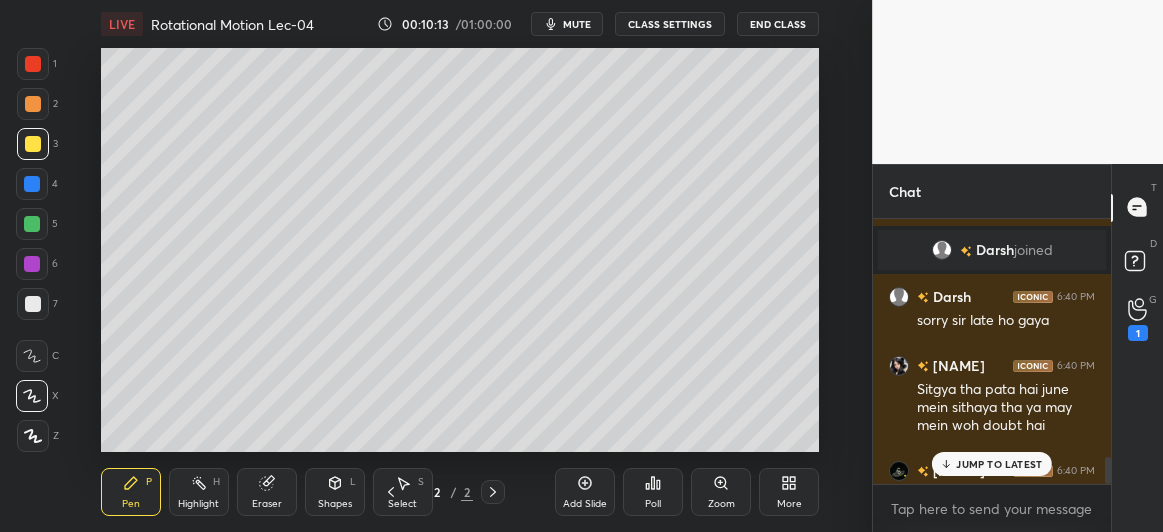 scroll, scrollTop: 2306, scrollLeft: 0, axis: vertical 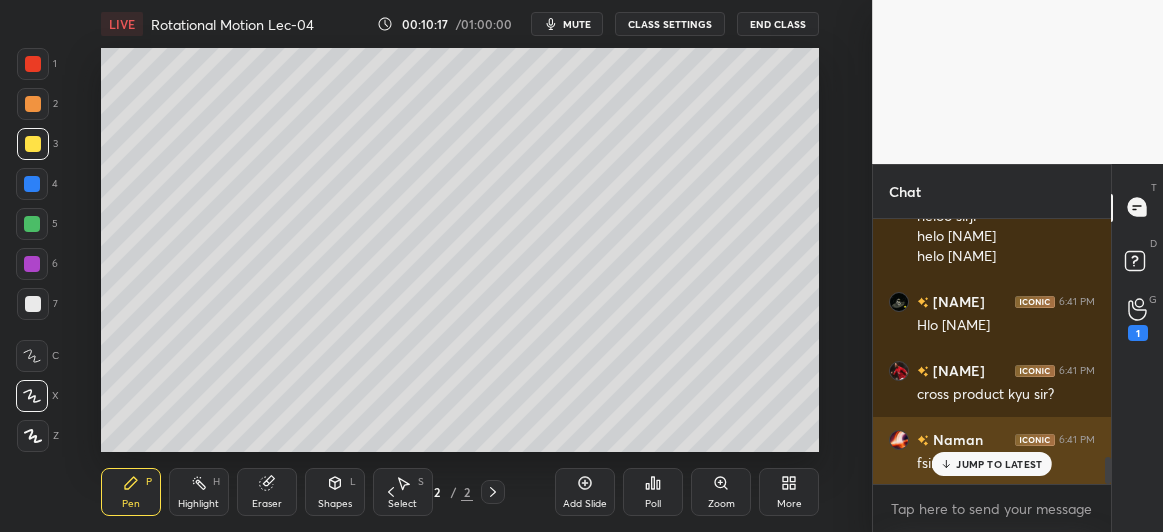 click on "JUMP TO LATEST" at bounding box center (999, 464) 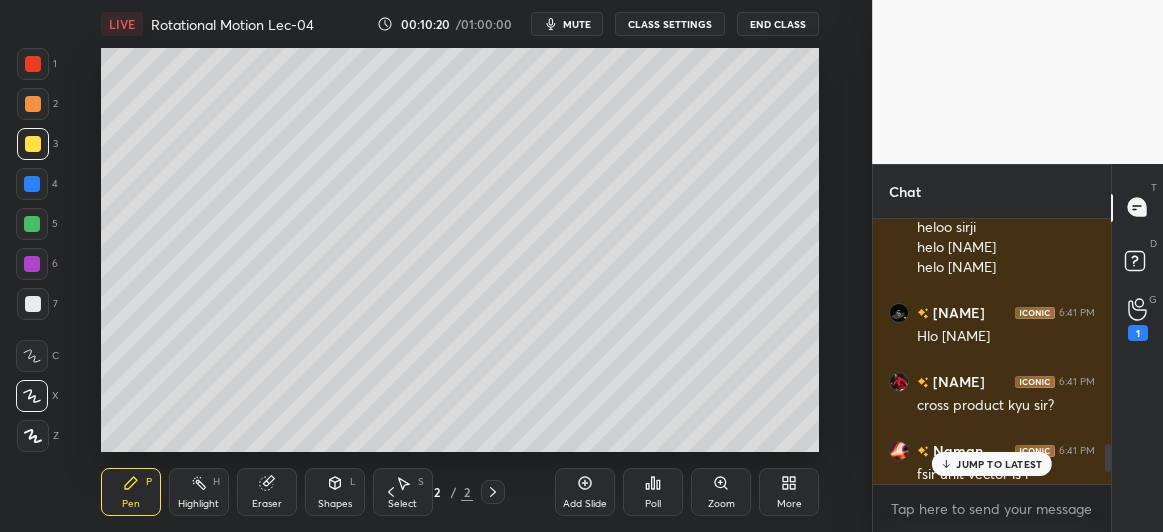 scroll, scrollTop: 2306, scrollLeft: 0, axis: vertical 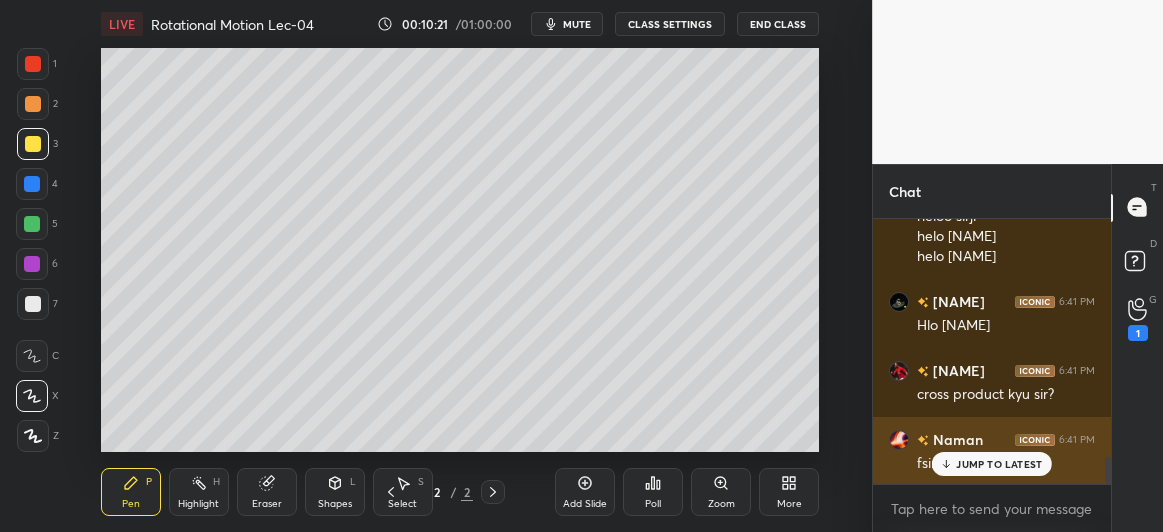 click on "JUMP TO LATEST" at bounding box center (999, 464) 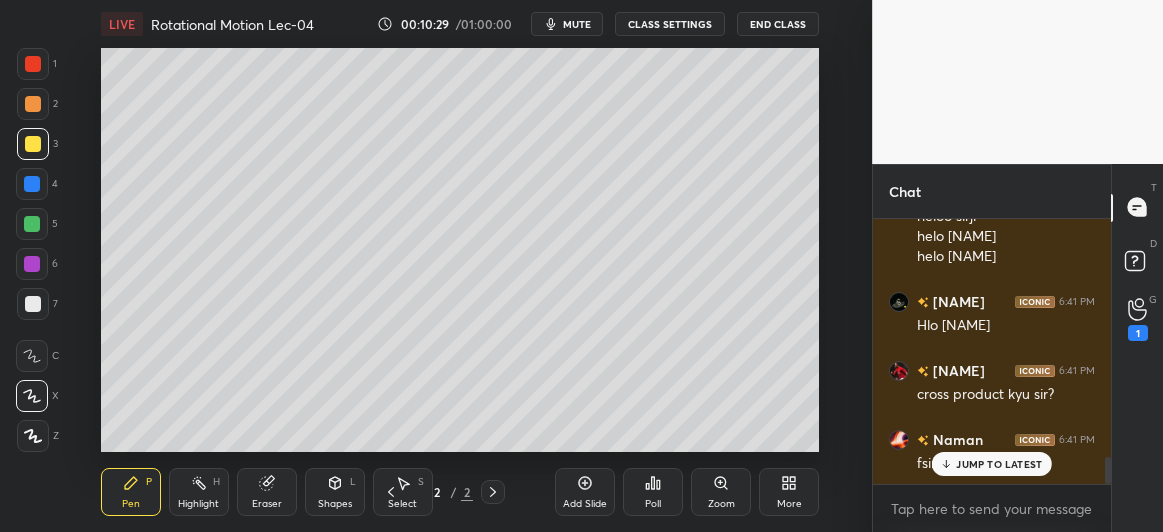 scroll, scrollTop: 2375, scrollLeft: 0, axis: vertical 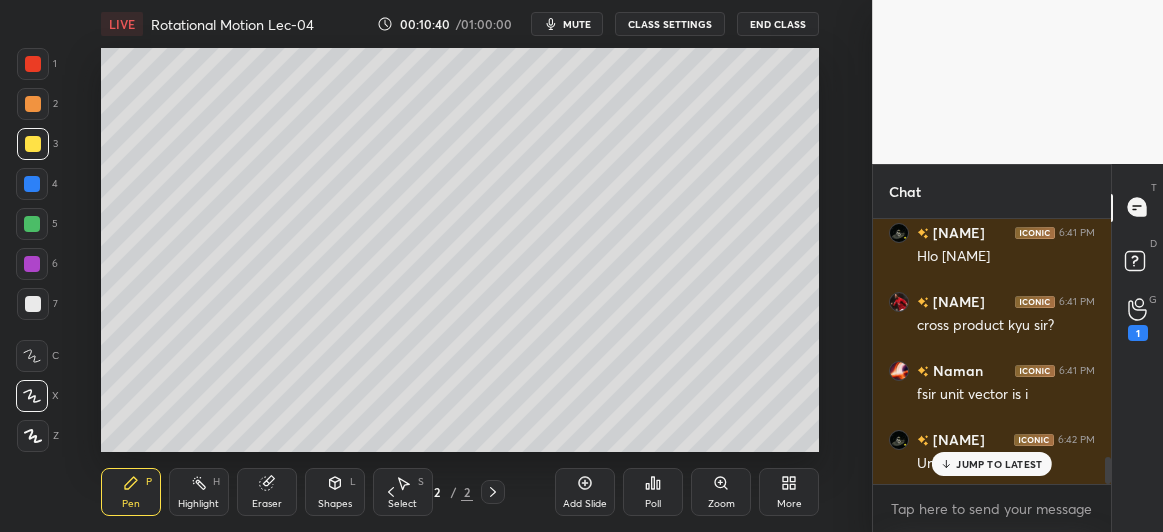 click on "JUMP TO LATEST" at bounding box center (999, 464) 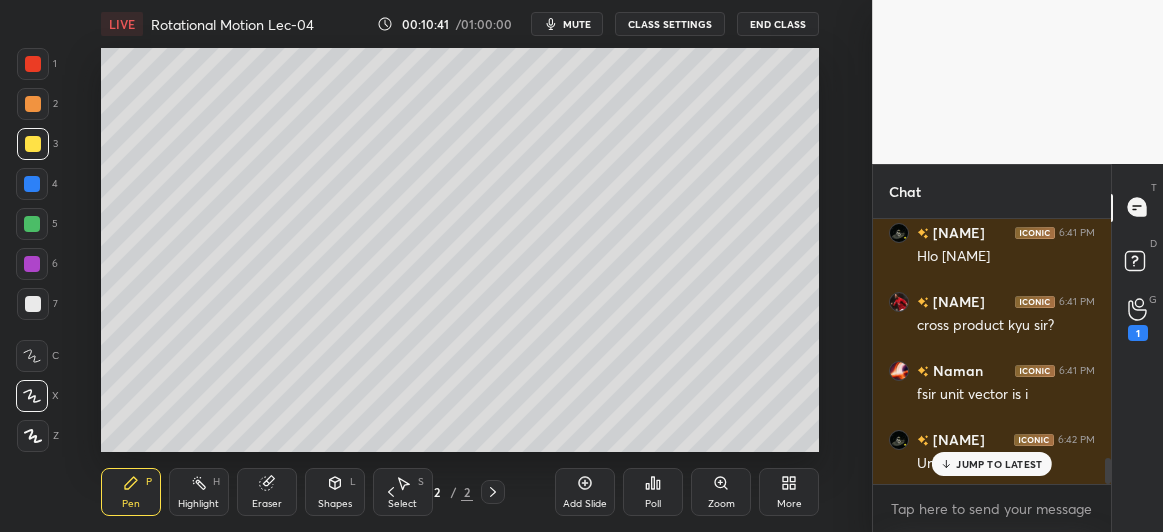 scroll, scrollTop: 2444, scrollLeft: 0, axis: vertical 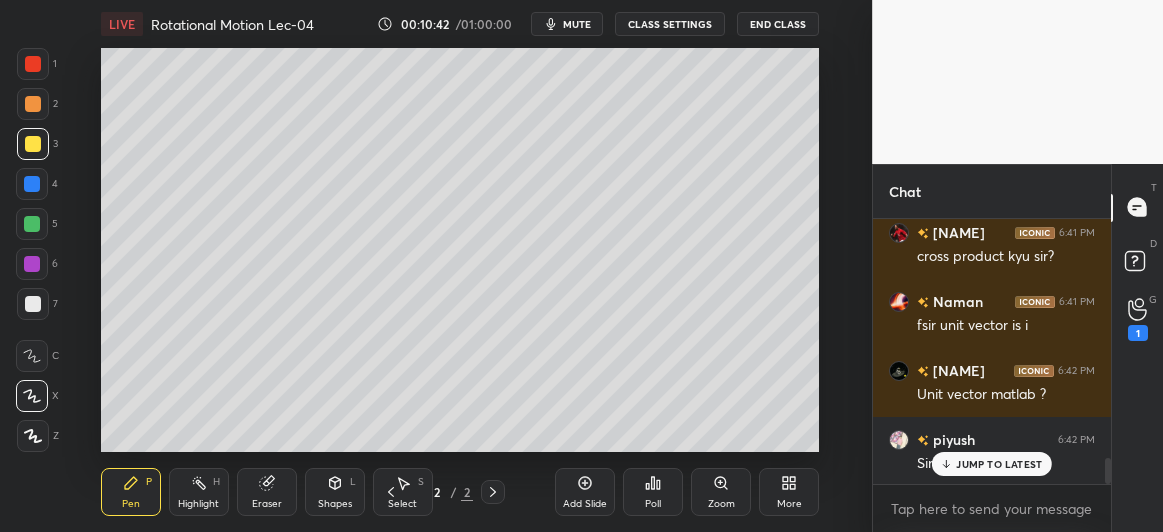 click on "JUMP TO LATEST" at bounding box center [999, 464] 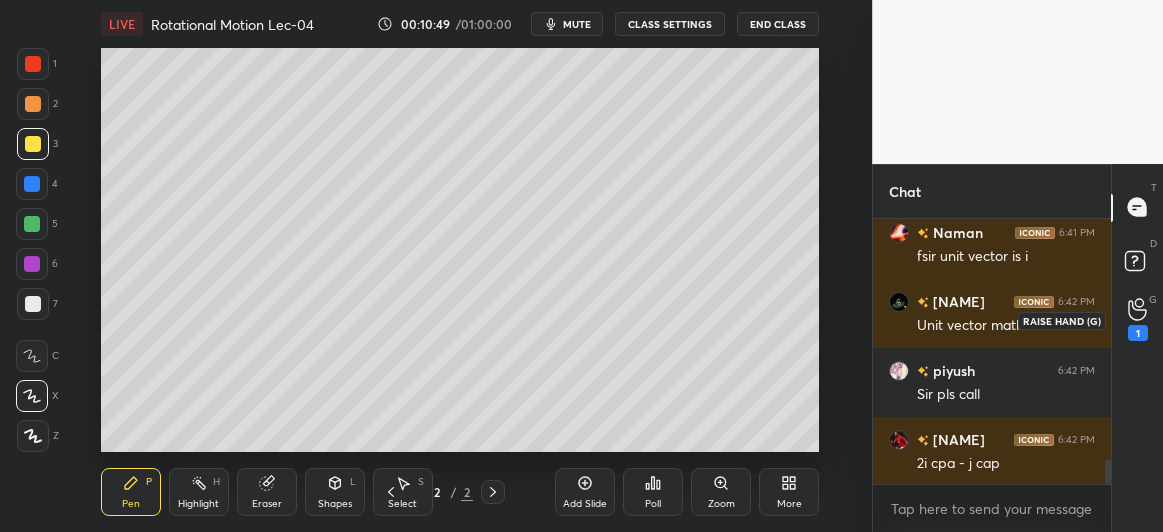 click 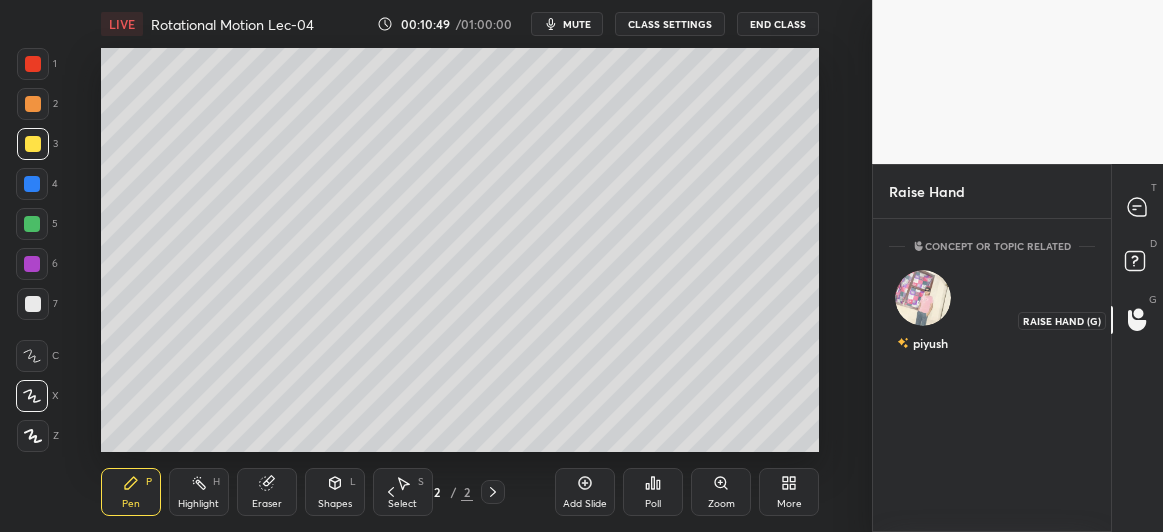 scroll, scrollTop: 308, scrollLeft: 232, axis: both 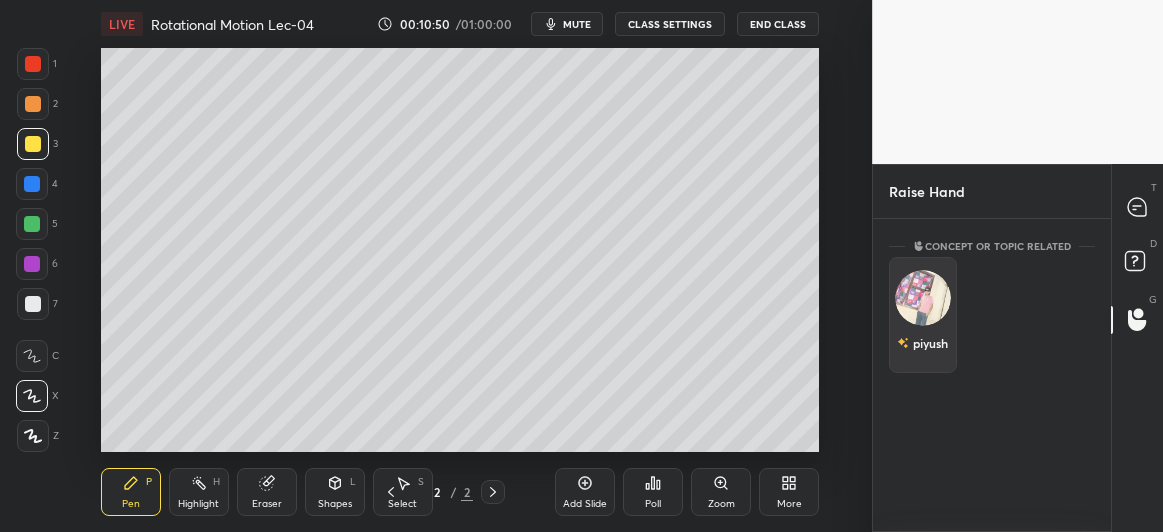 click at bounding box center (923, 298) 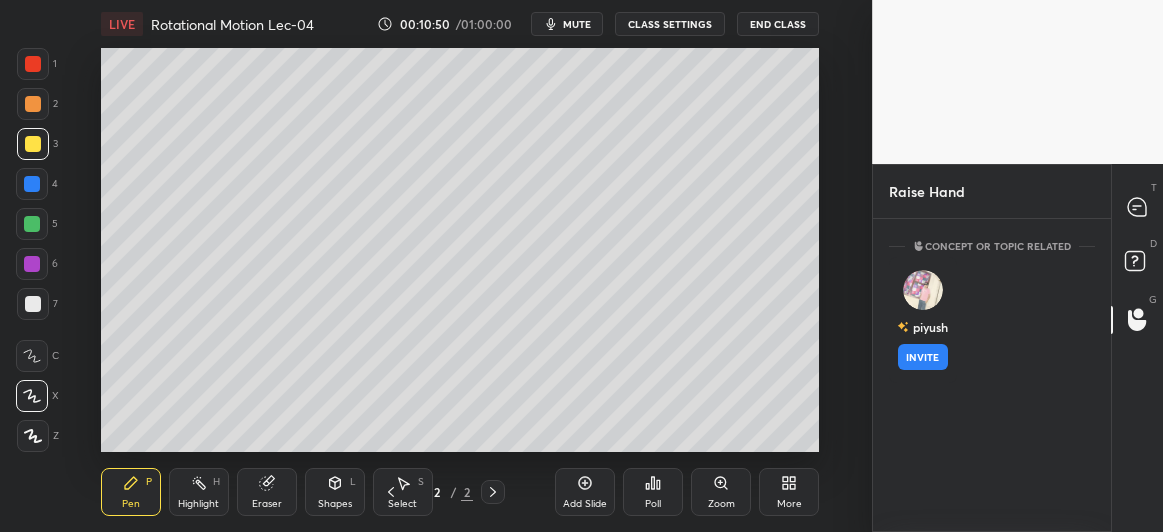 click on "INVITE" at bounding box center [923, 357] 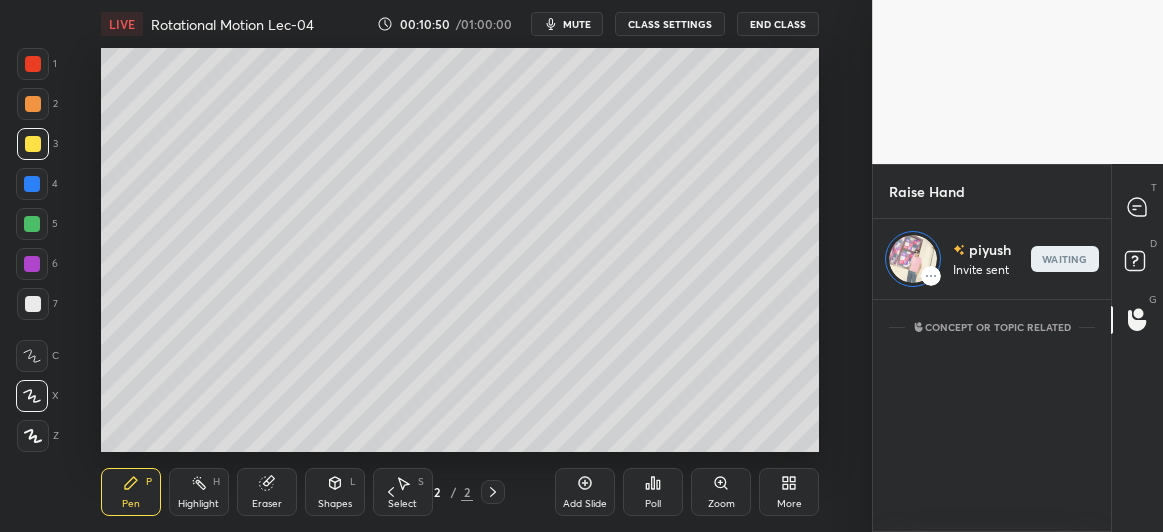 scroll, scrollTop: 227, scrollLeft: 232, axis: both 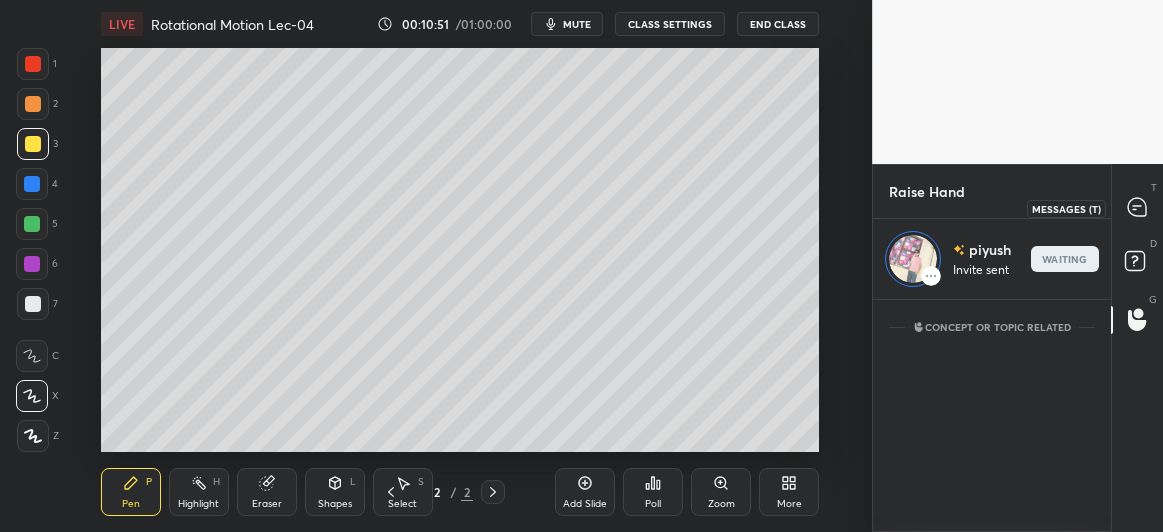 click 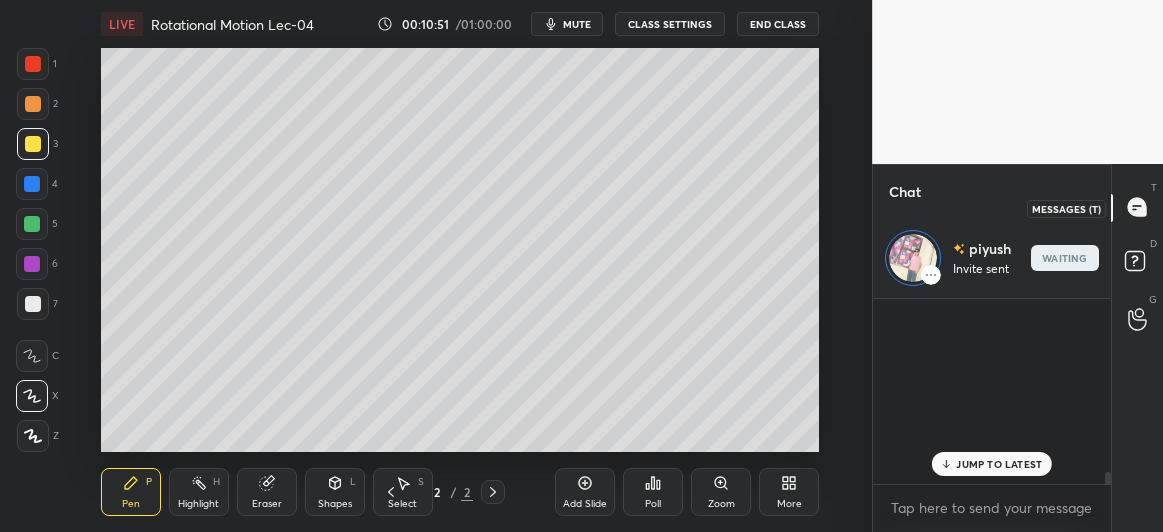 scroll, scrollTop: 6, scrollLeft: 6, axis: both 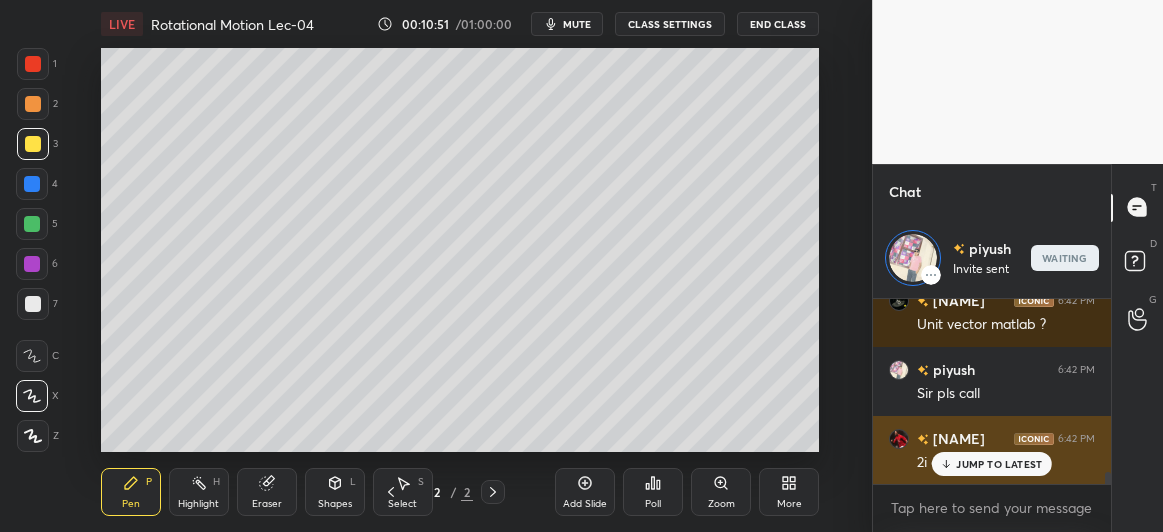 click on "JUMP TO LATEST" at bounding box center [992, 464] 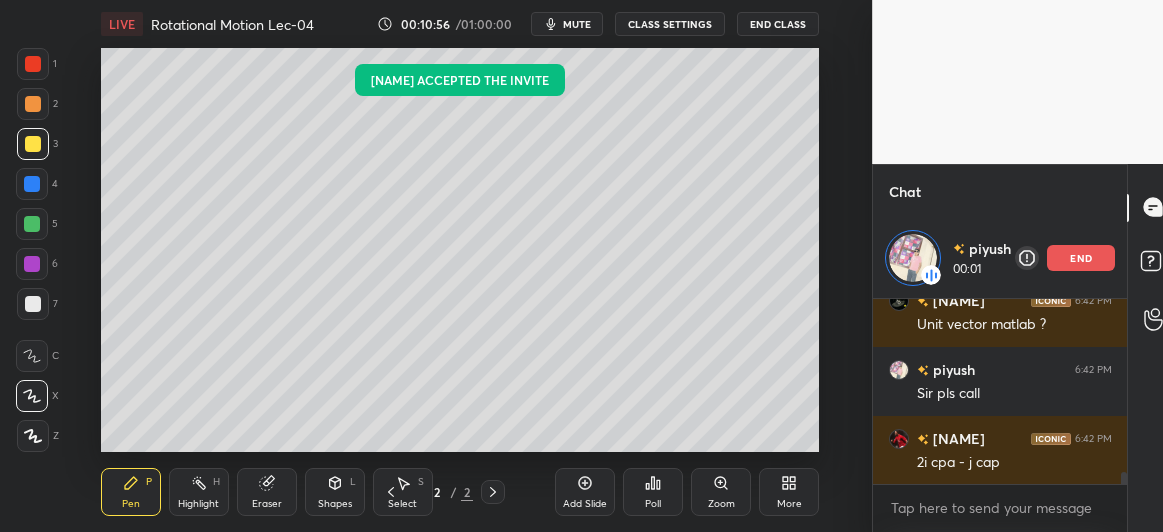 scroll, scrollTop: 6, scrollLeft: 6, axis: both 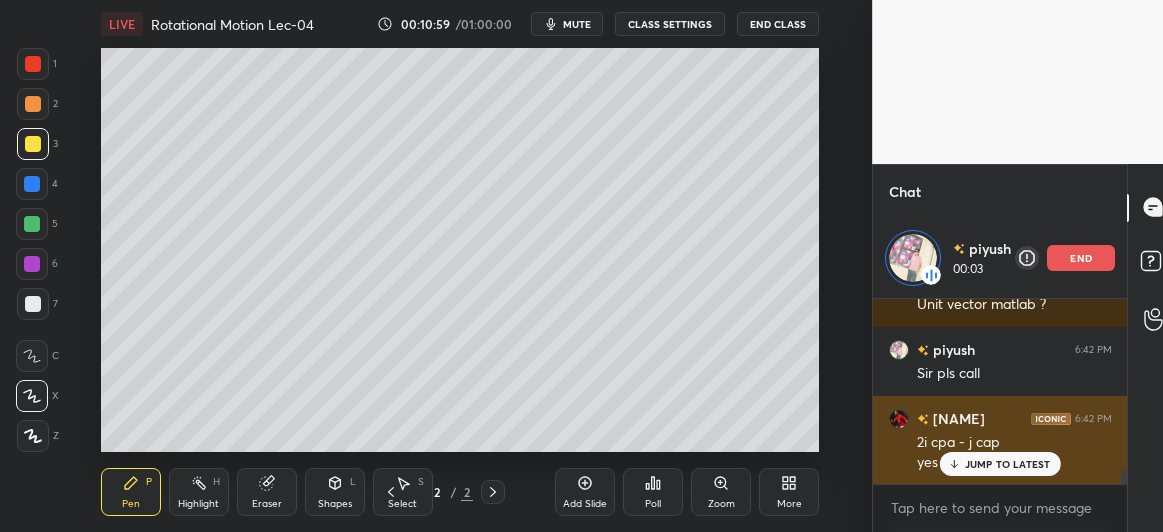 click on "JUMP TO LATEST" at bounding box center [1008, 464] 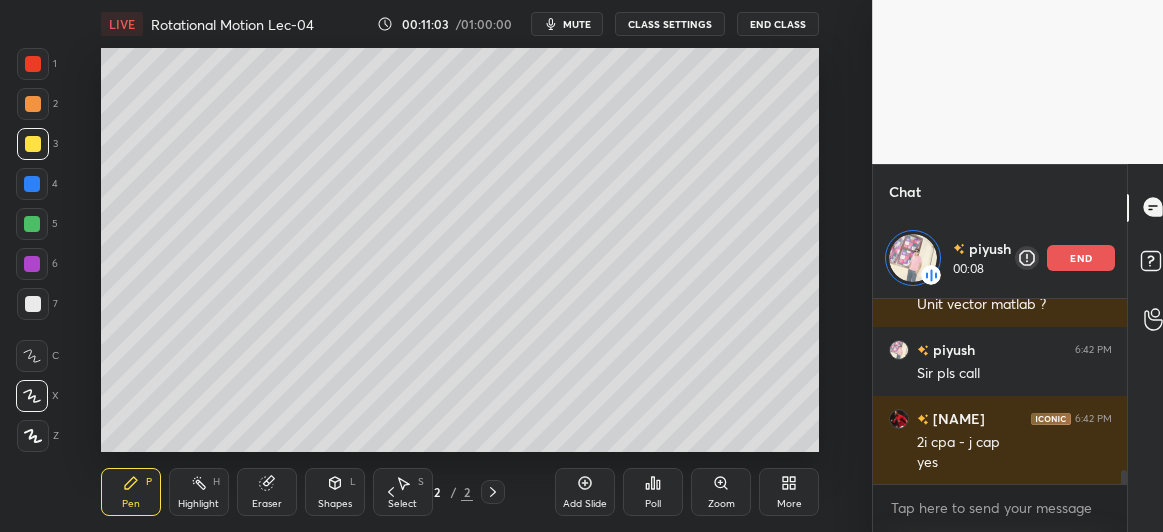click at bounding box center (33, 144) 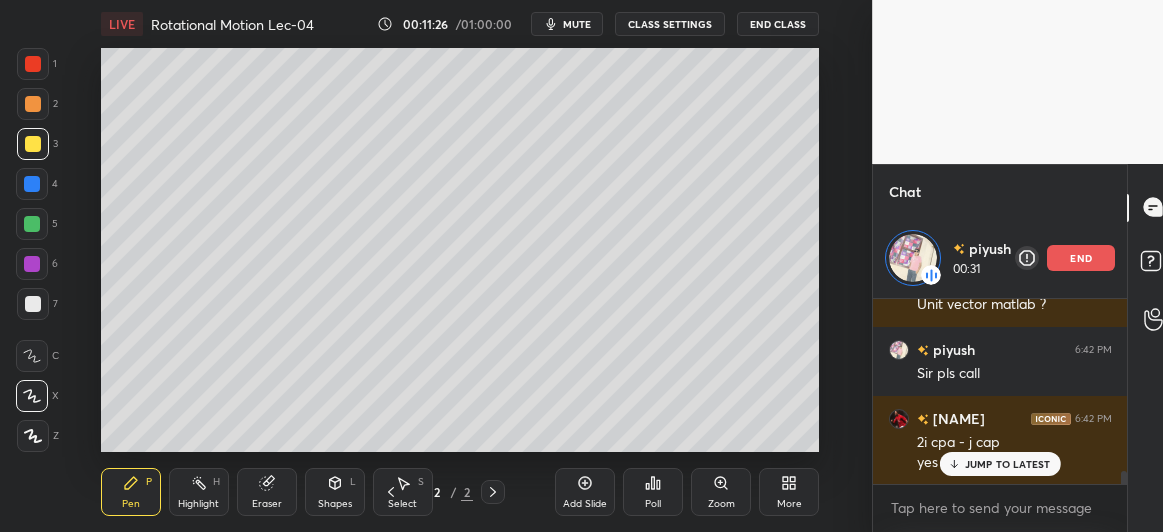 scroll, scrollTop: 2364, scrollLeft: 0, axis: vertical 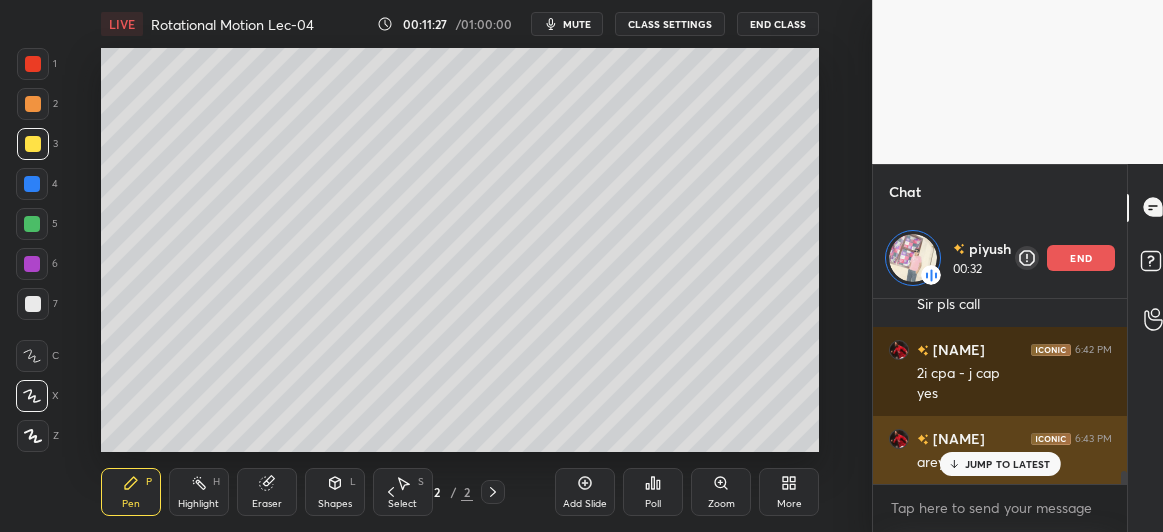 click on "JUMP TO LATEST" at bounding box center [1008, 464] 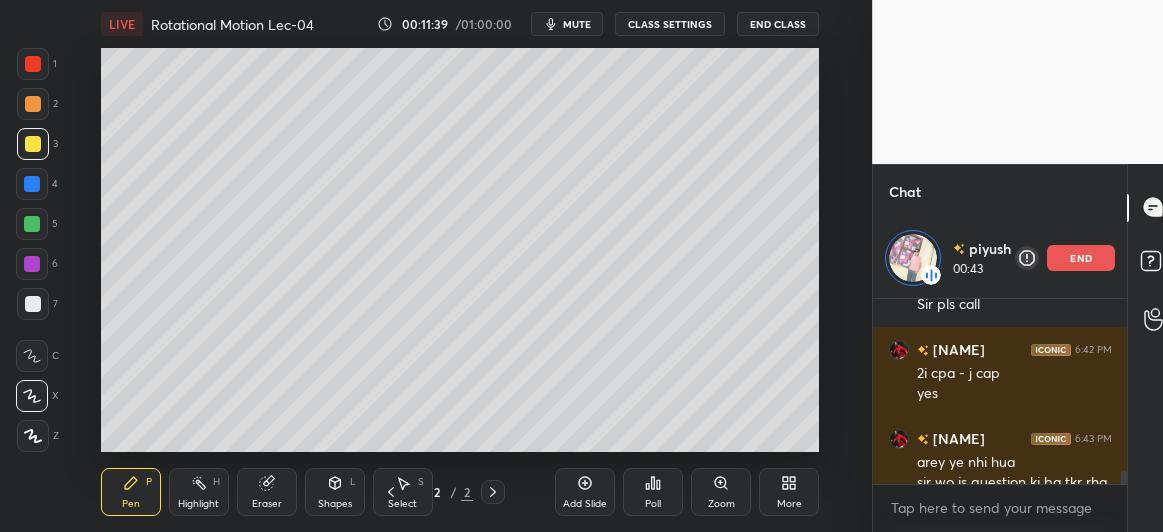 scroll, scrollTop: 2403, scrollLeft: 0, axis: vertical 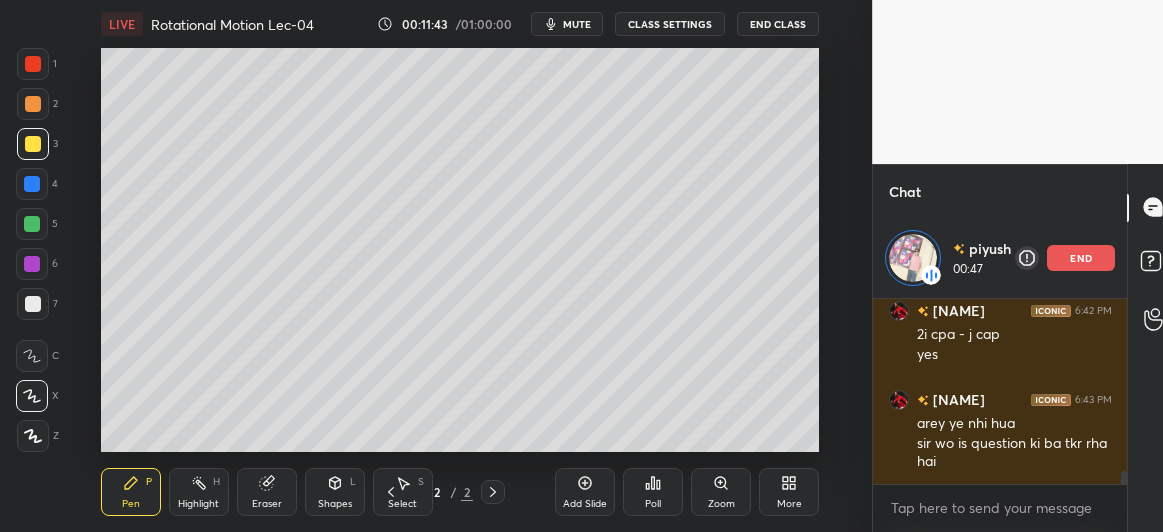 click on "Eraser" at bounding box center (267, 492) 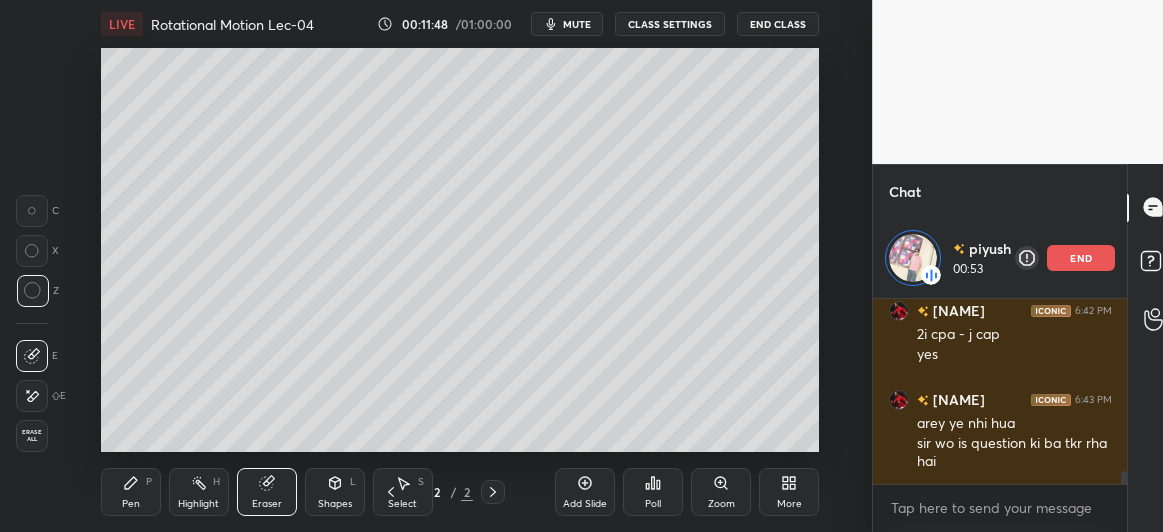 click on "Pen" at bounding box center [131, 504] 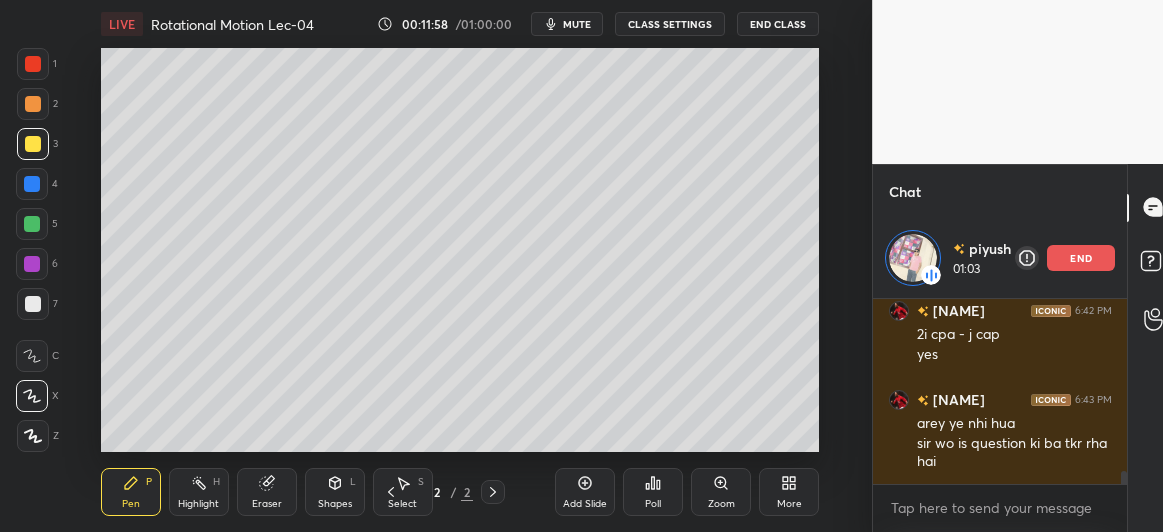 scroll, scrollTop: 2472, scrollLeft: 0, axis: vertical 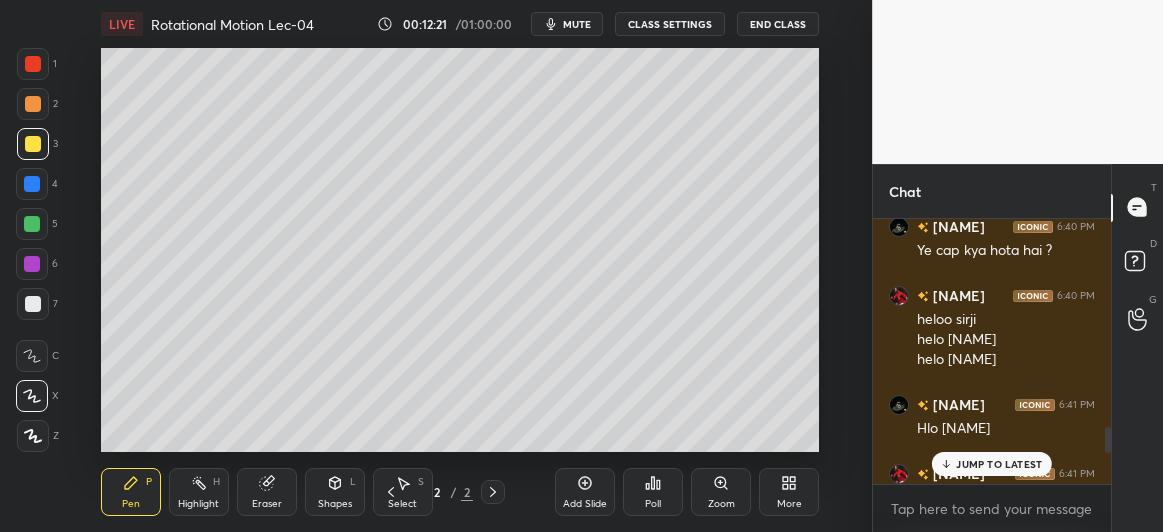 click on "JUMP TO LATEST" at bounding box center [999, 464] 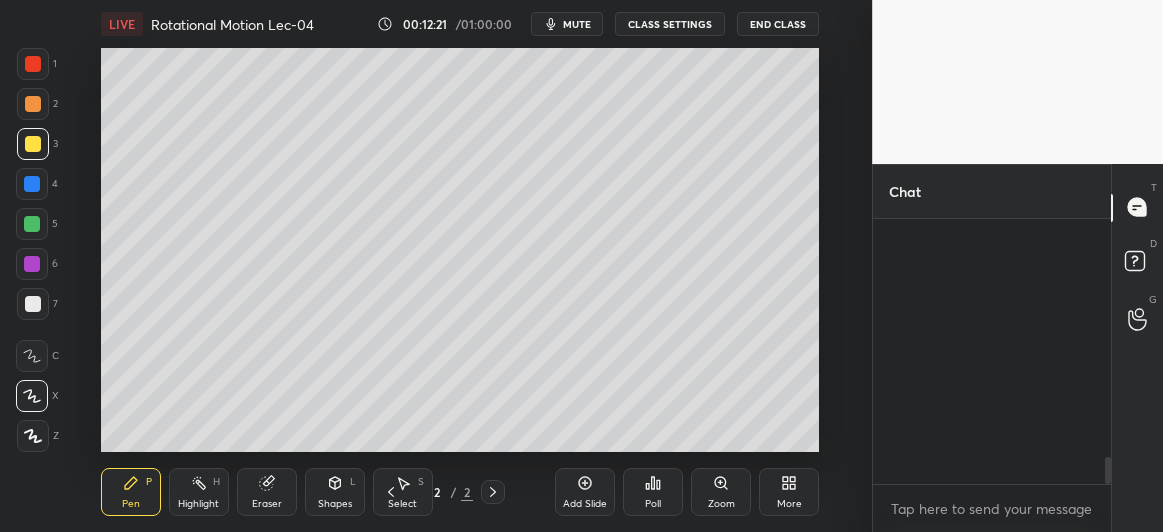 scroll, scrollTop: 2390, scrollLeft: 0, axis: vertical 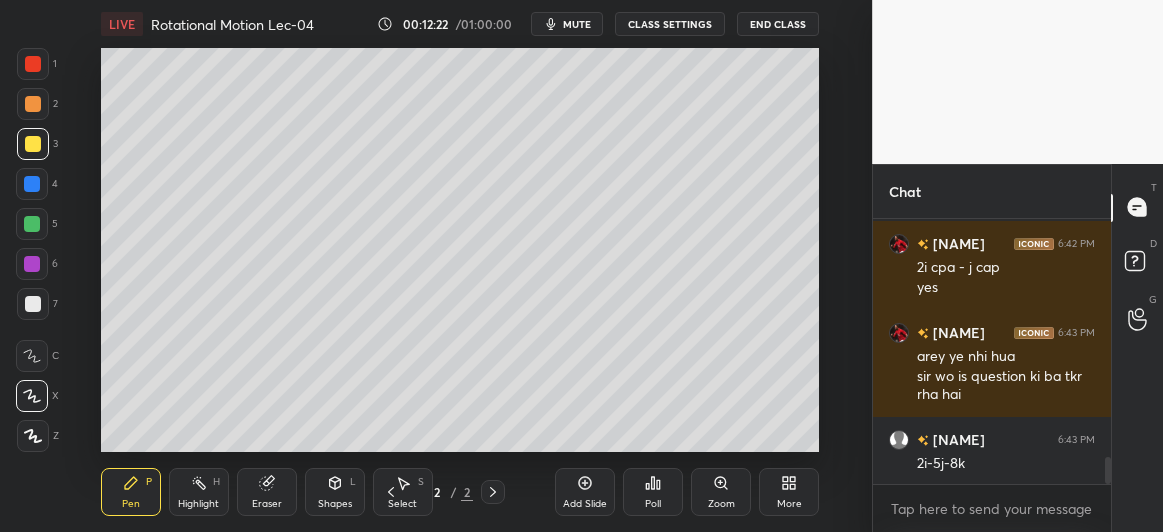 click at bounding box center [33, 144] 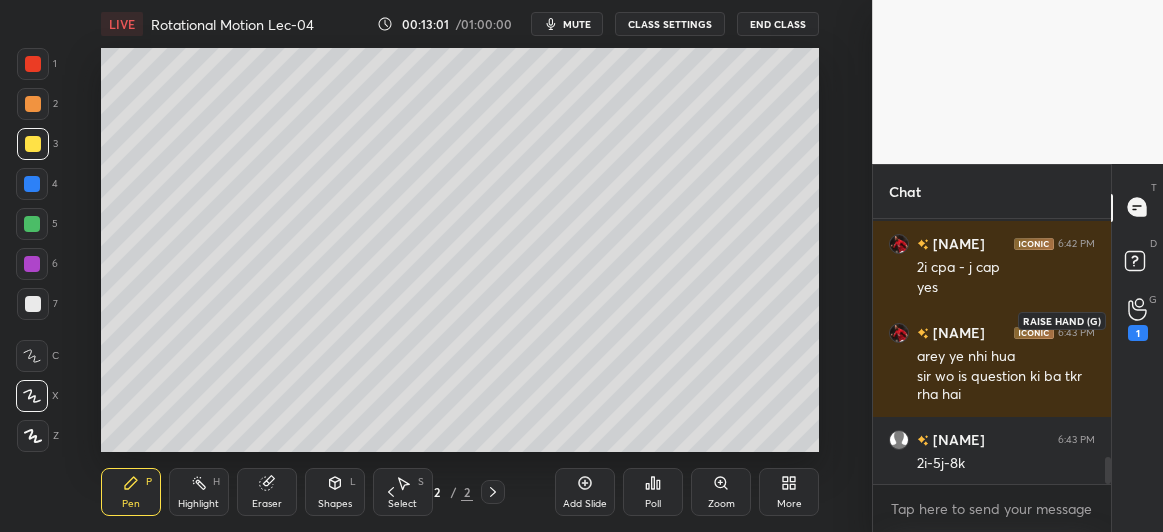 click 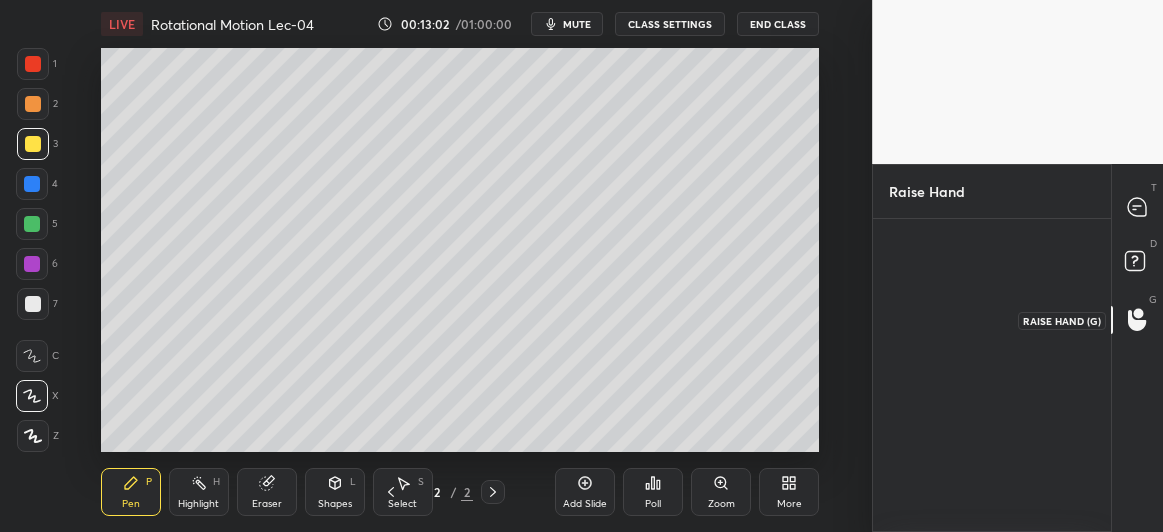 scroll, scrollTop: 308, scrollLeft: 232, axis: both 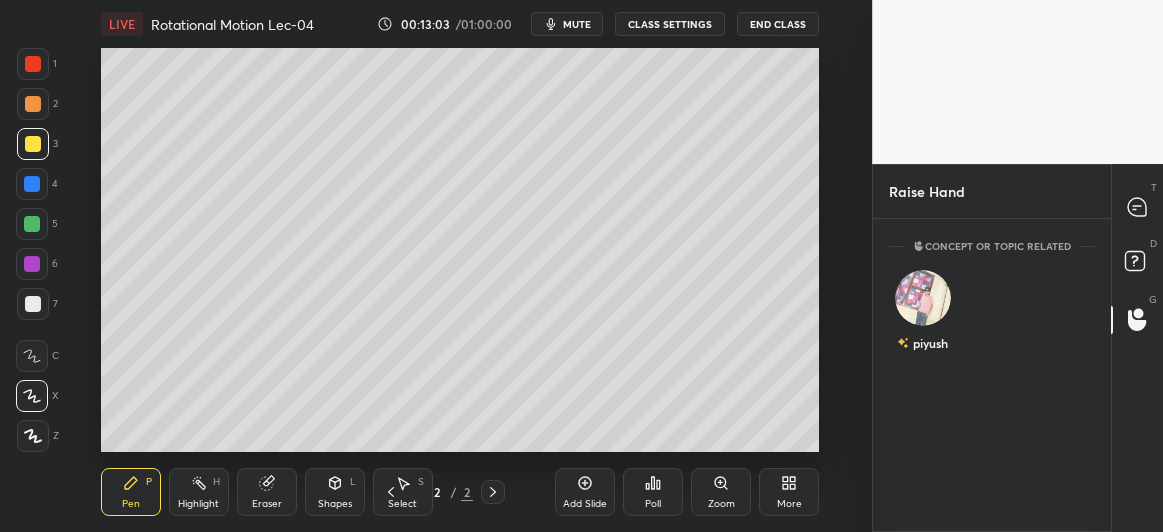 click on "T Messages (T)" at bounding box center (1137, 208) 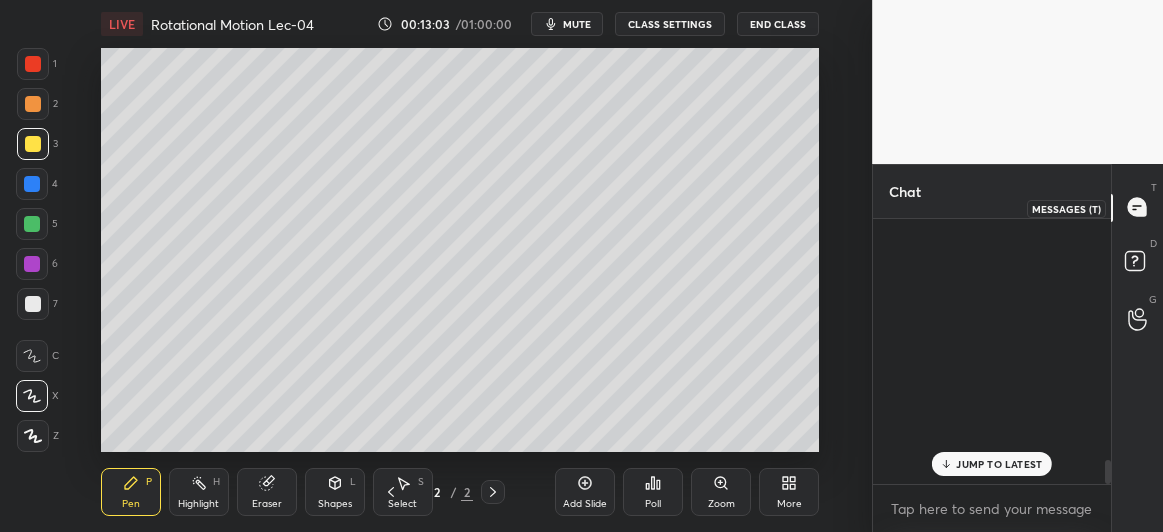 scroll, scrollTop: 2670, scrollLeft: 0, axis: vertical 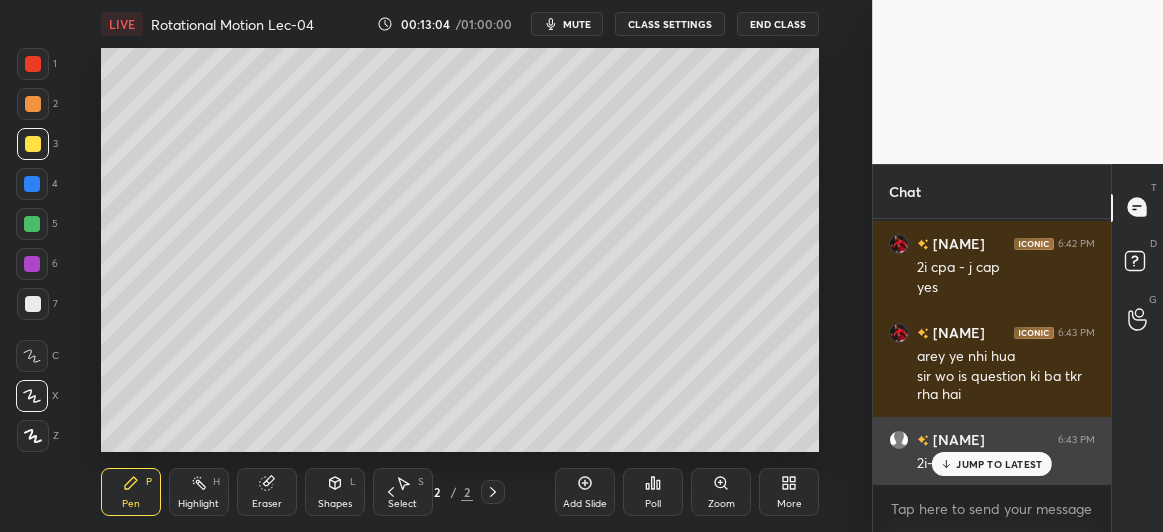 click on "JUMP TO LATEST" at bounding box center (999, 464) 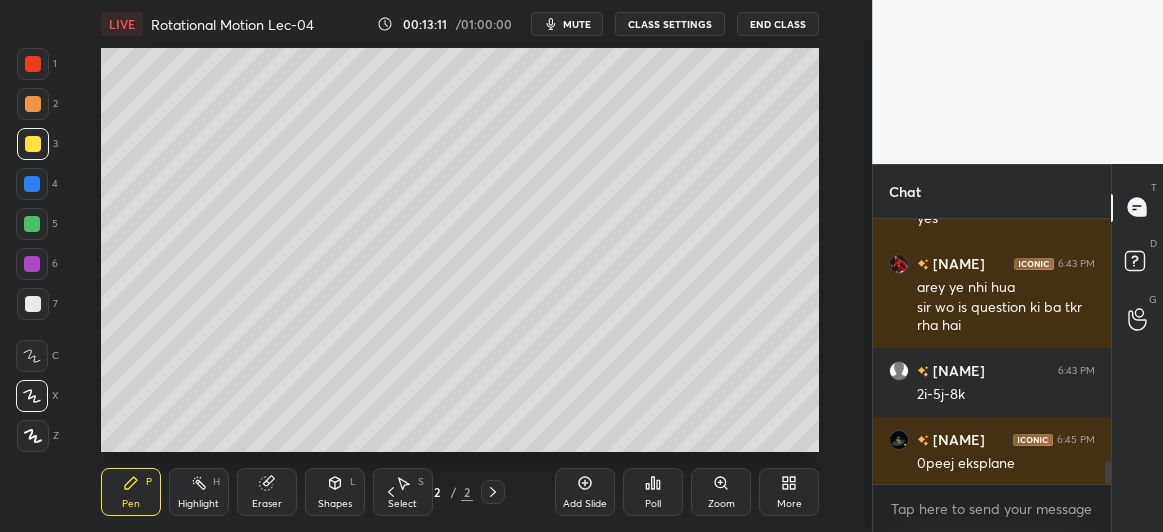 scroll, scrollTop: 2809, scrollLeft: 0, axis: vertical 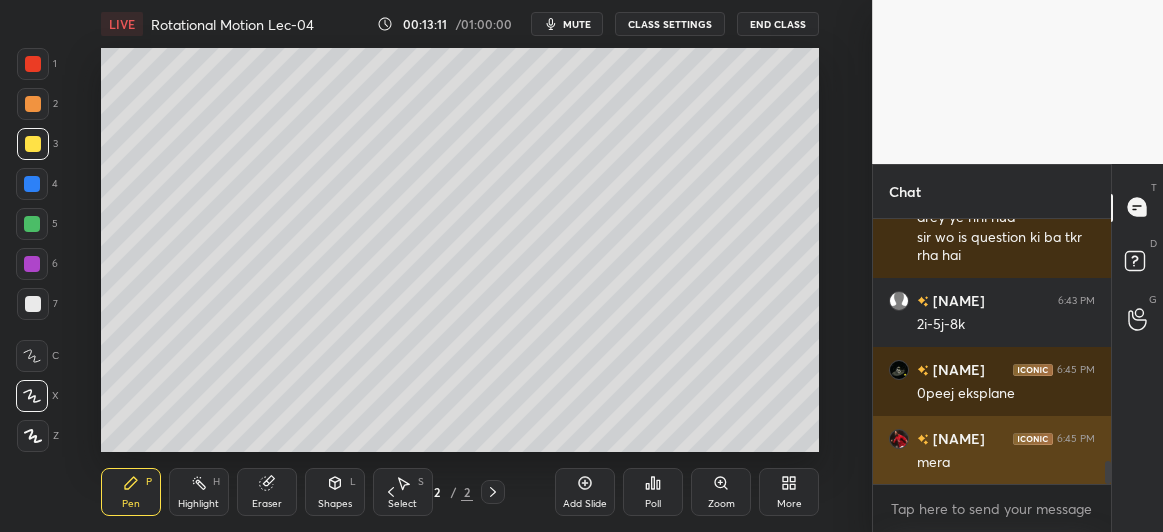 click on "mera" at bounding box center (1006, 463) 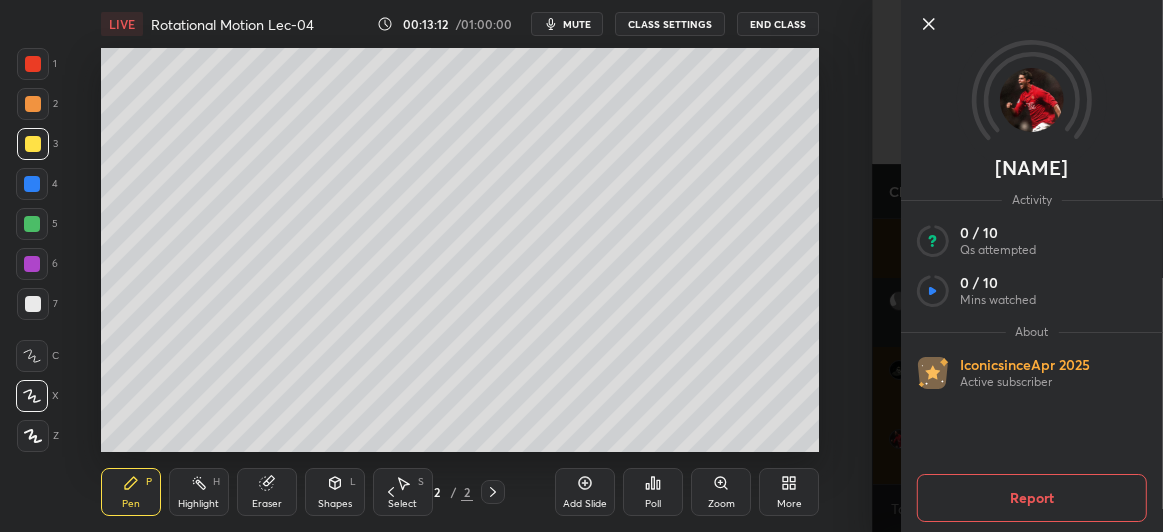 click 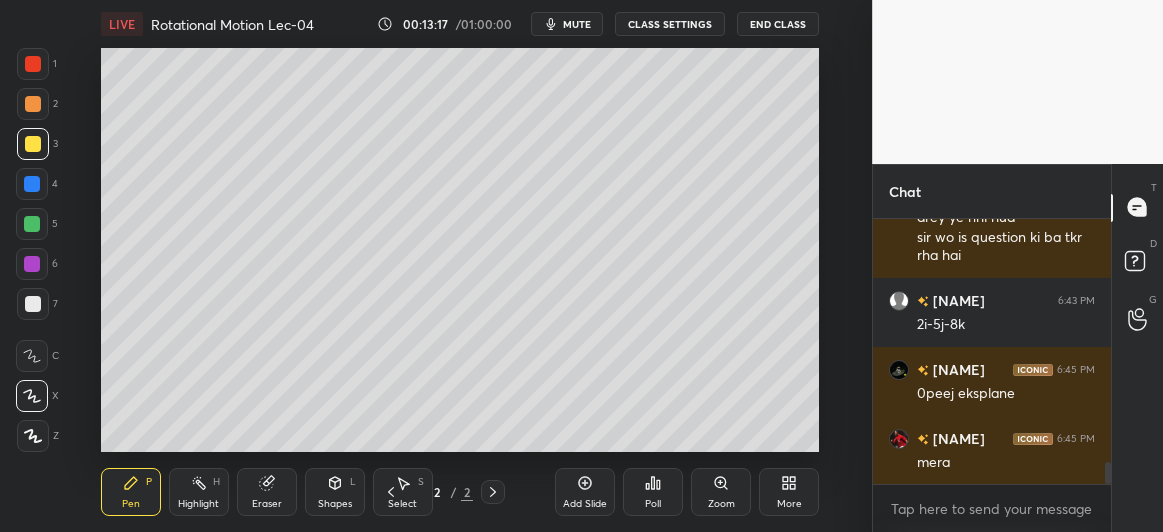scroll, scrollTop: 2878, scrollLeft: 0, axis: vertical 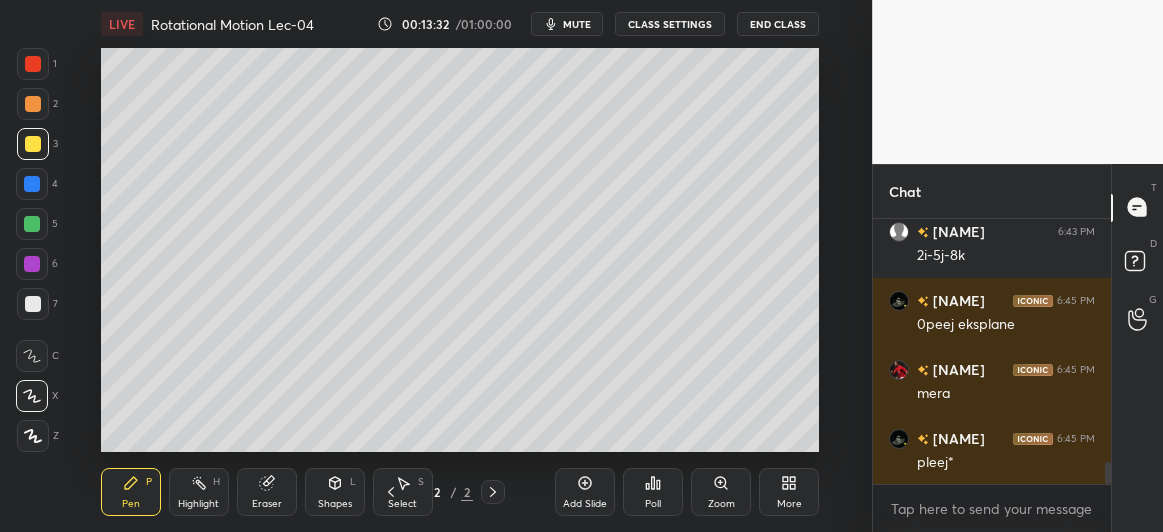 click at bounding box center [33, 304] 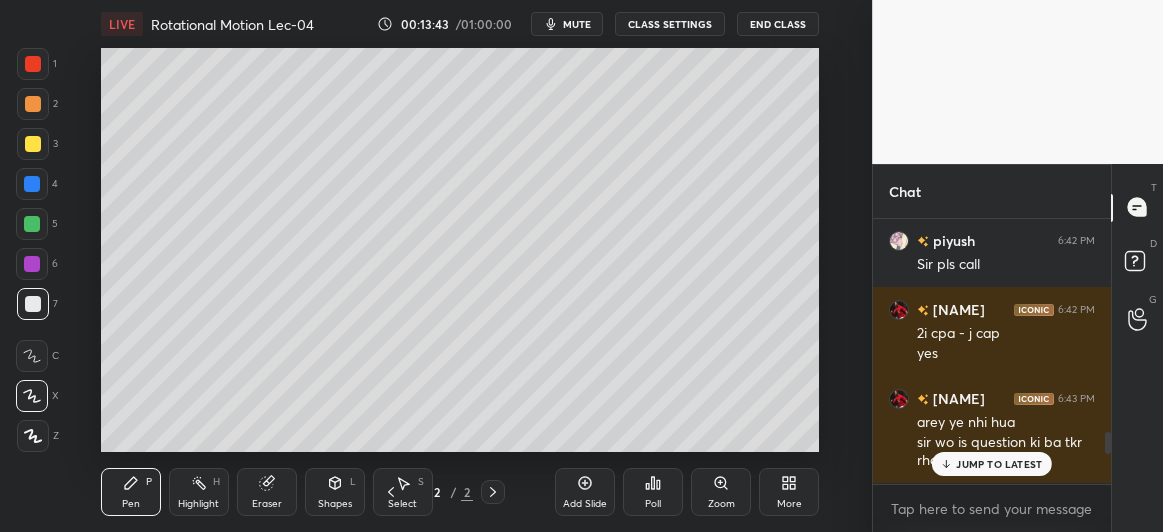 scroll, scrollTop: 2596, scrollLeft: 0, axis: vertical 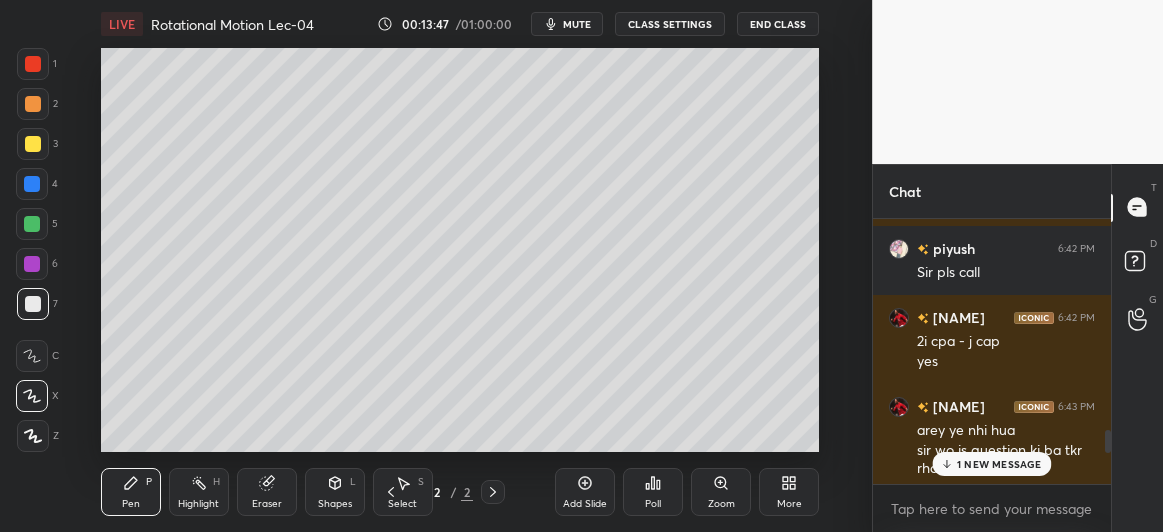 click on "1 NEW MESSAGE" at bounding box center [992, 464] 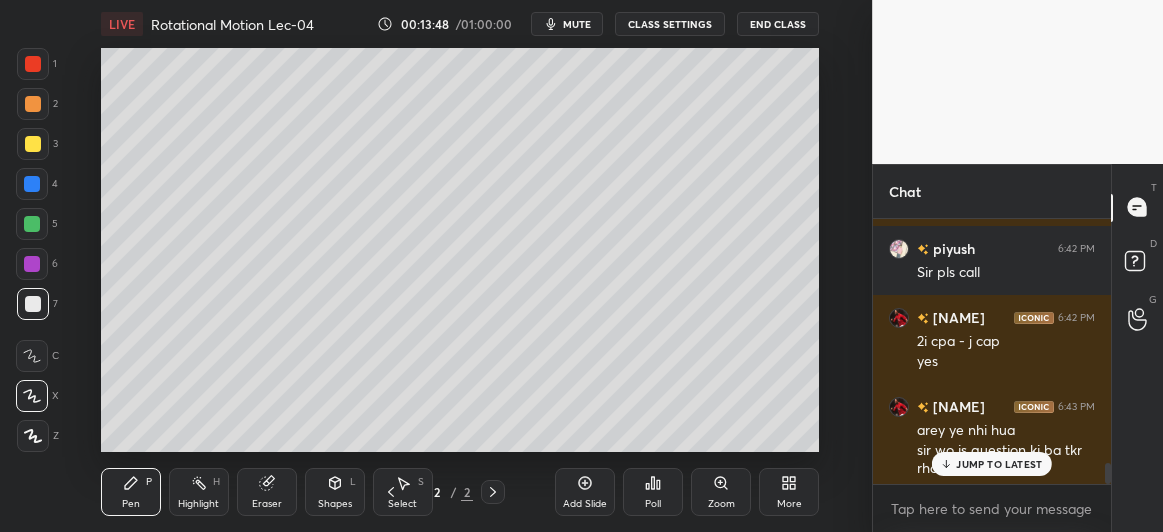 scroll, scrollTop: 3055, scrollLeft: 0, axis: vertical 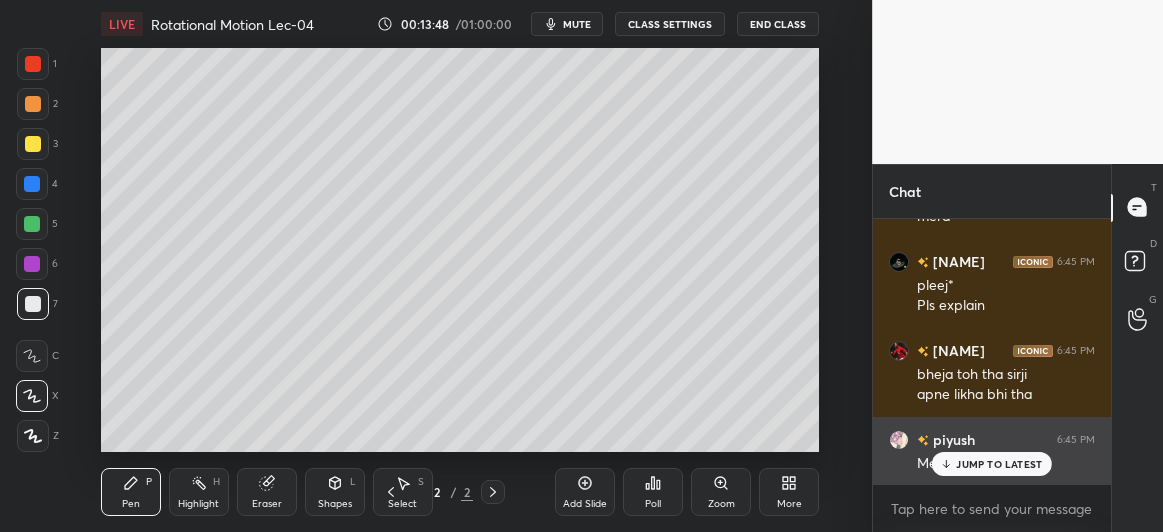 click 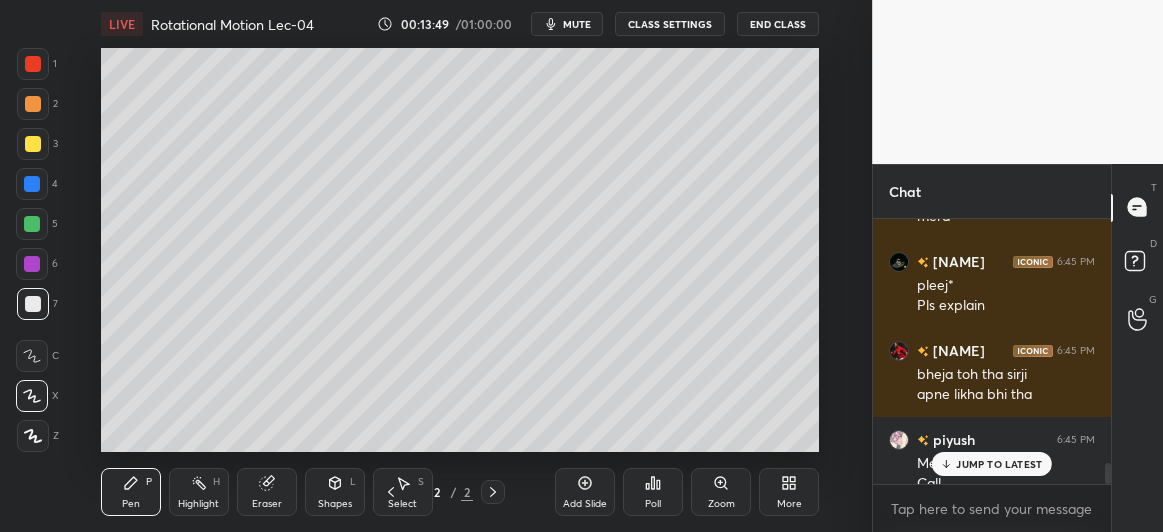 scroll, scrollTop: 3075, scrollLeft: 0, axis: vertical 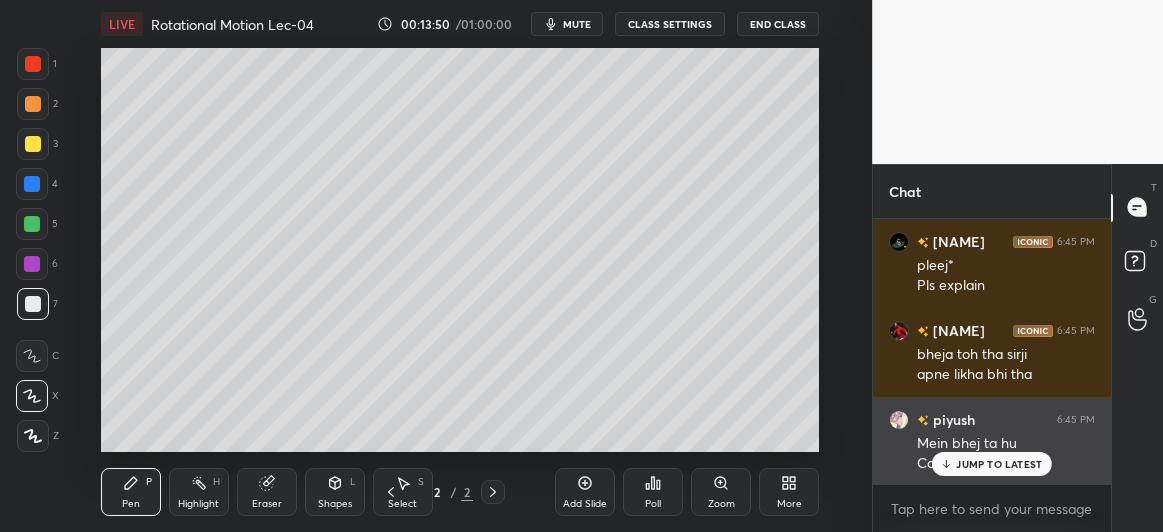 click on "JUMP TO LATEST" at bounding box center (999, 464) 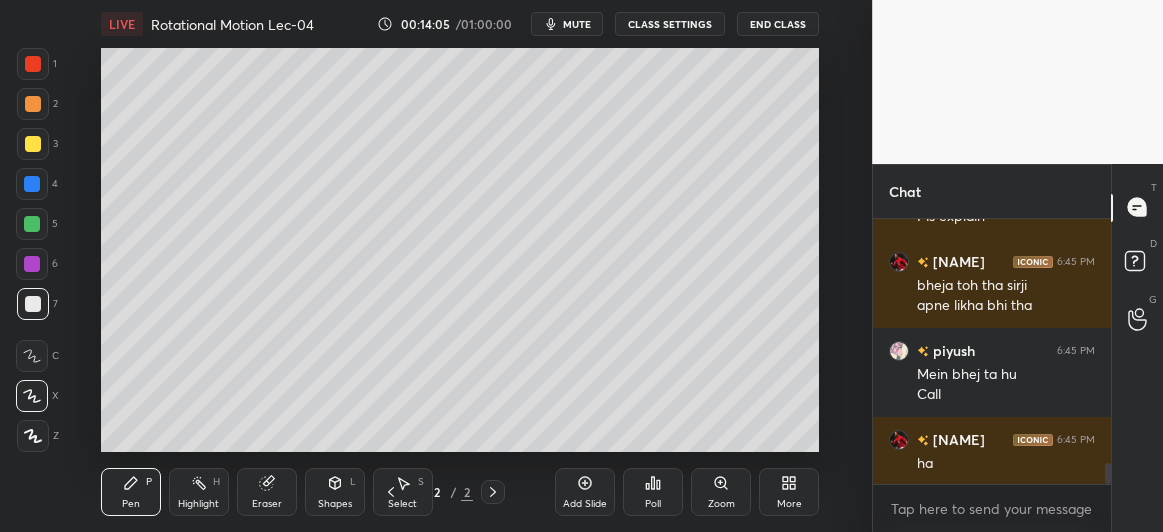 scroll, scrollTop: 3213, scrollLeft: 0, axis: vertical 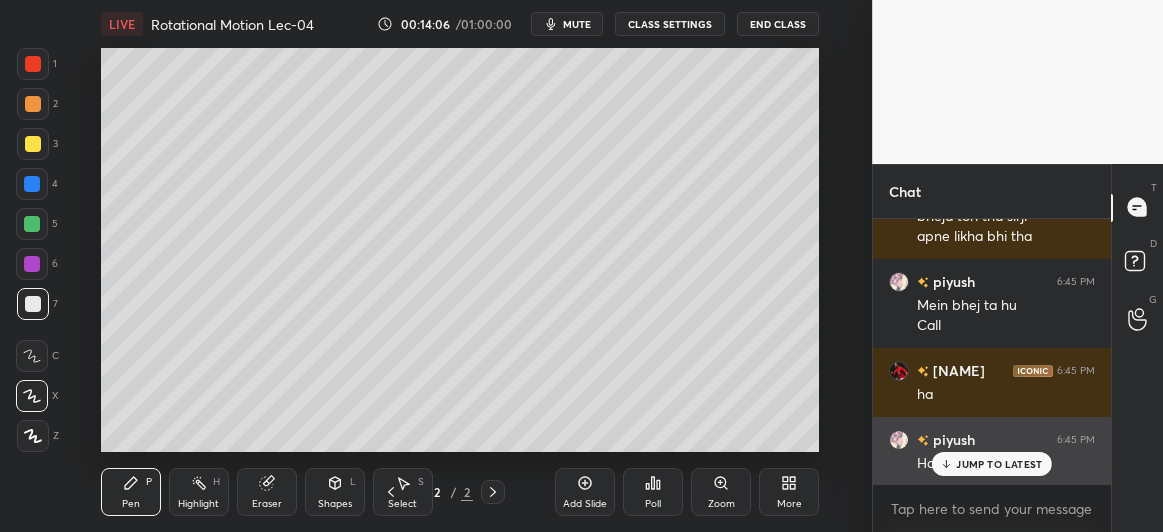 click on "JUMP TO LATEST" at bounding box center [999, 464] 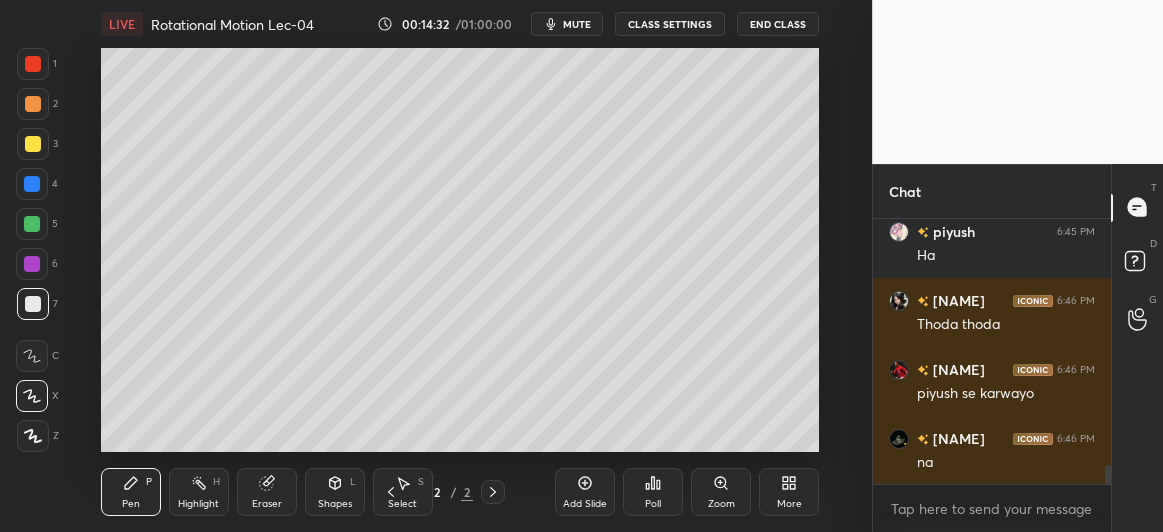 scroll, scrollTop: 3489, scrollLeft: 0, axis: vertical 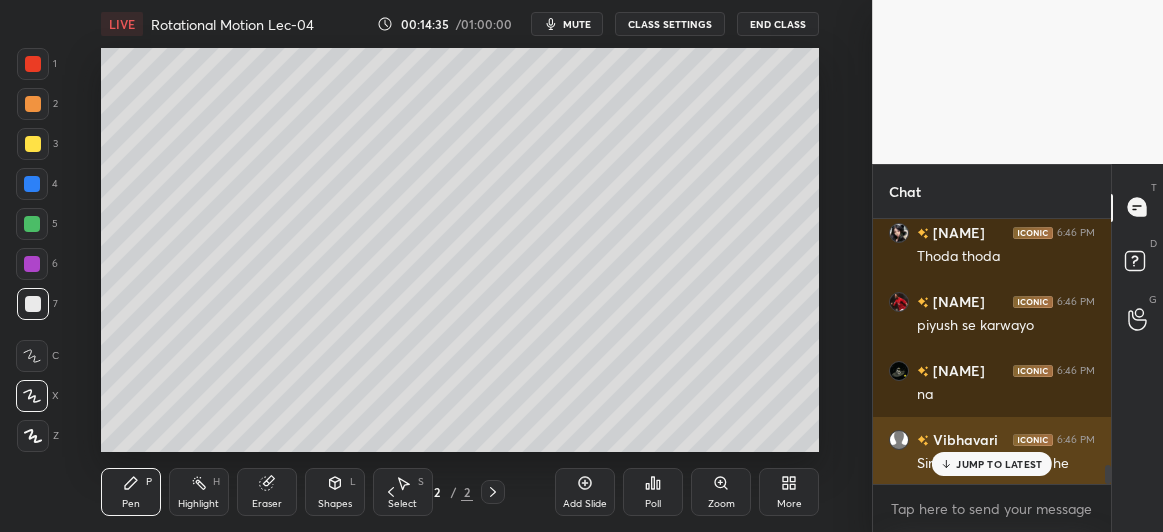 click 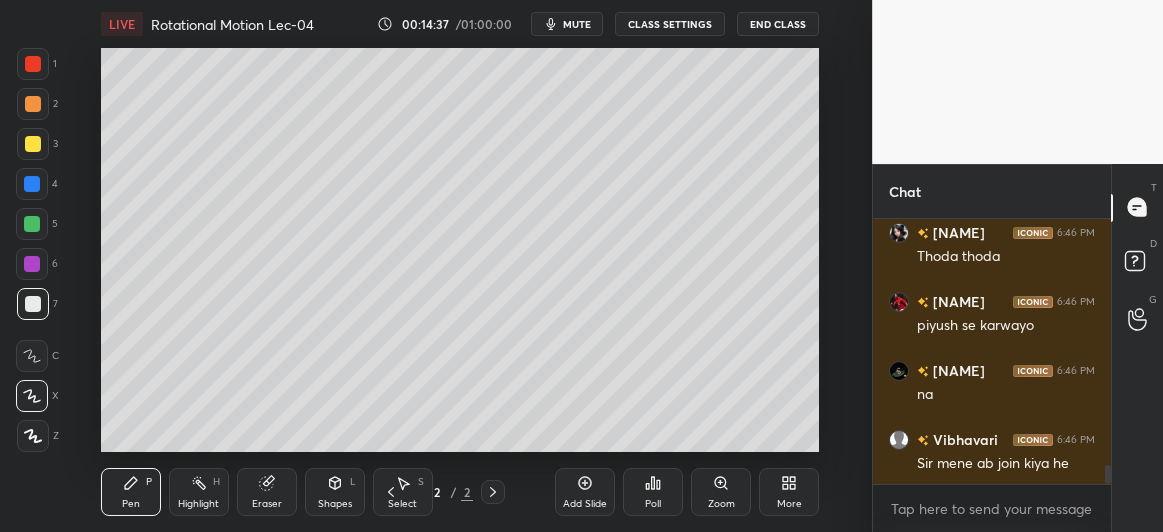 scroll, scrollTop: 3558, scrollLeft: 0, axis: vertical 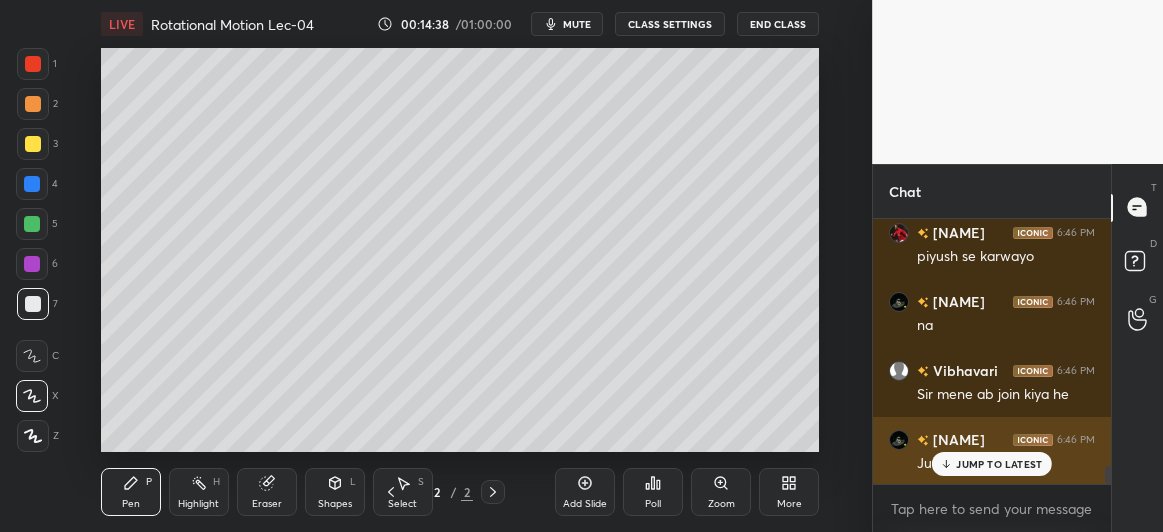 click 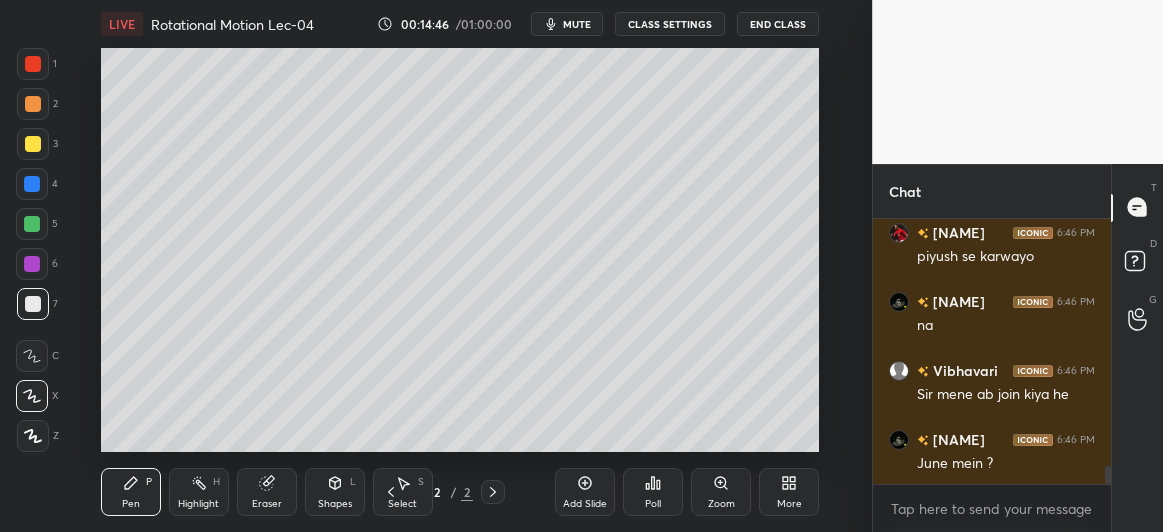 click 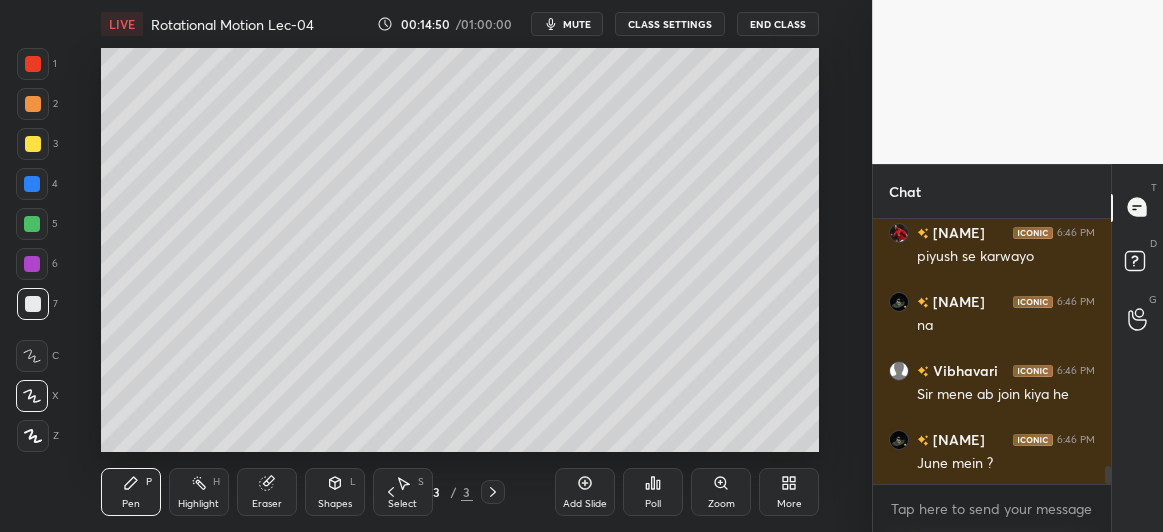 click 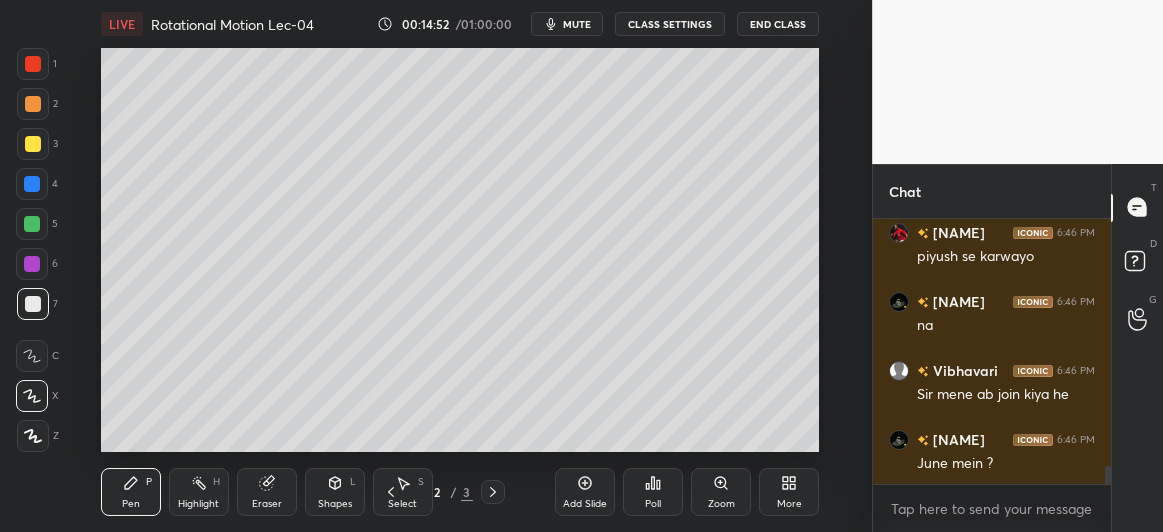 click 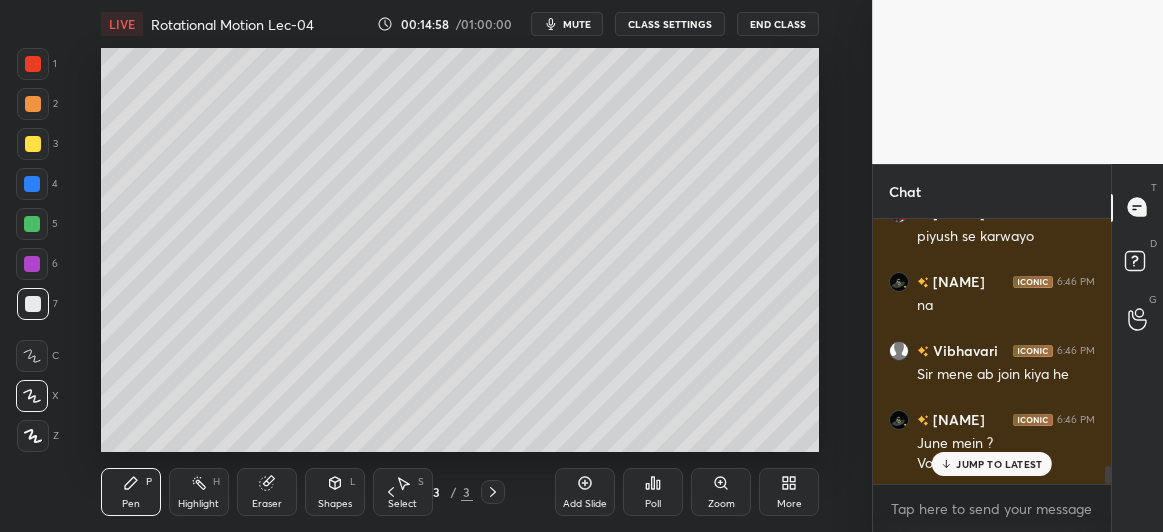 scroll, scrollTop: 3647, scrollLeft: 0, axis: vertical 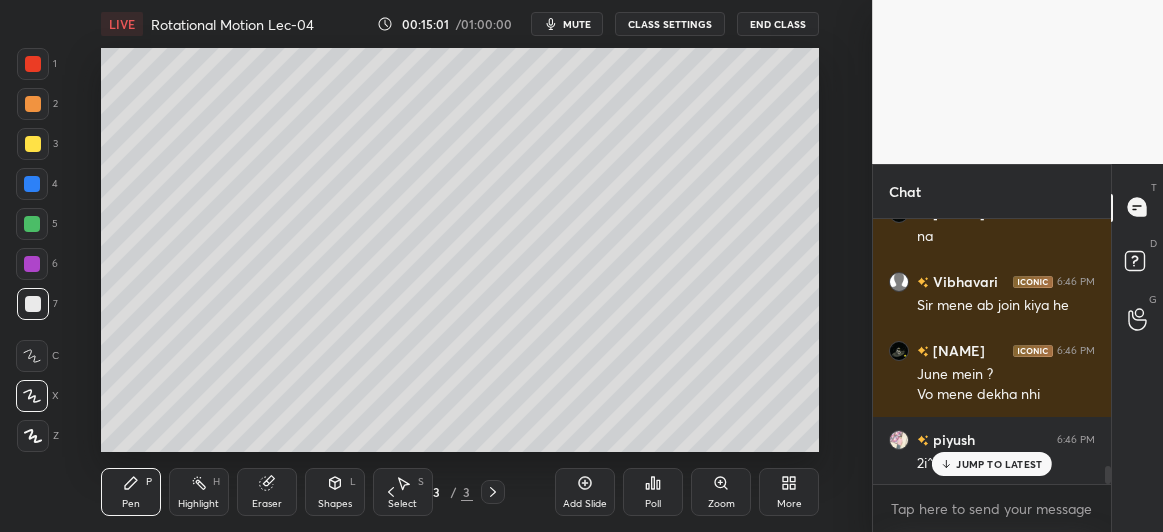 click 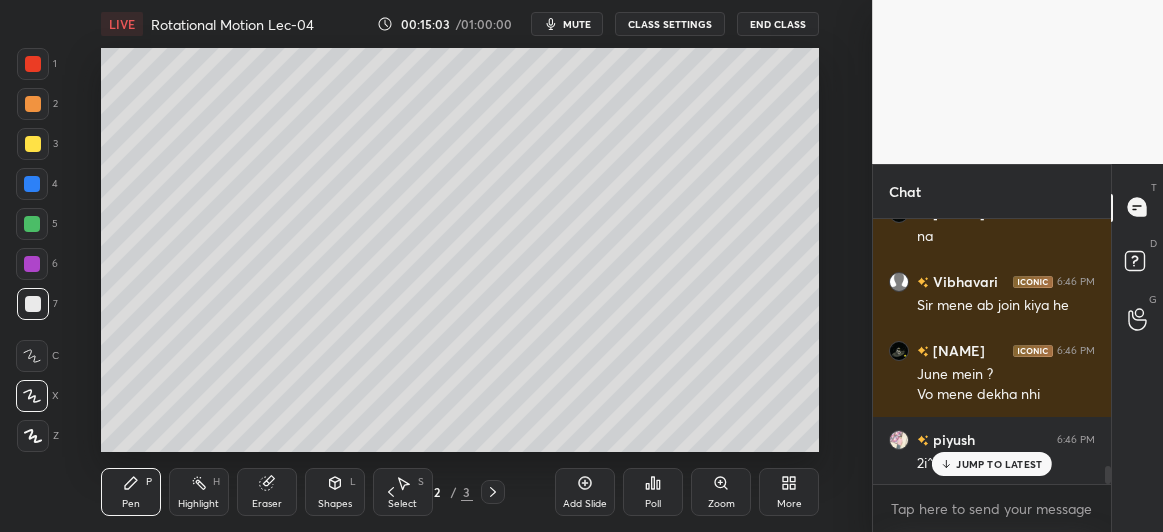 click 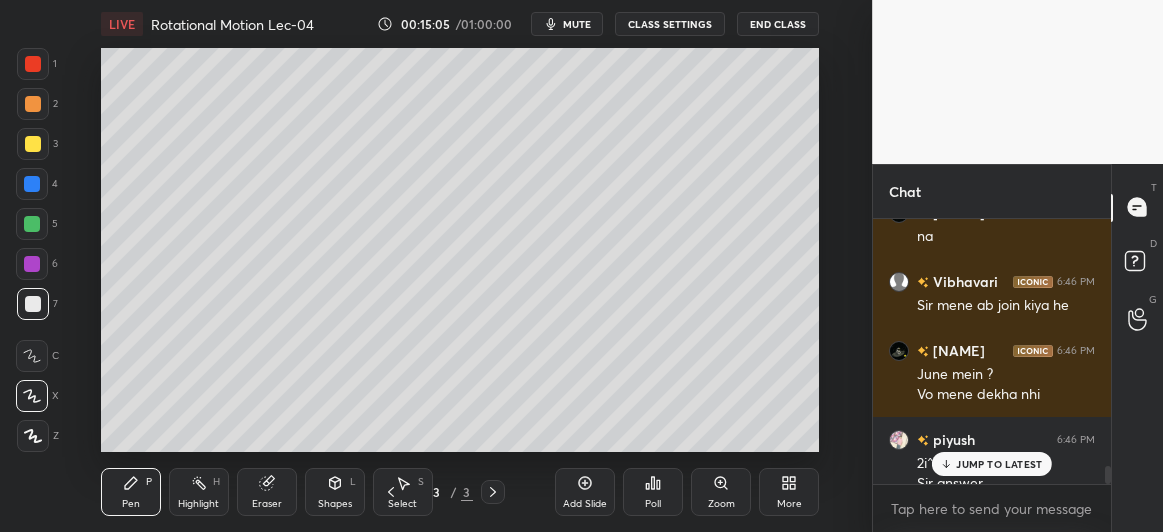 scroll, scrollTop: 3667, scrollLeft: 0, axis: vertical 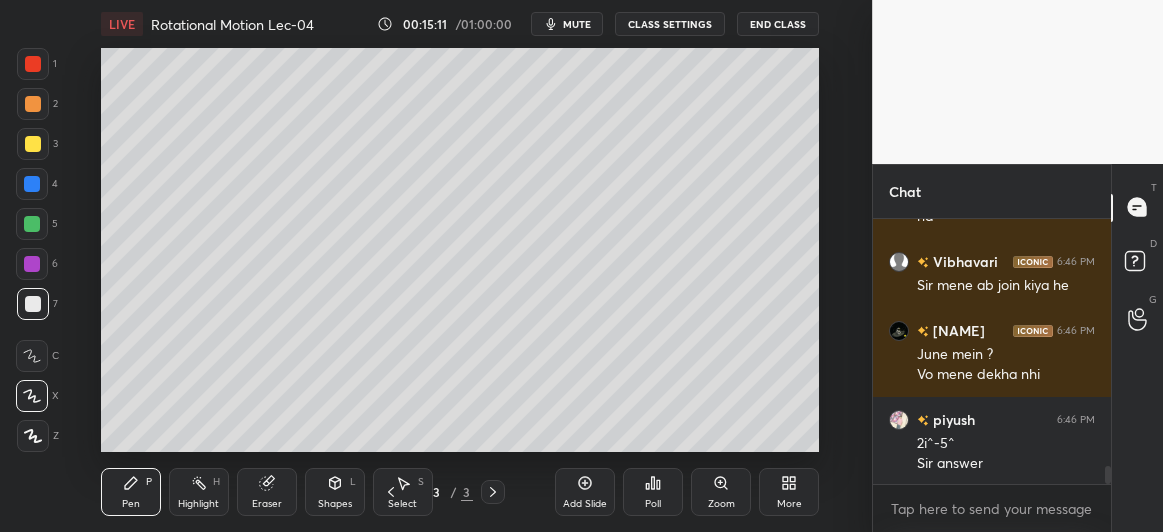 click 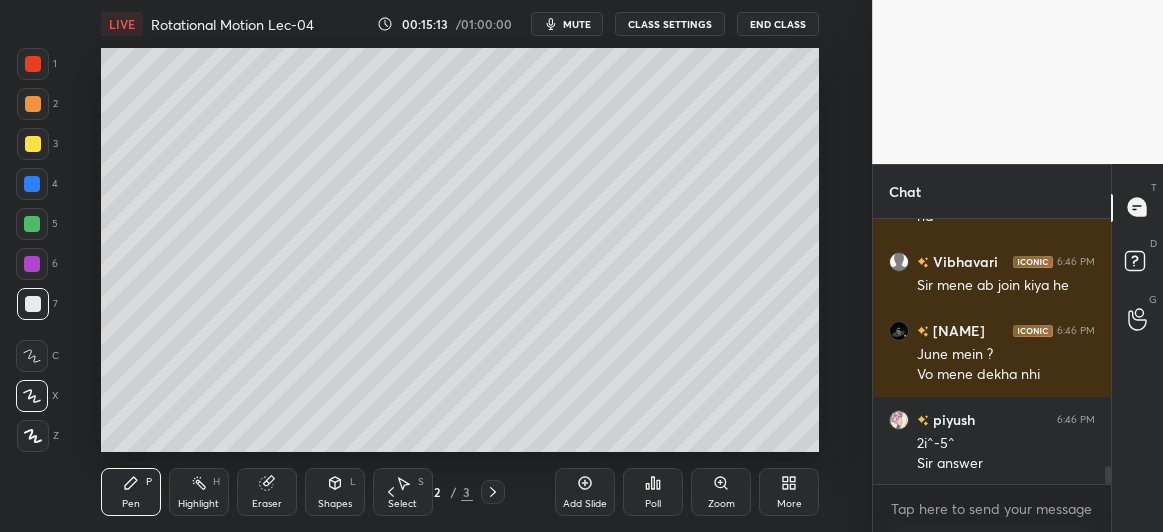 click 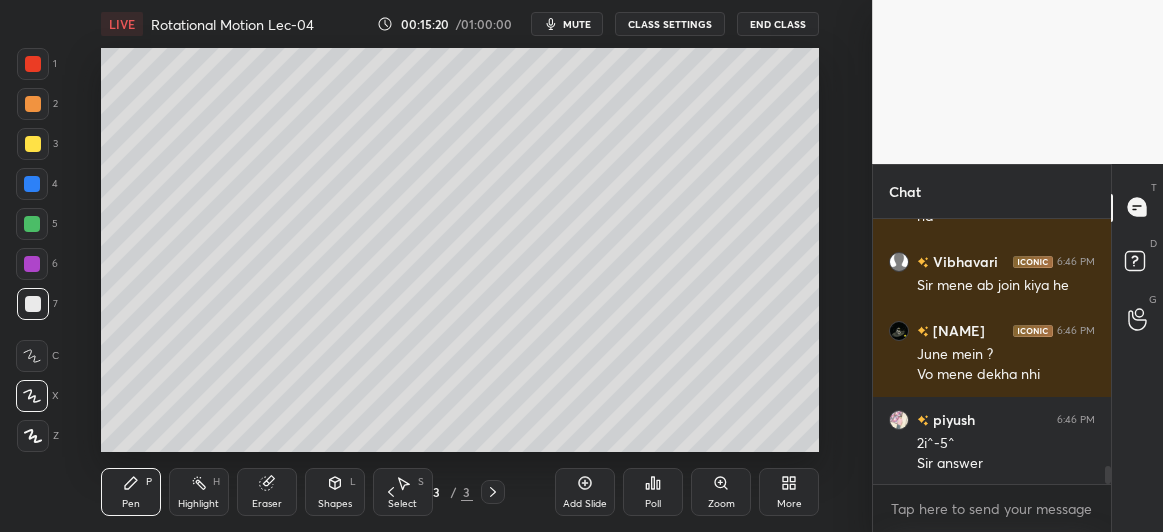 click at bounding box center [32, 224] 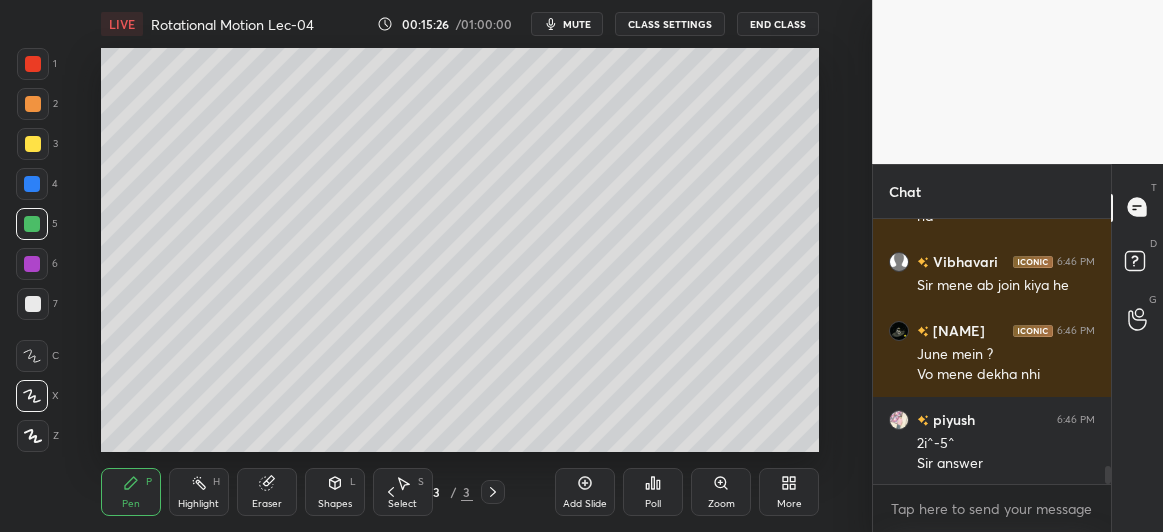 click at bounding box center (33, 144) 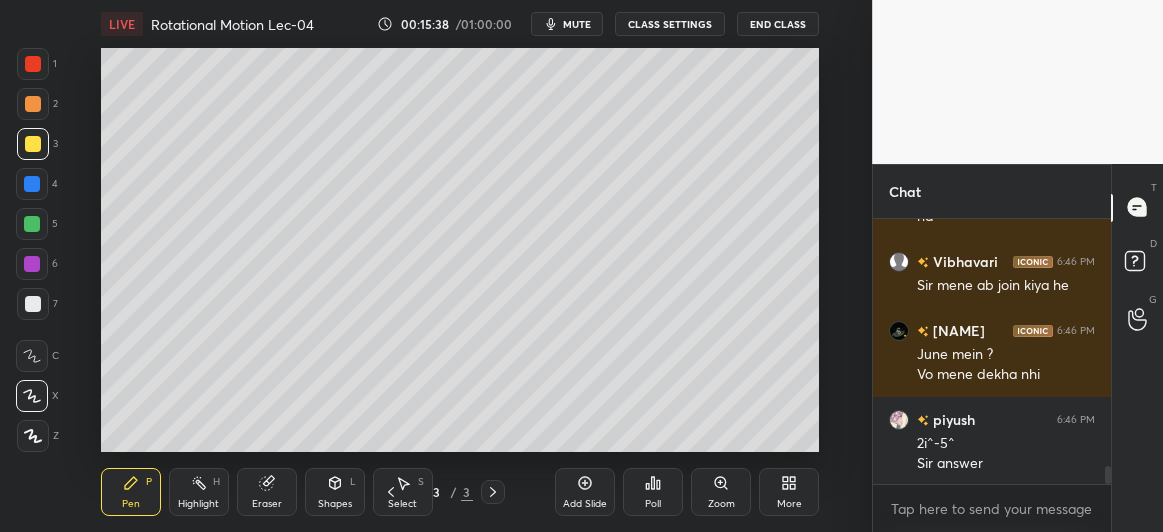 click at bounding box center (32, 184) 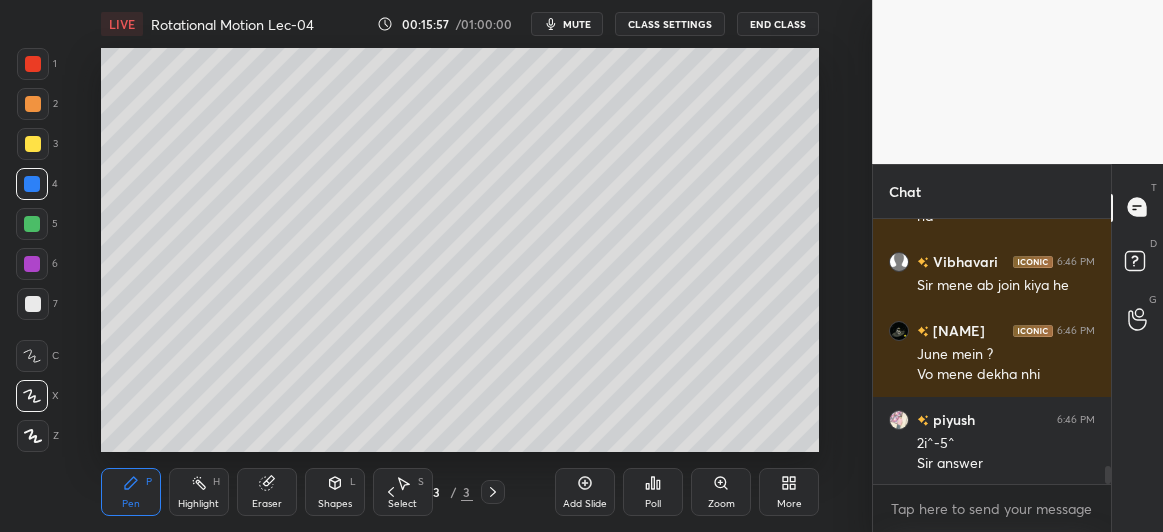 scroll, scrollTop: 3755, scrollLeft: 0, axis: vertical 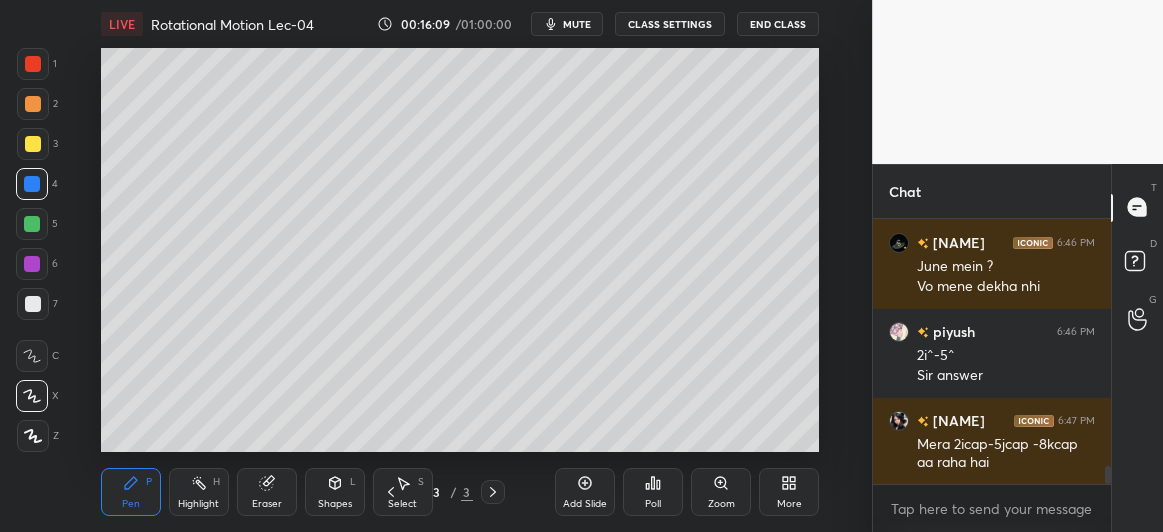 click 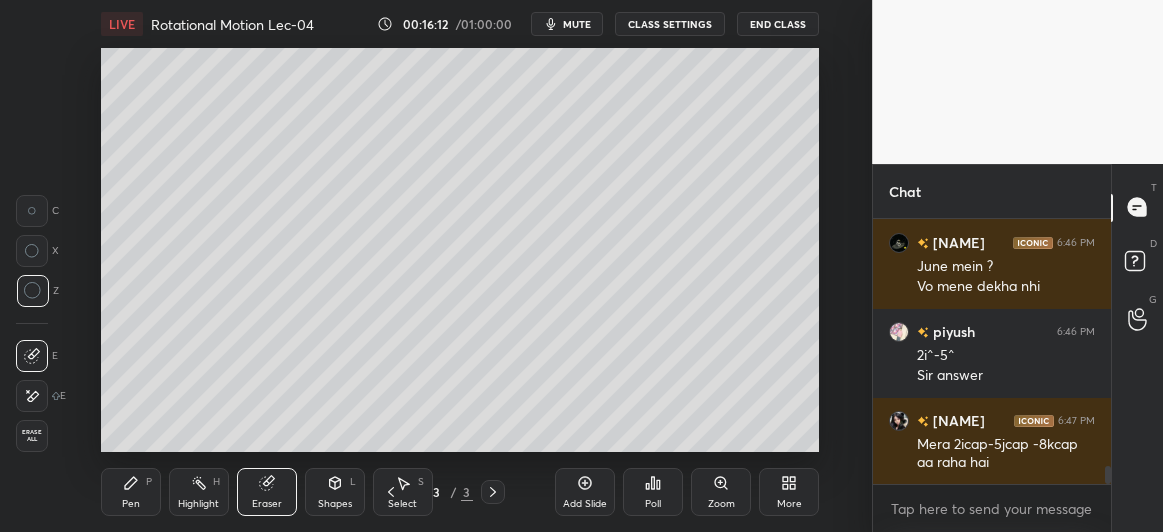 click on "Pen P" at bounding box center [131, 492] 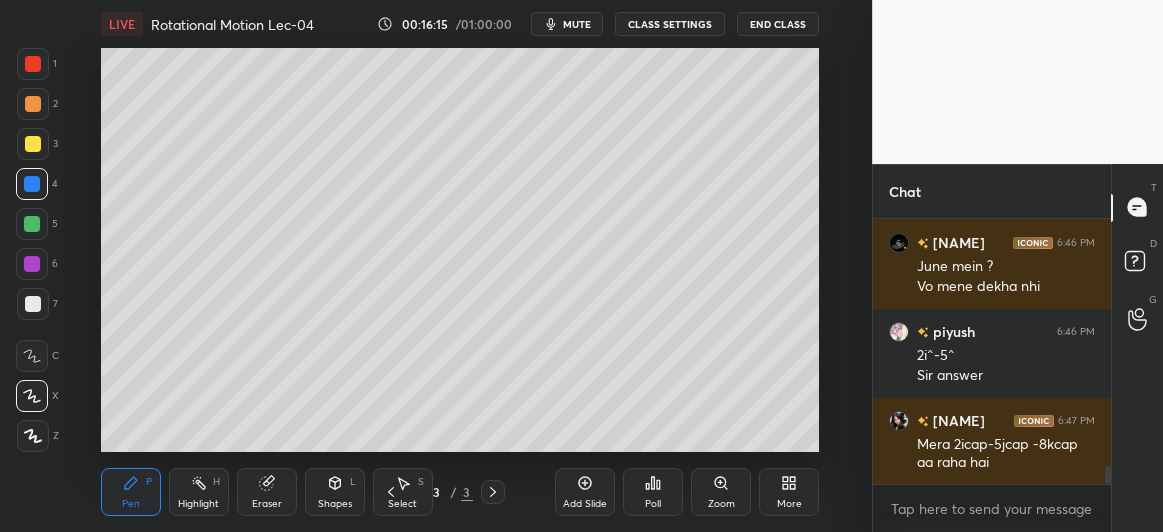 click at bounding box center [32, 224] 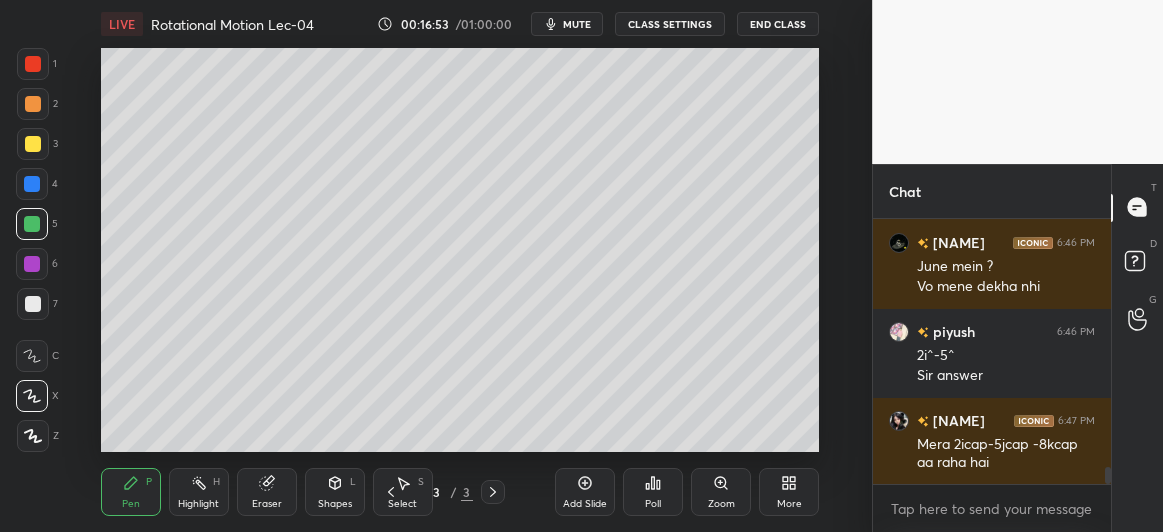 scroll, scrollTop: 3824, scrollLeft: 0, axis: vertical 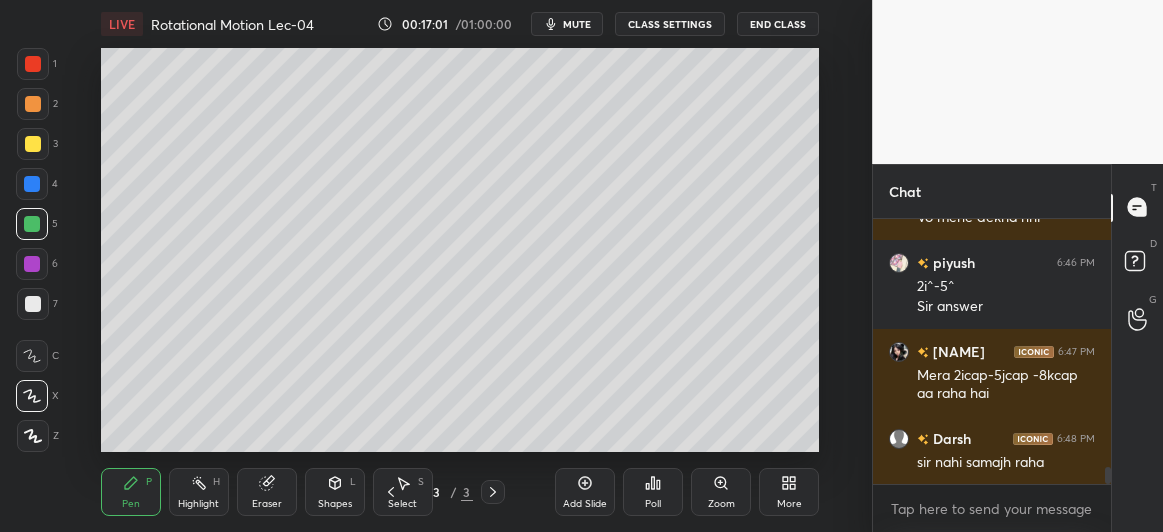 click at bounding box center [32, 264] 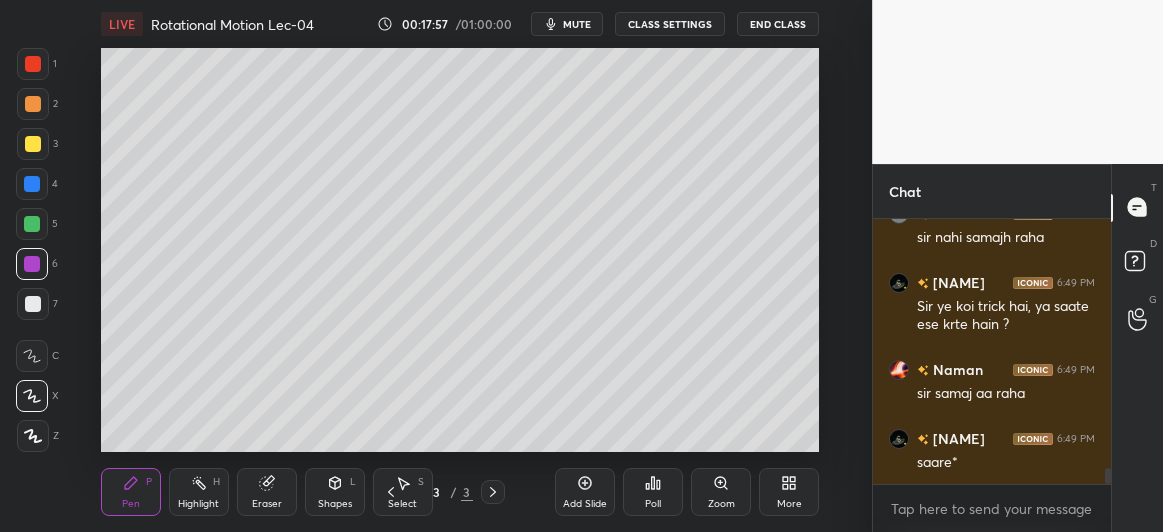 scroll, scrollTop: 4118, scrollLeft: 0, axis: vertical 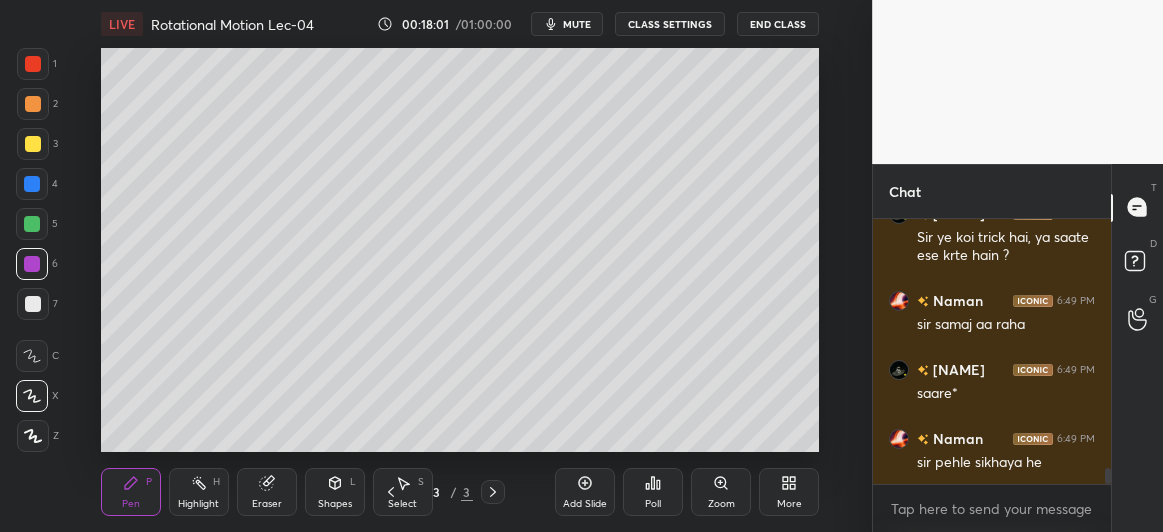click at bounding box center [32, 224] 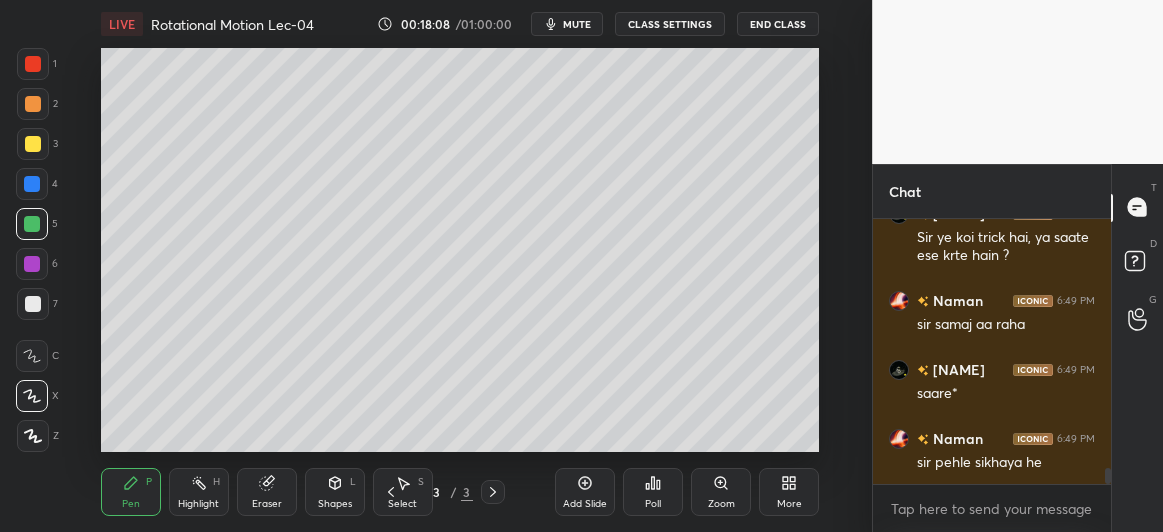 click at bounding box center (33, 144) 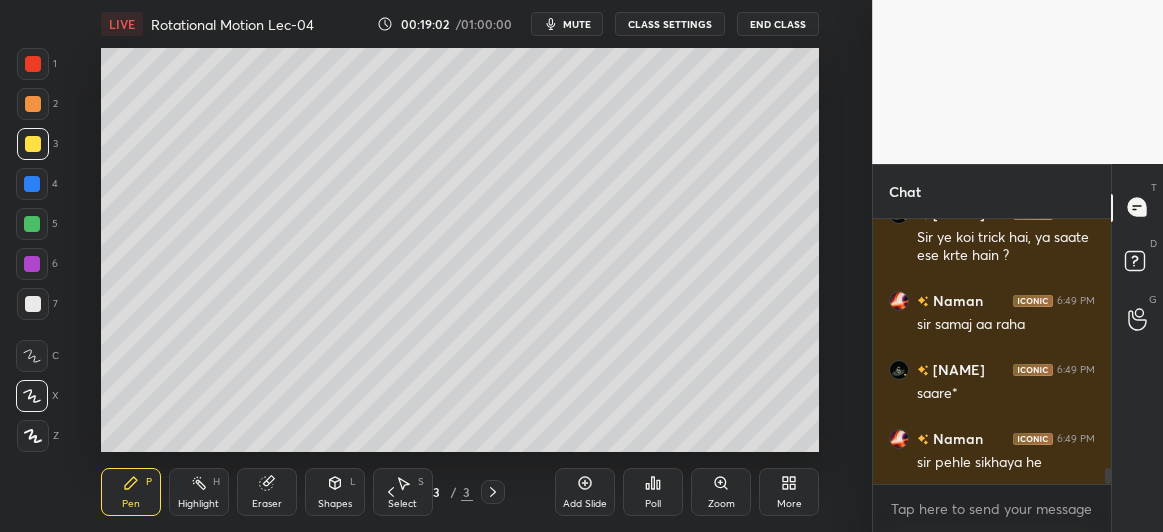 click at bounding box center (32, 224) 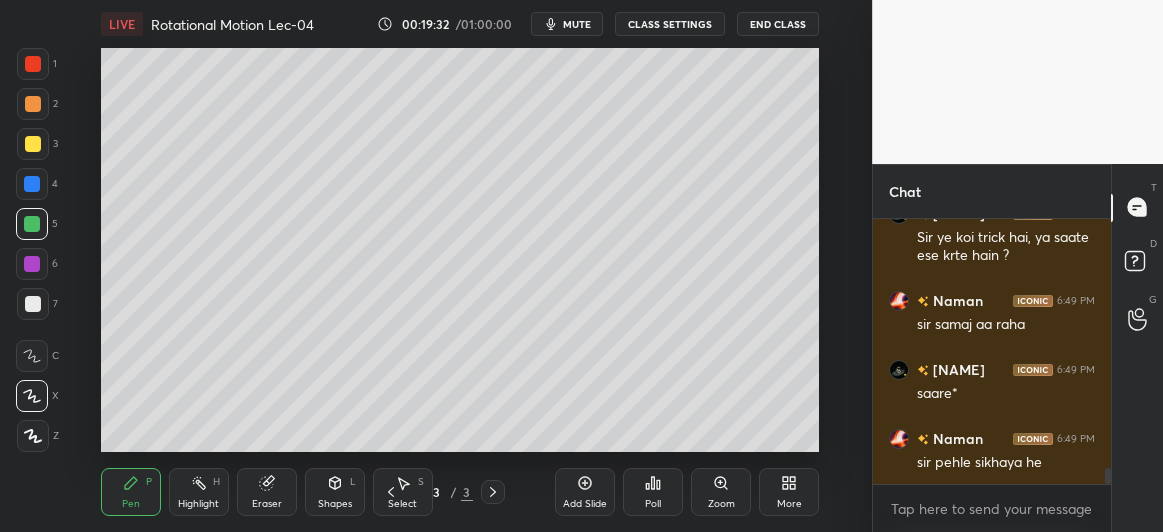 click at bounding box center (33, 144) 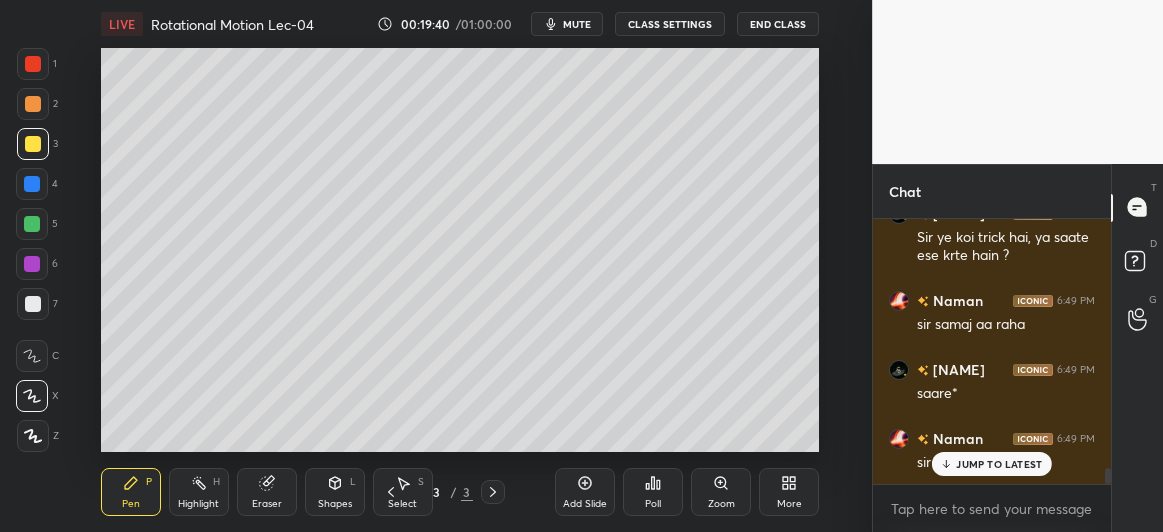 scroll, scrollTop: 4186, scrollLeft: 0, axis: vertical 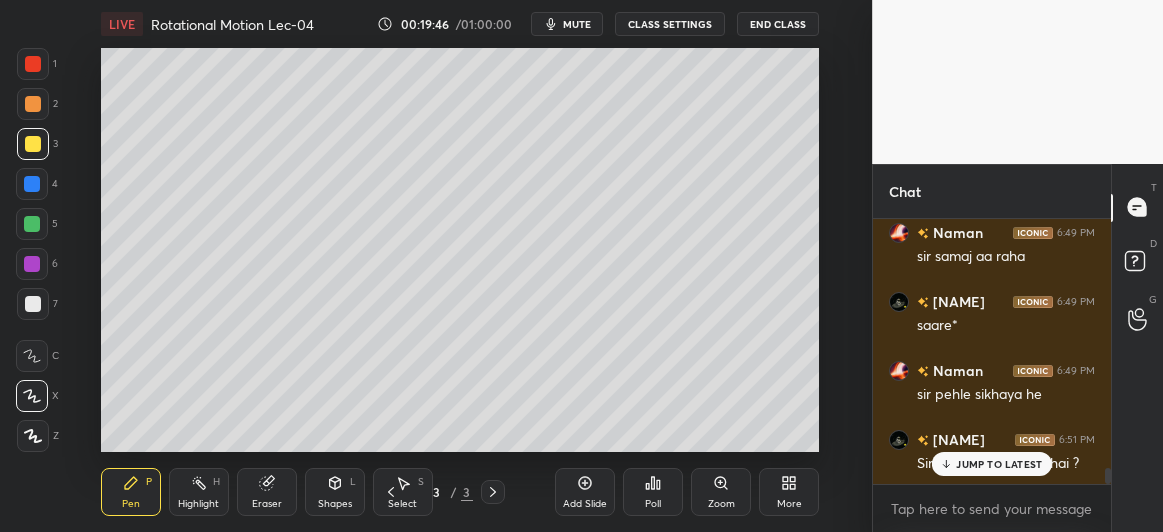 click at bounding box center (32, 224) 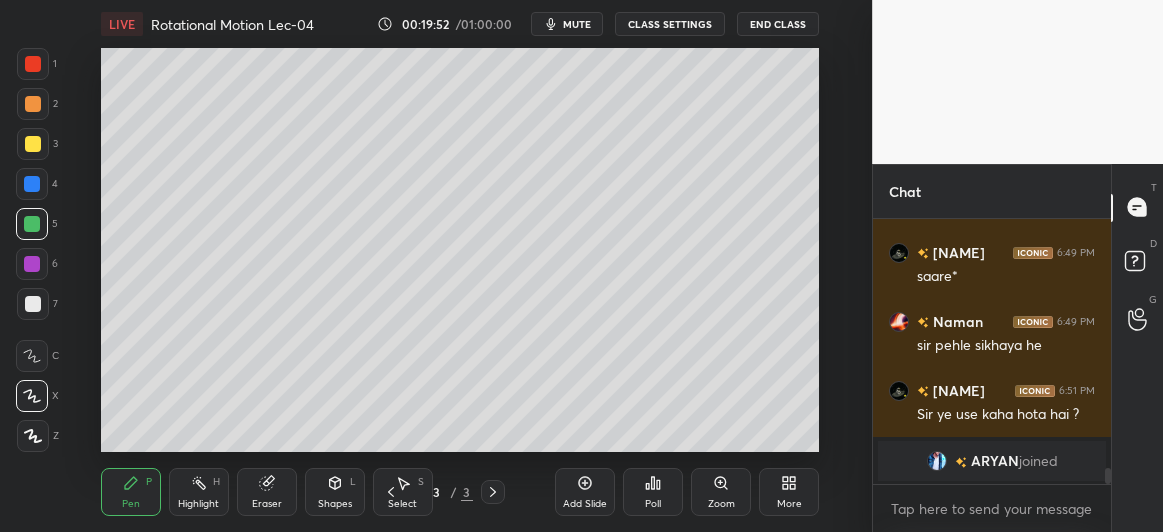 scroll, scrollTop: 4304, scrollLeft: 0, axis: vertical 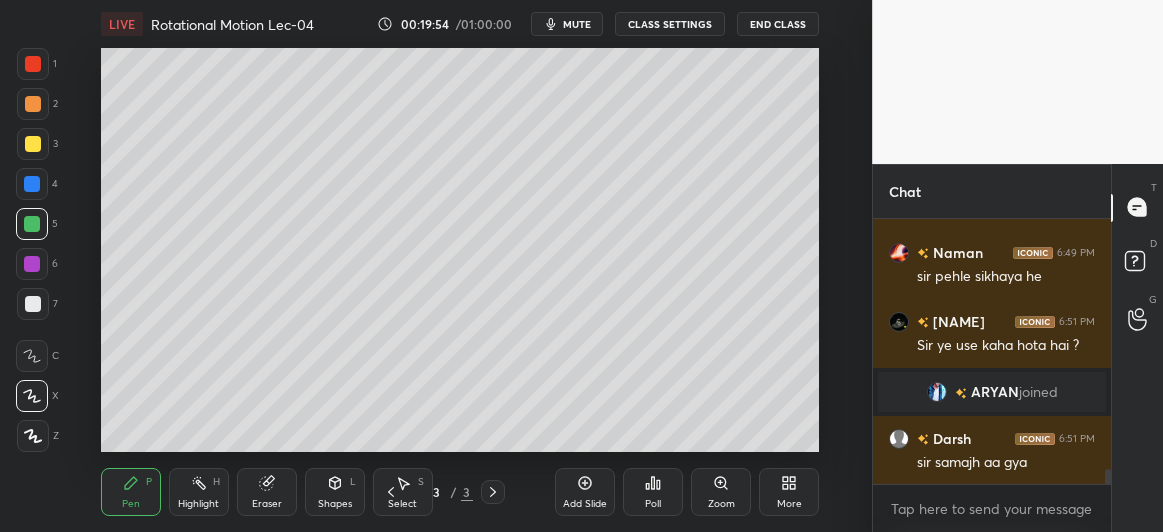 click on "Add Slide" at bounding box center [585, 492] 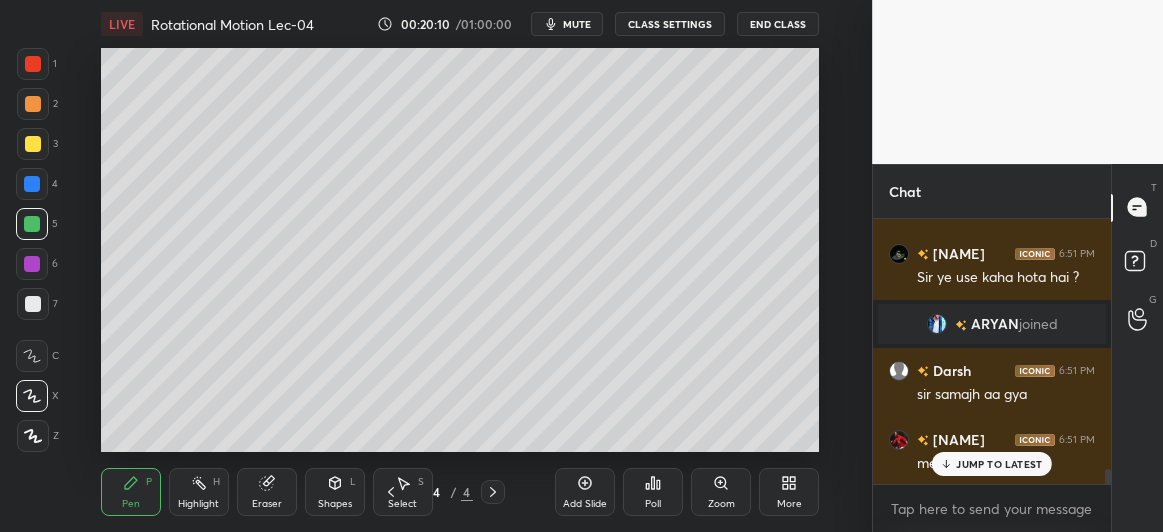 scroll, scrollTop: 4441, scrollLeft: 0, axis: vertical 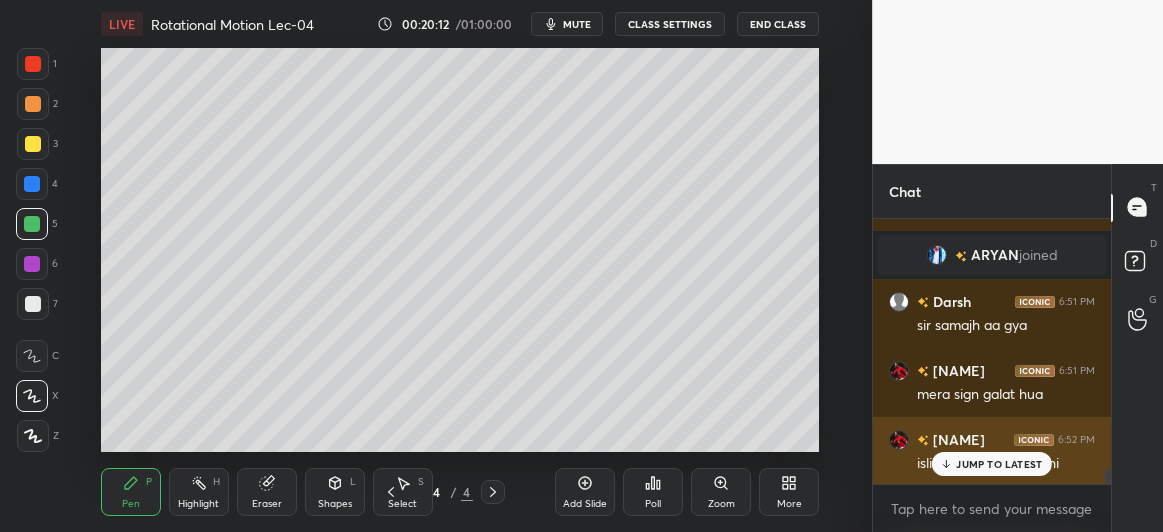 click on "JUMP TO LATEST" at bounding box center [992, 464] 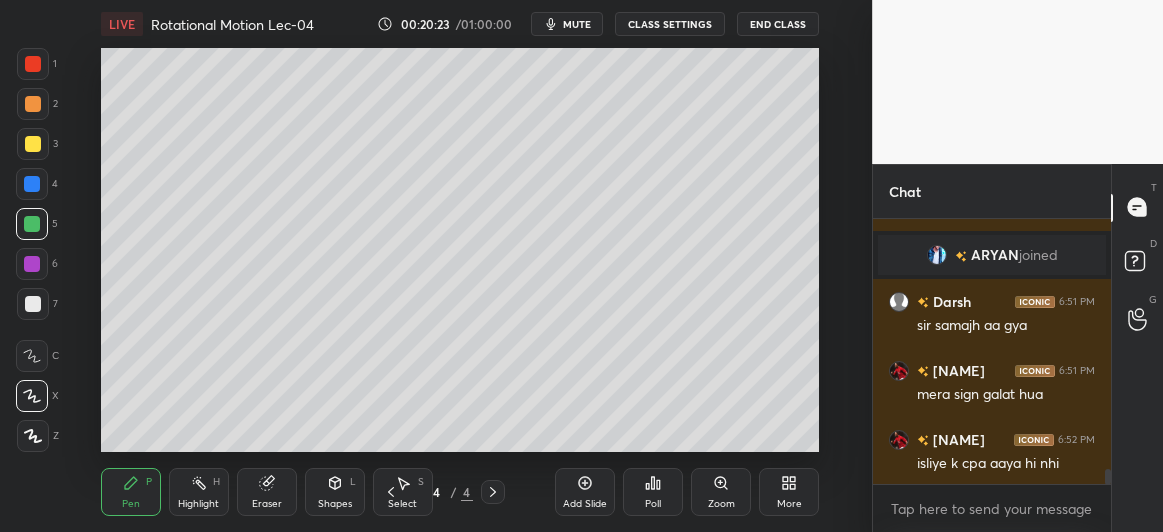 click at bounding box center (33, 144) 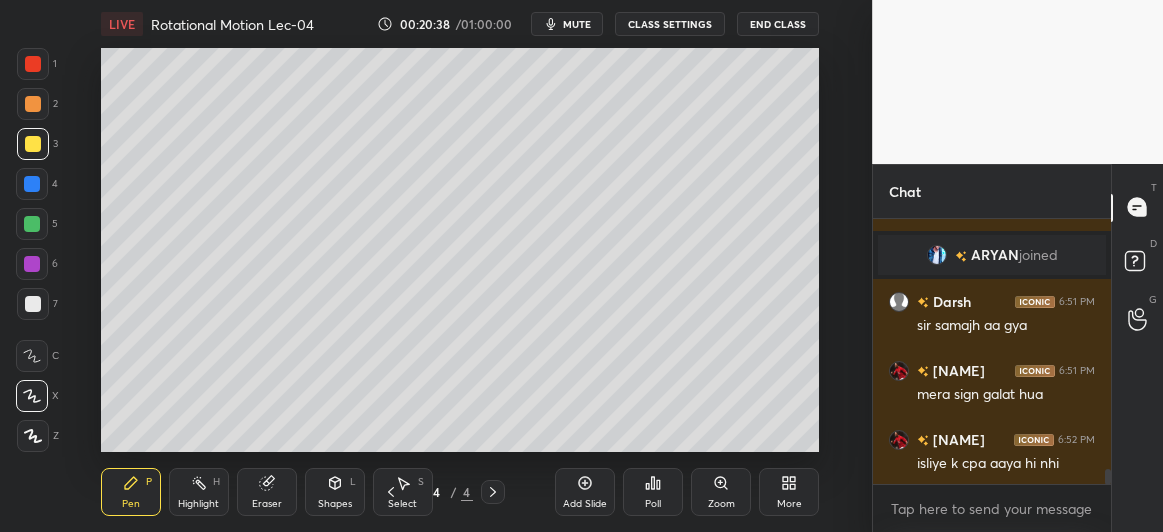 click 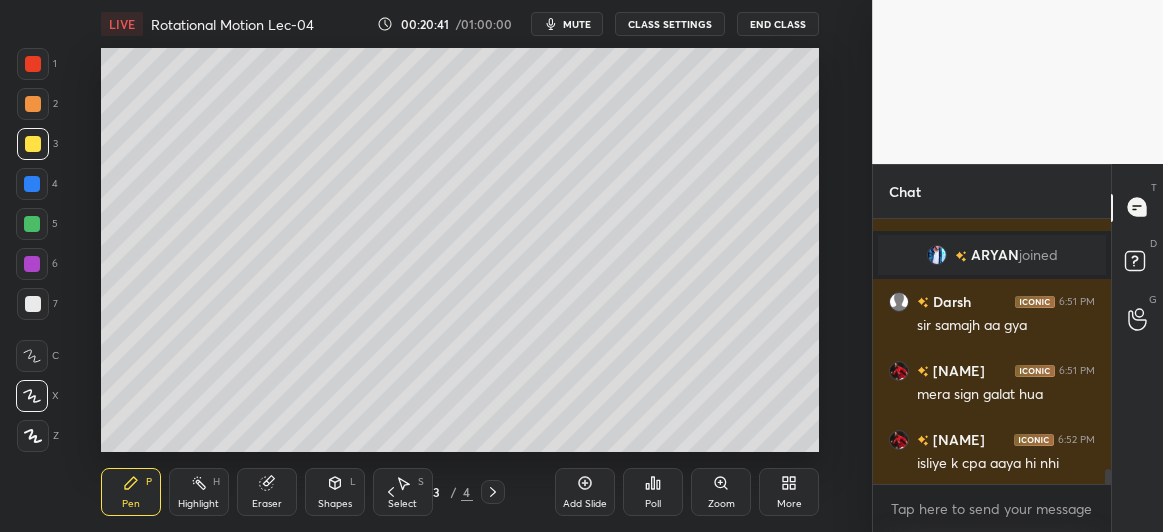 click at bounding box center [32, 224] 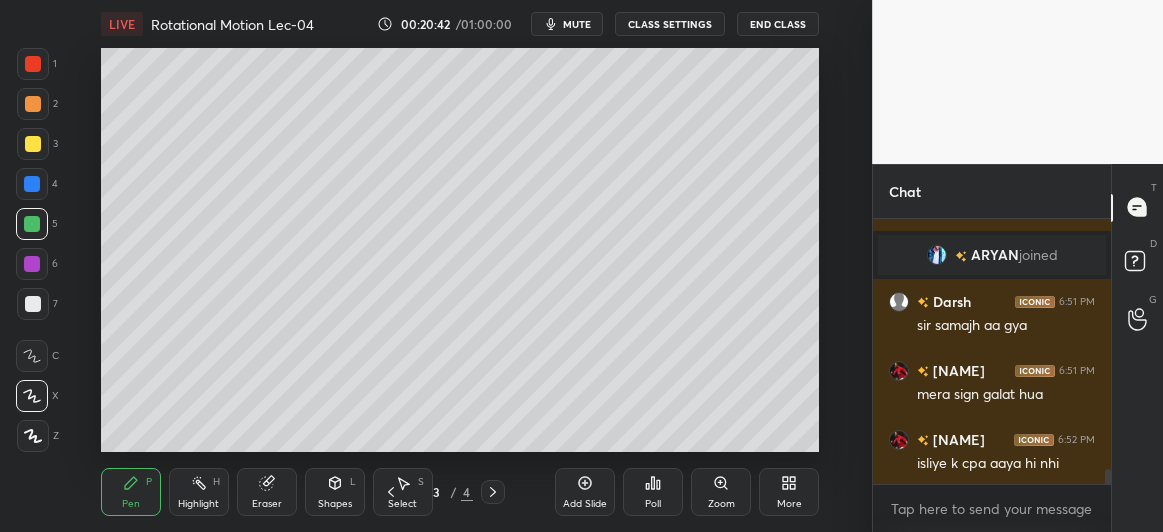 click at bounding box center (33, 304) 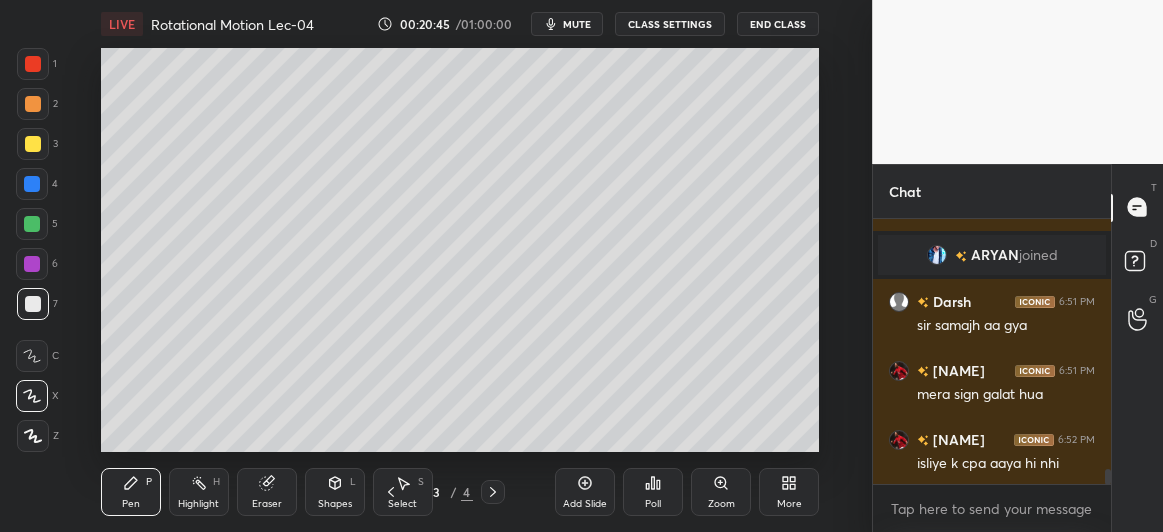 scroll, scrollTop: 4510, scrollLeft: 0, axis: vertical 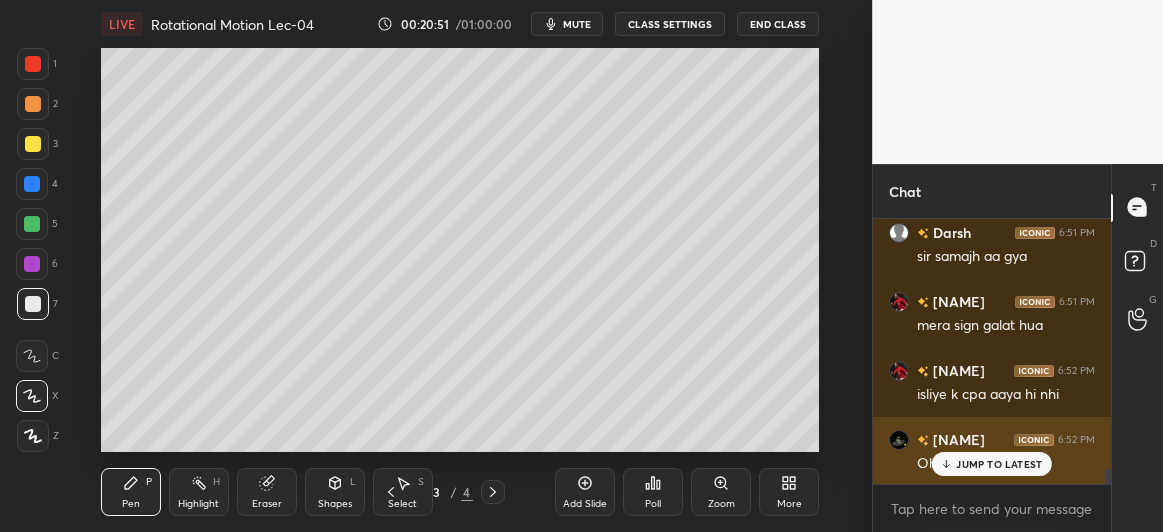 click on "JUMP TO LATEST" at bounding box center (999, 464) 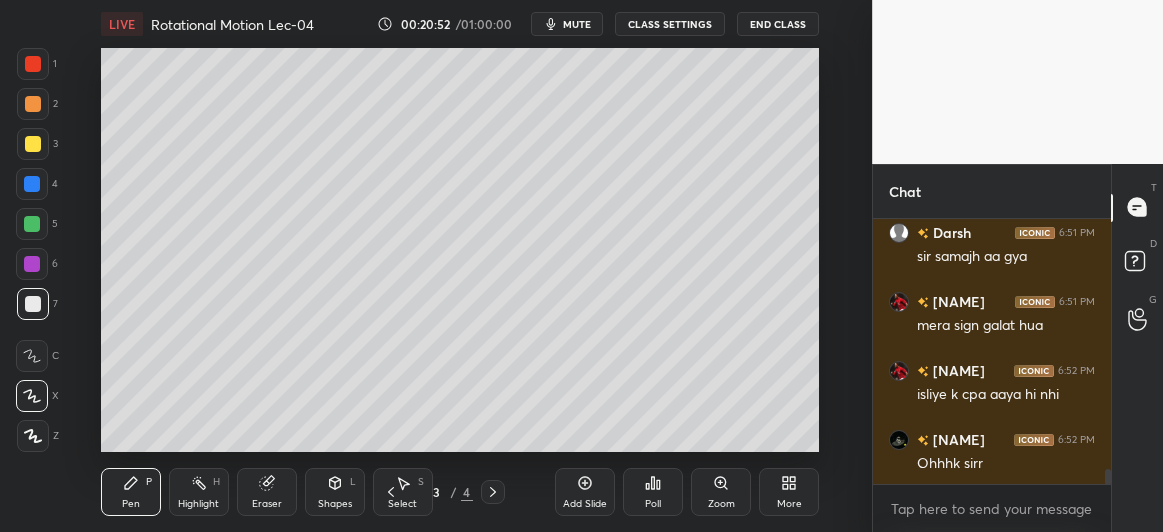 click 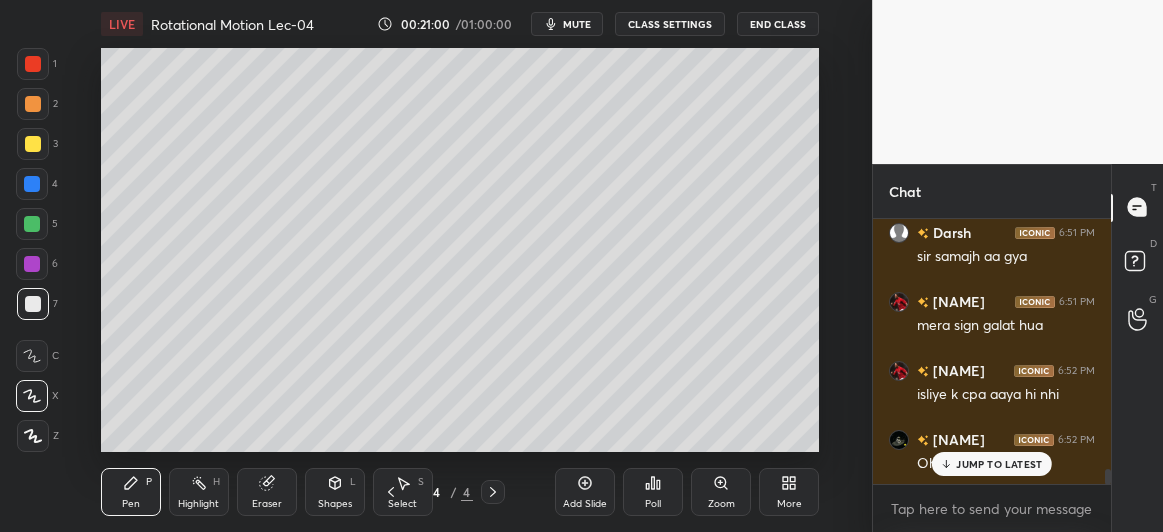 scroll, scrollTop: 4579, scrollLeft: 0, axis: vertical 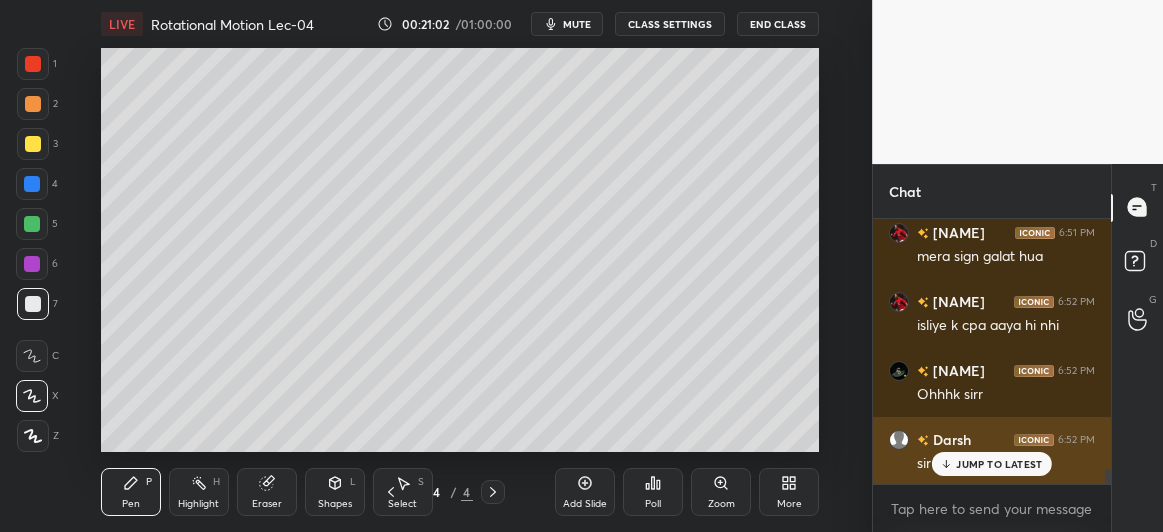 click on "JUMP TO LATEST" at bounding box center [999, 464] 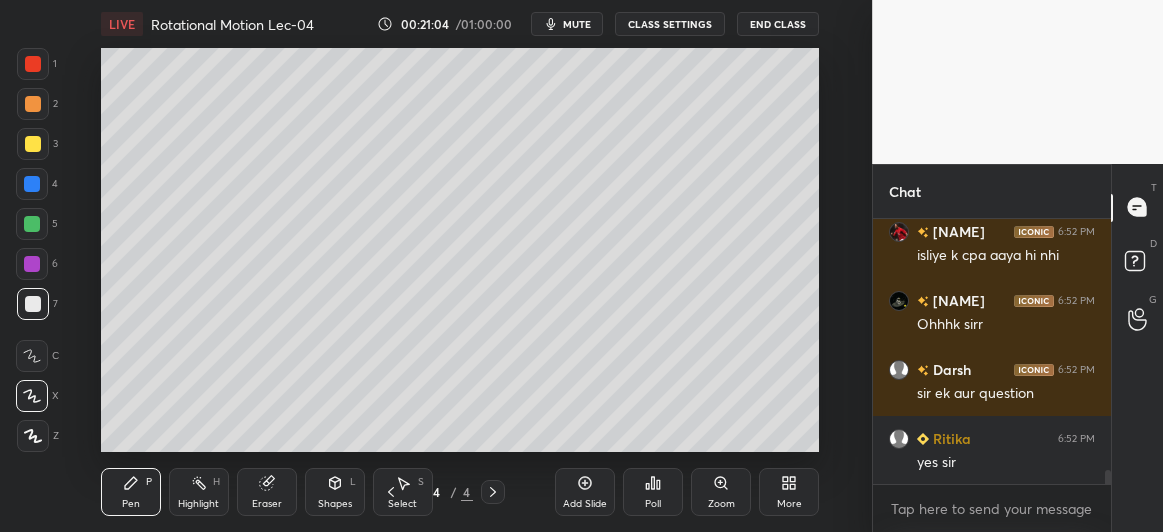 scroll, scrollTop: 4718, scrollLeft: 0, axis: vertical 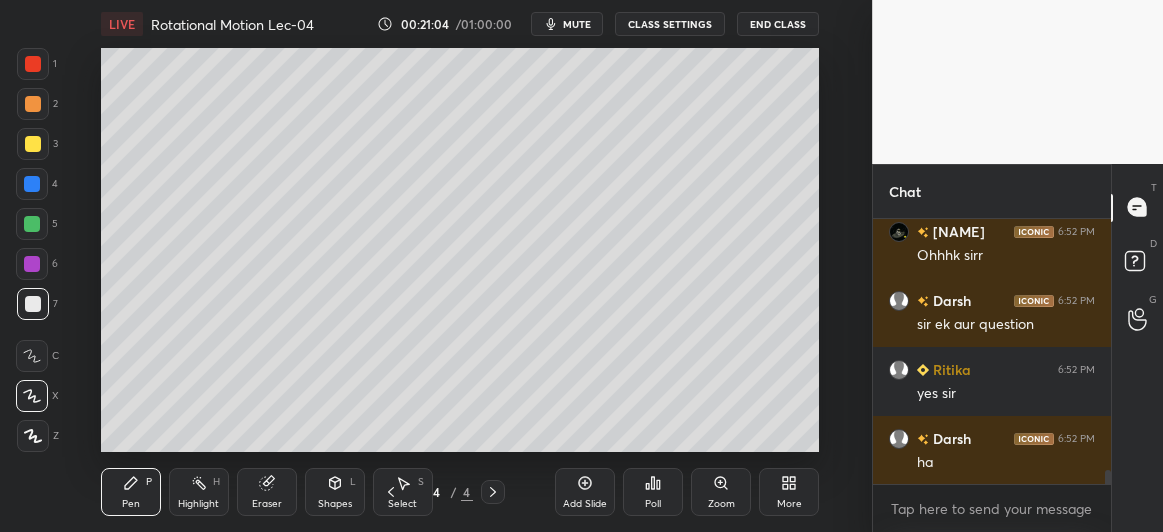 click 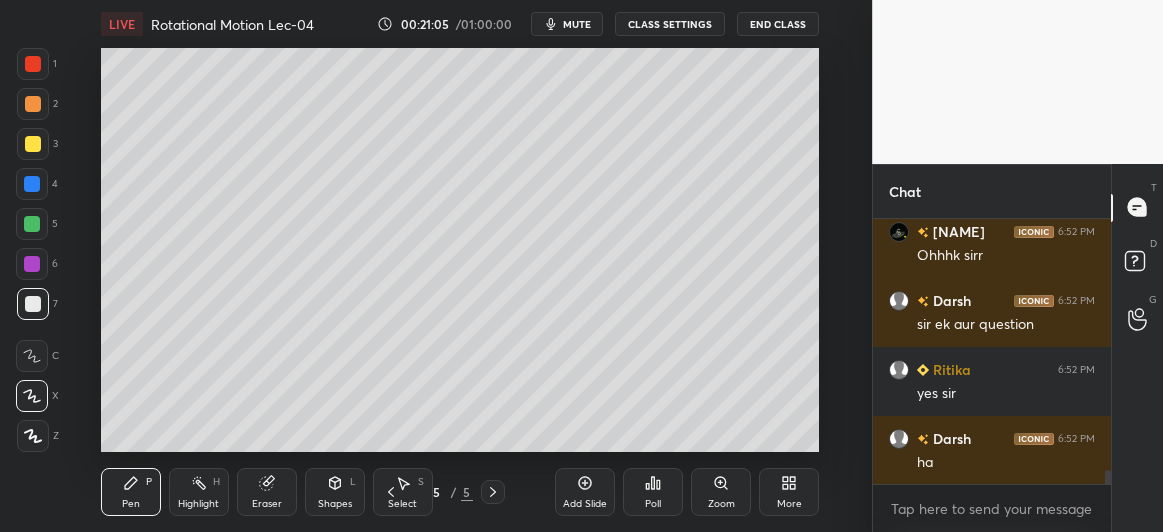 click at bounding box center [32, 184] 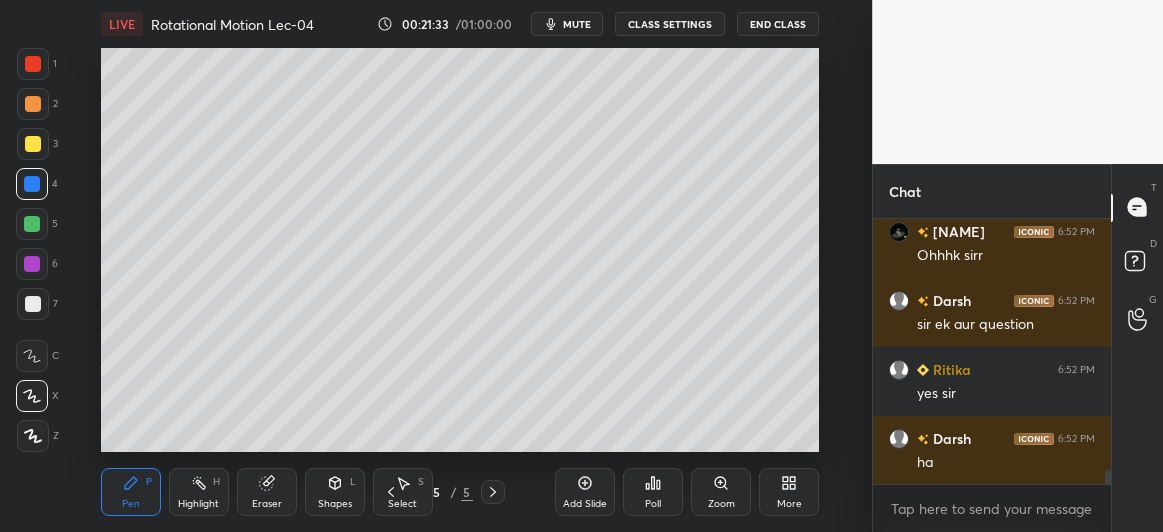 click at bounding box center (32, 264) 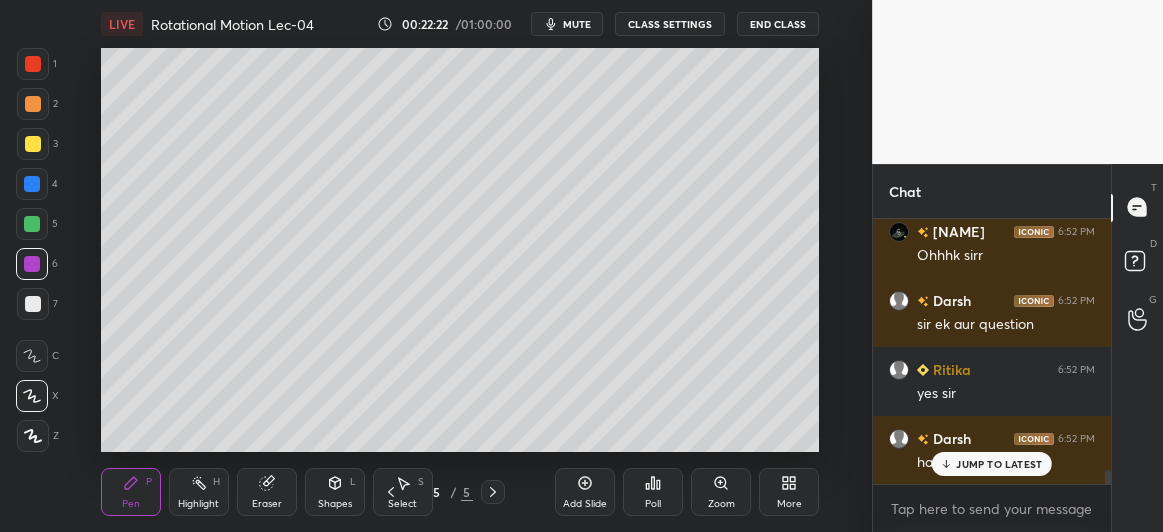 scroll, scrollTop: 4786, scrollLeft: 0, axis: vertical 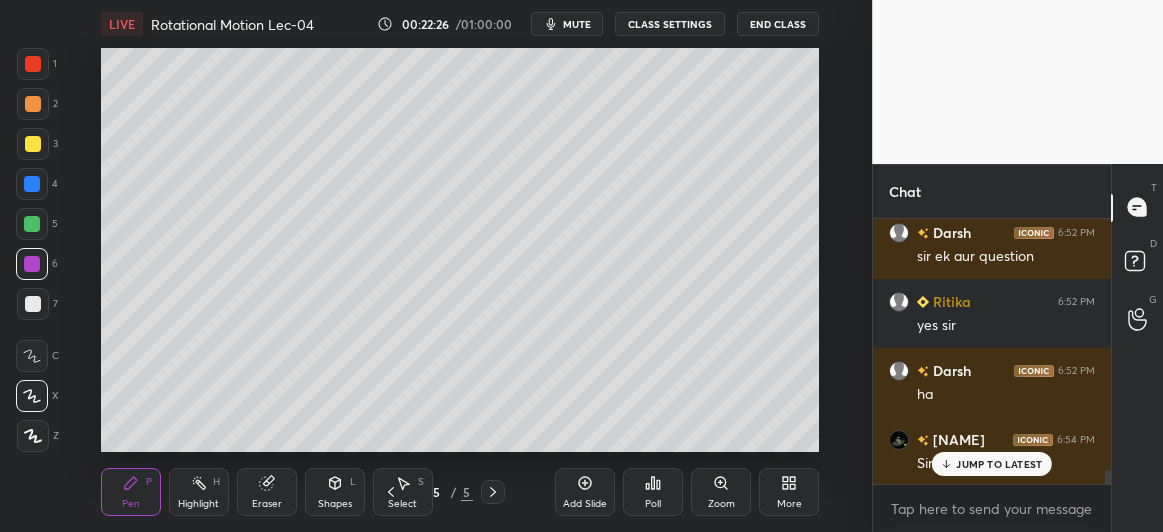 click on "JUMP TO LATEST" at bounding box center [999, 464] 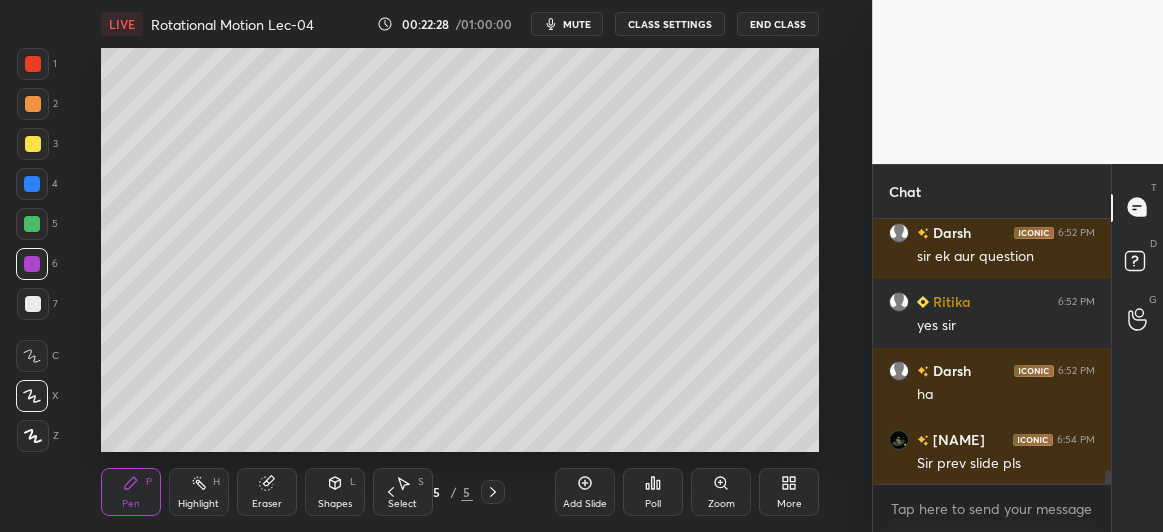click 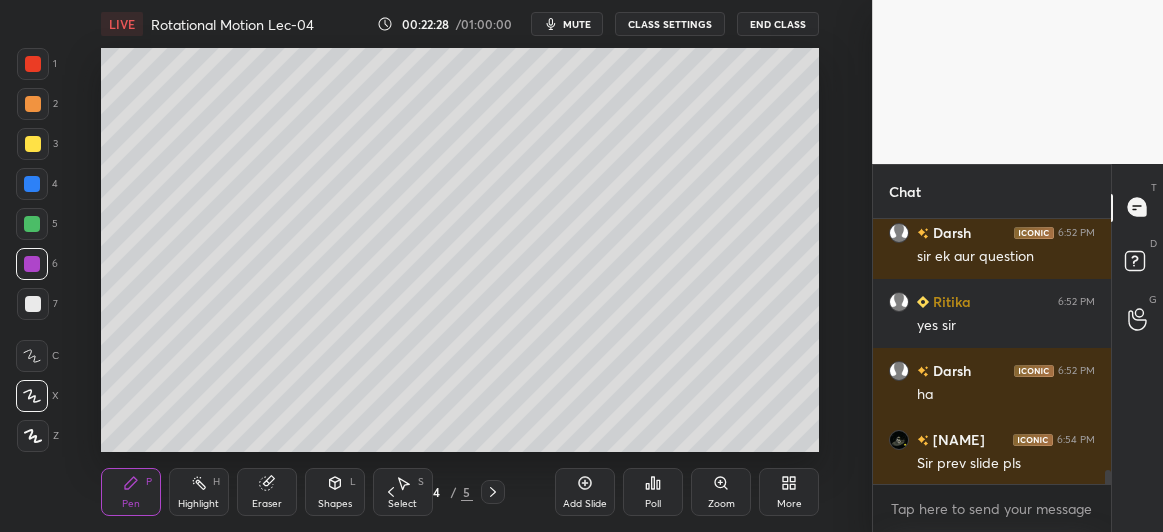 click 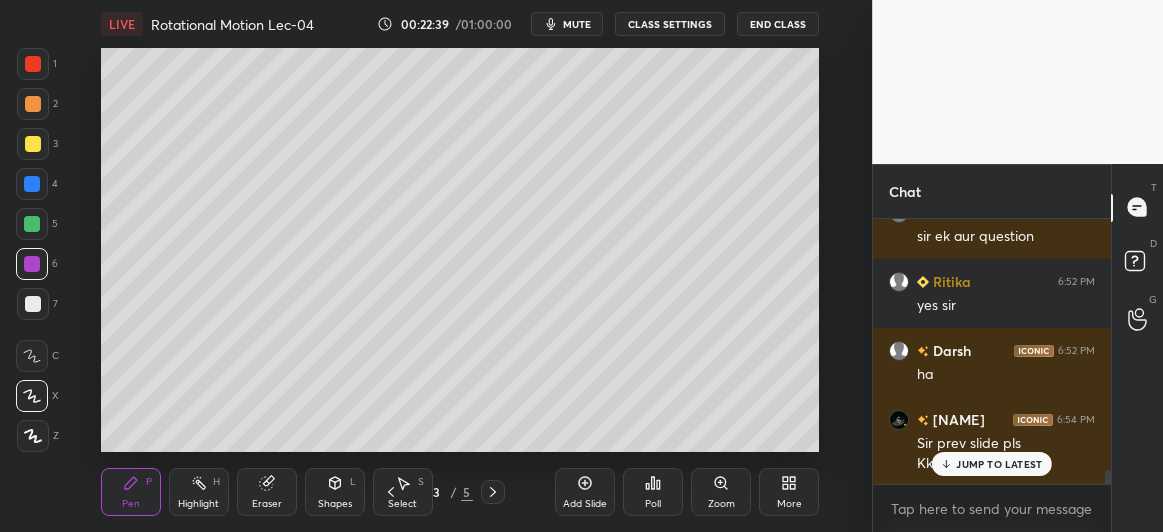 scroll, scrollTop: 4875, scrollLeft: 0, axis: vertical 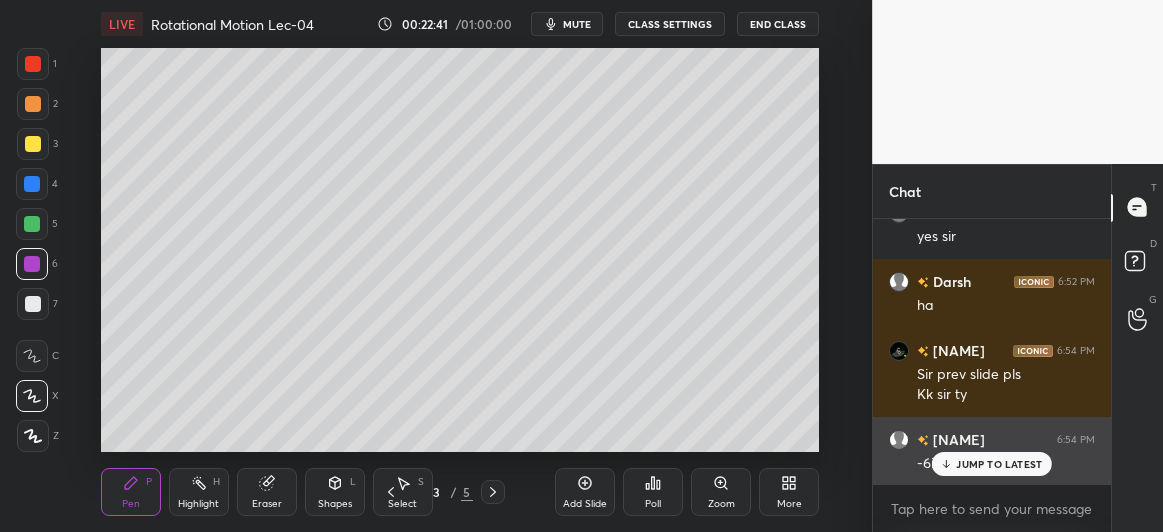 click on "JUMP TO LATEST" at bounding box center [999, 464] 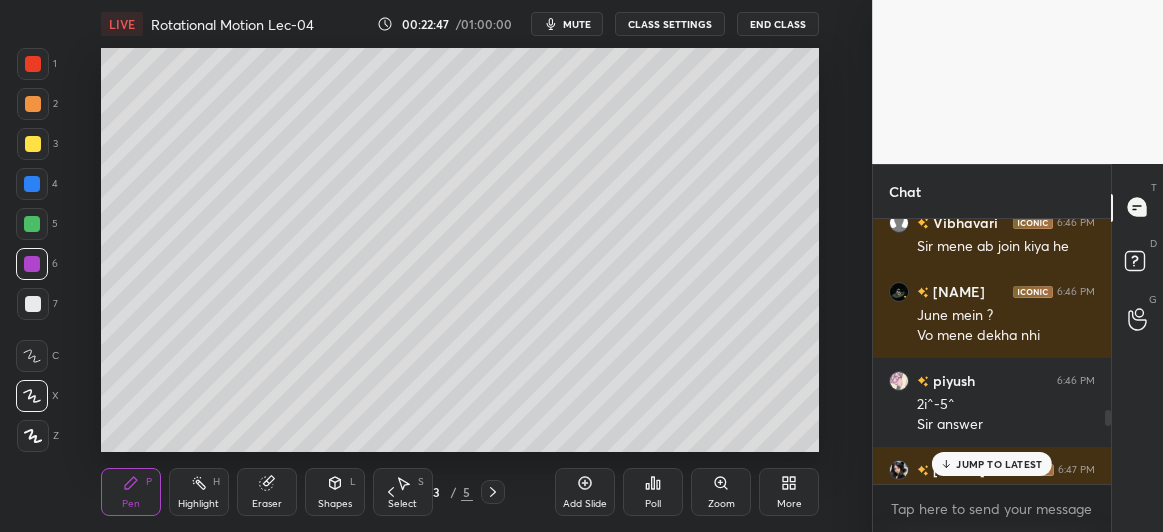 scroll, scrollTop: 3705, scrollLeft: 0, axis: vertical 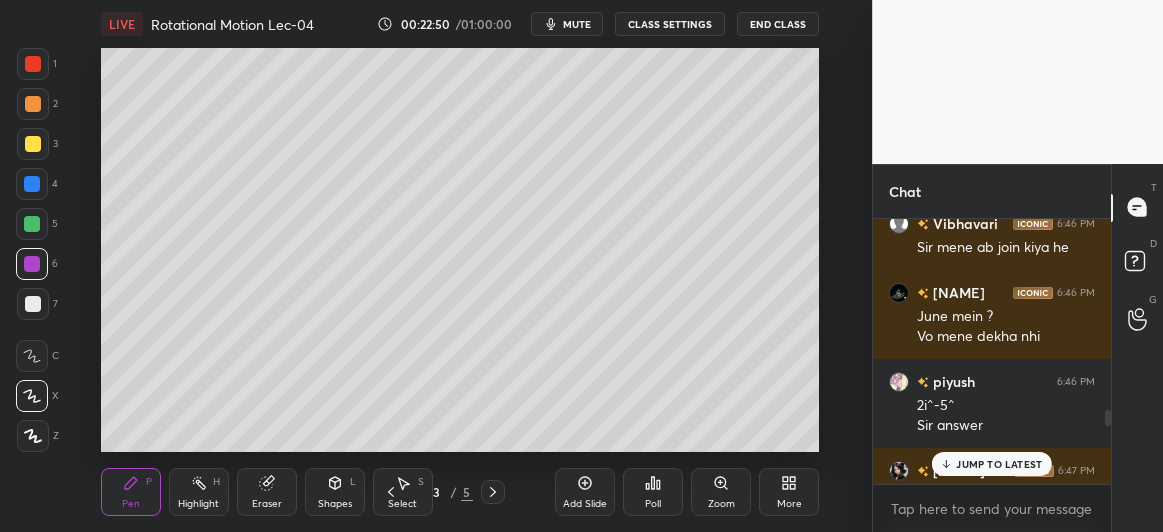 click 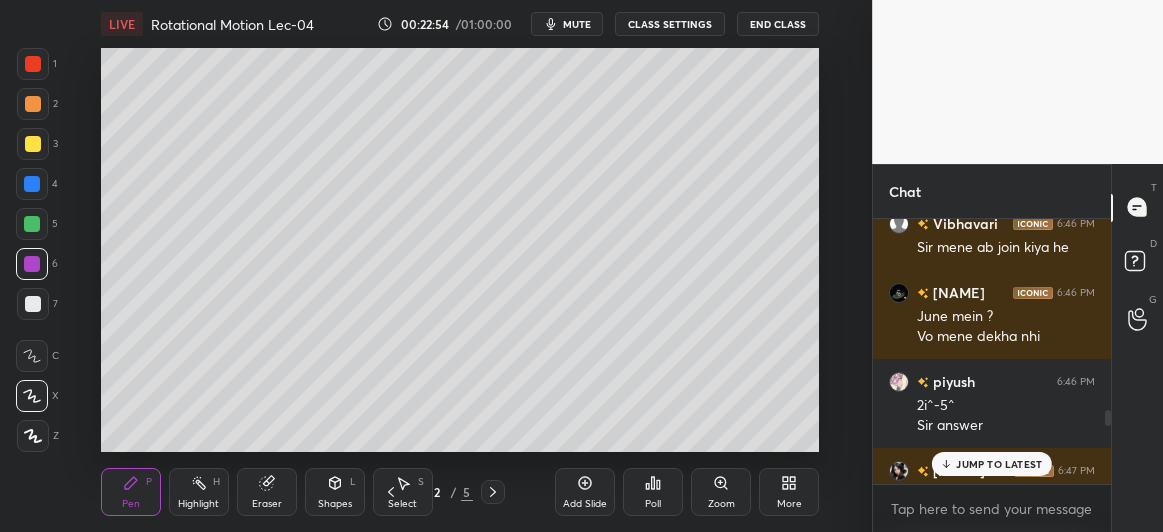 click 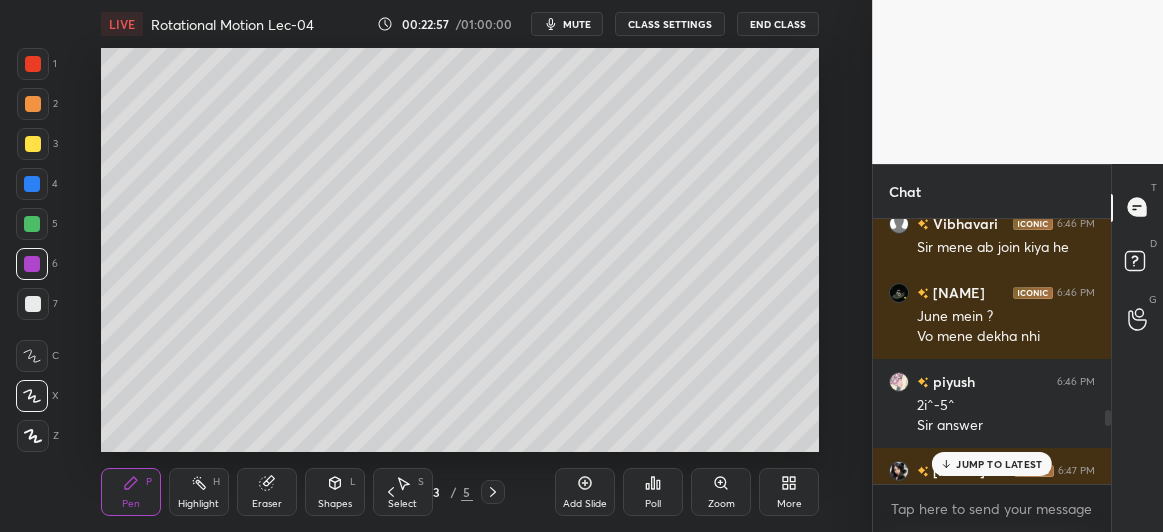 click 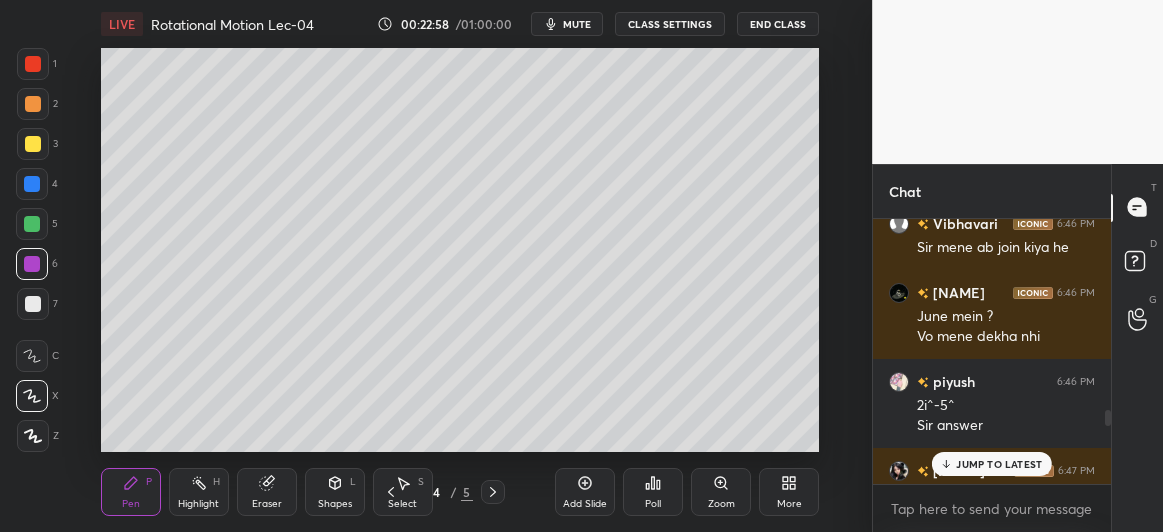 click 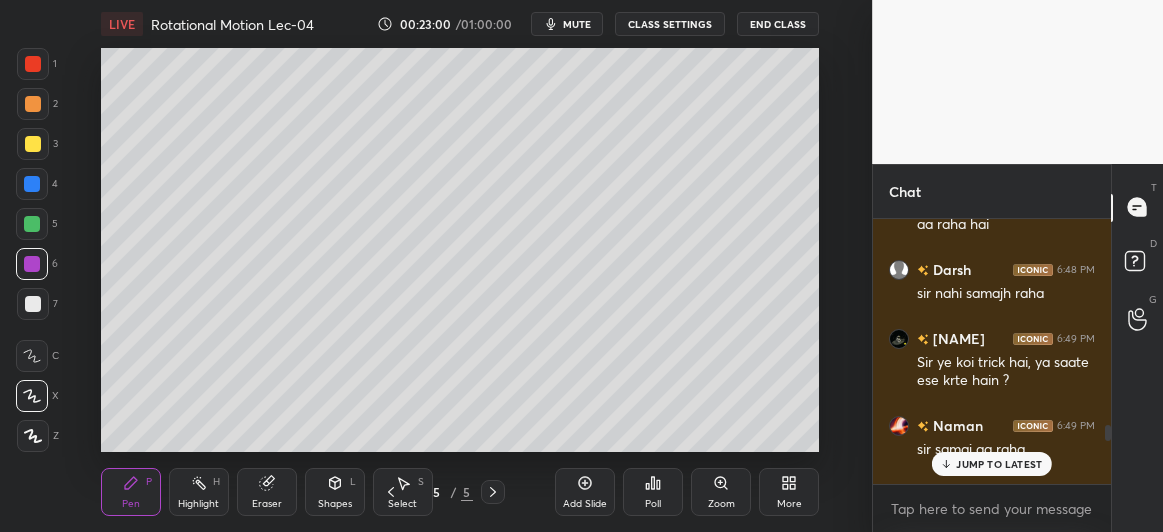 click on "JUMP TO LATEST" at bounding box center [999, 464] 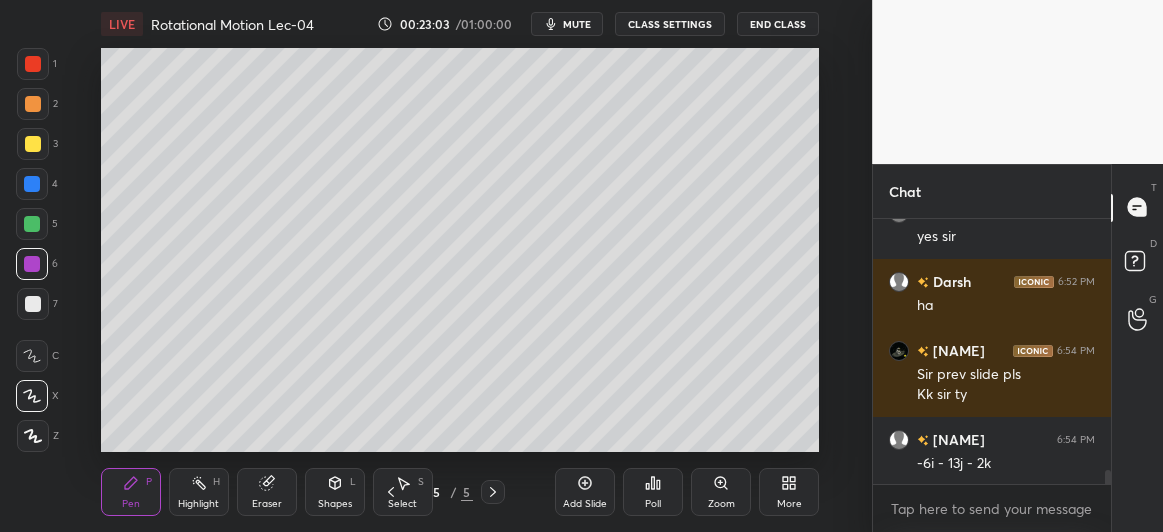 click at bounding box center [33, 304] 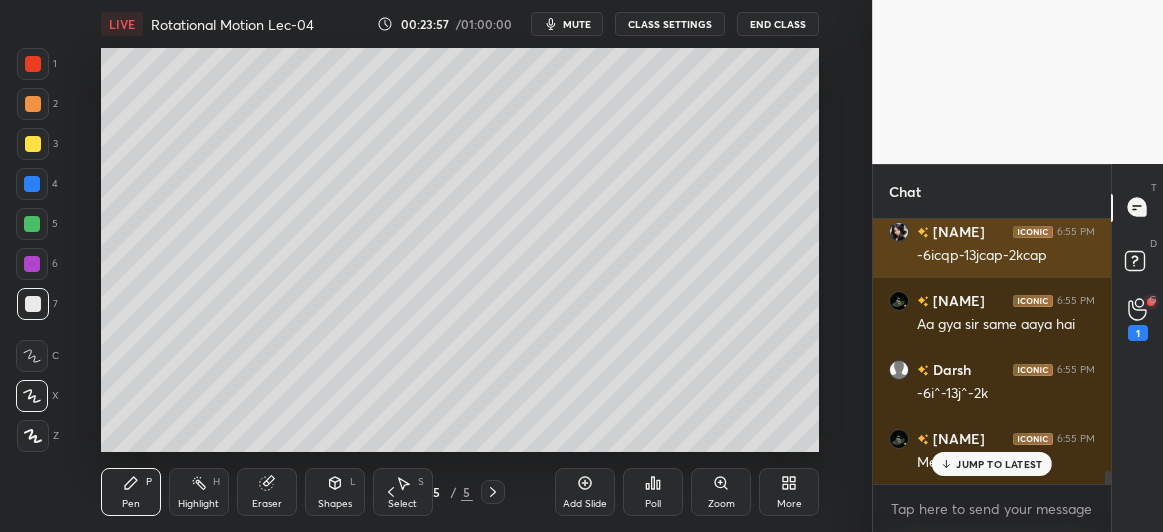 scroll, scrollTop: 5289, scrollLeft: 0, axis: vertical 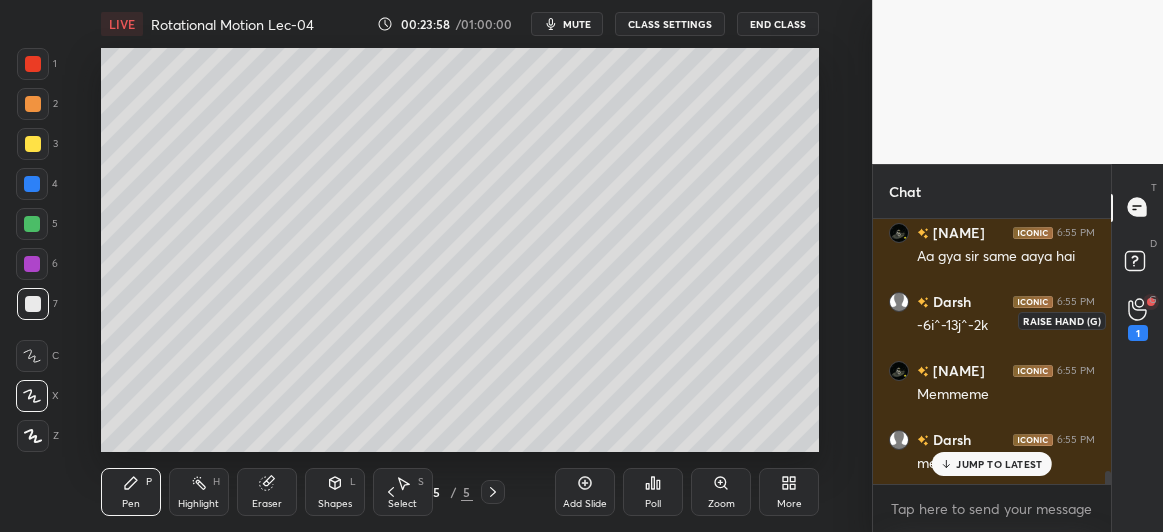 click 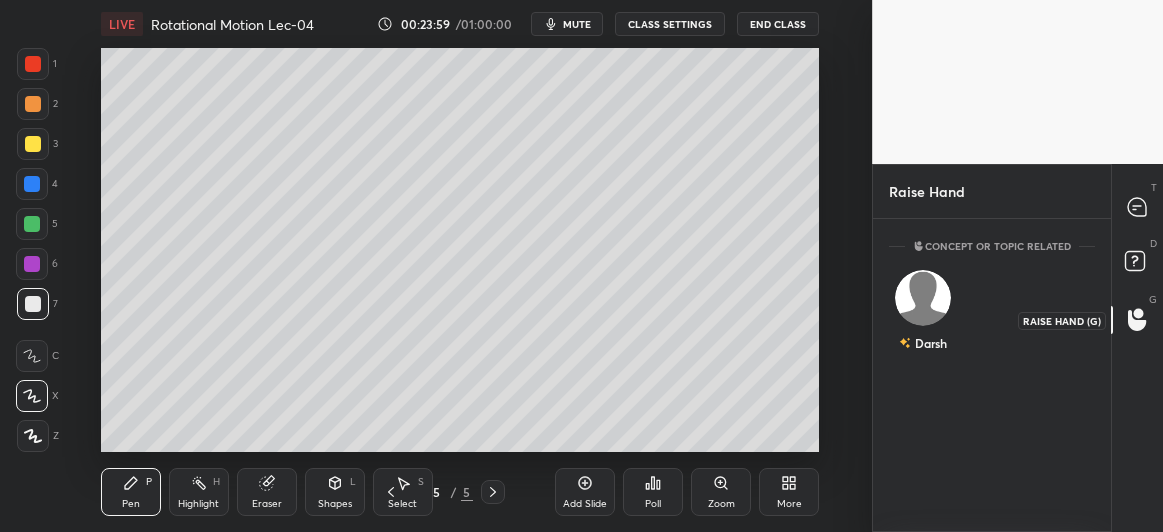 scroll, scrollTop: 308, scrollLeft: 232, axis: both 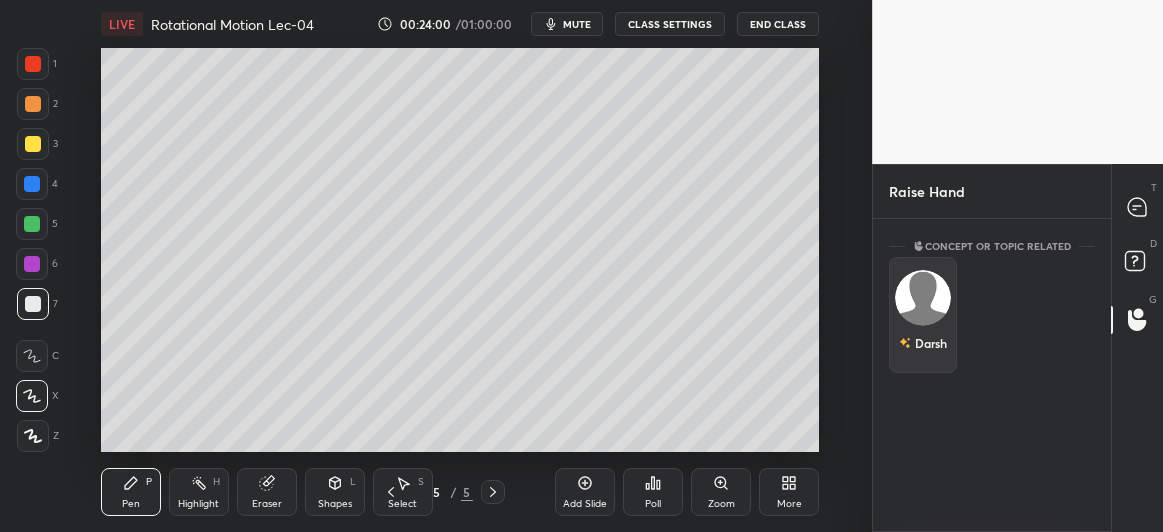 click at bounding box center (923, 298) 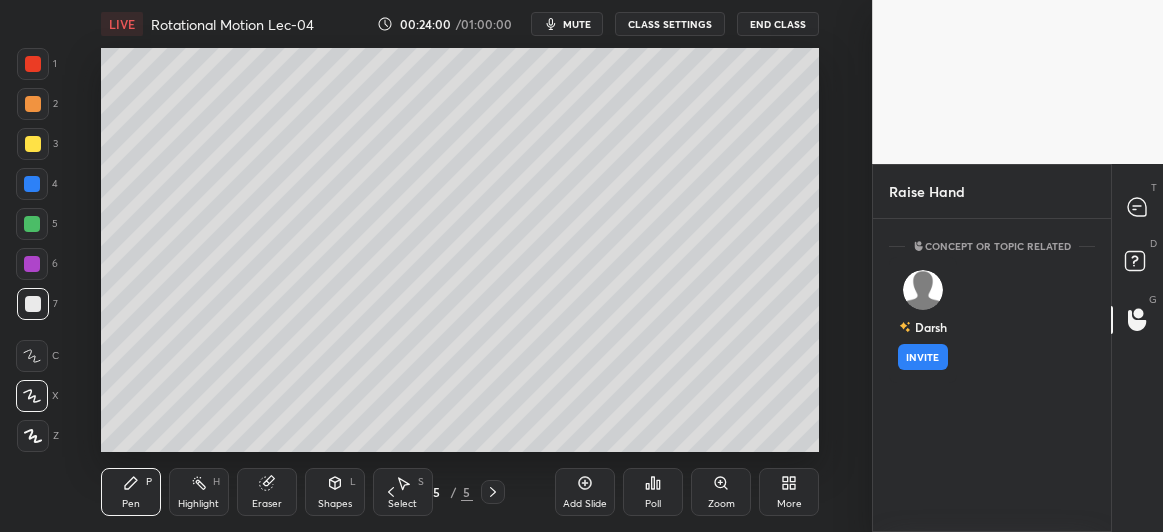 click on "INVITE" at bounding box center [923, 357] 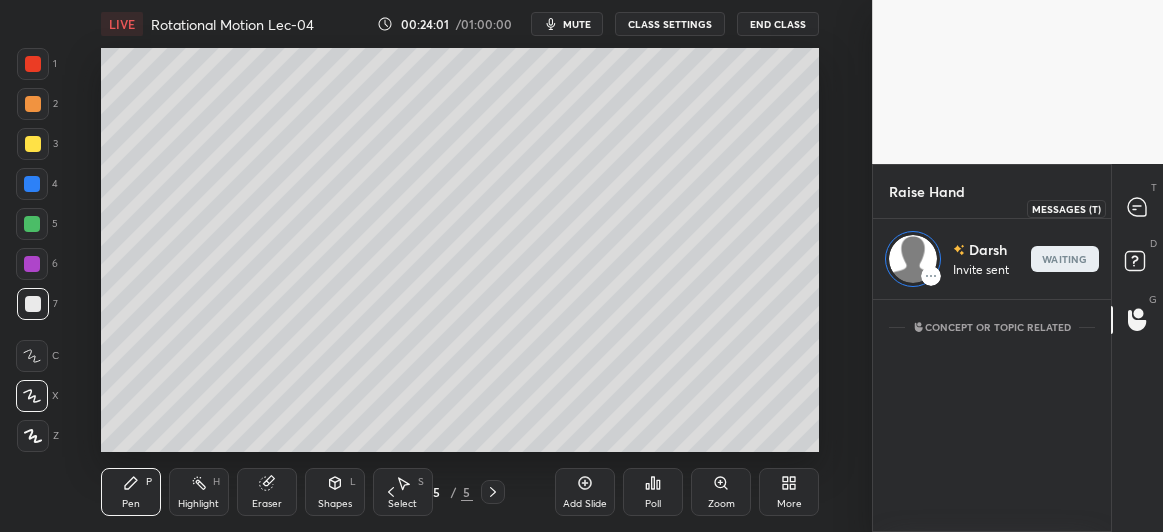 click 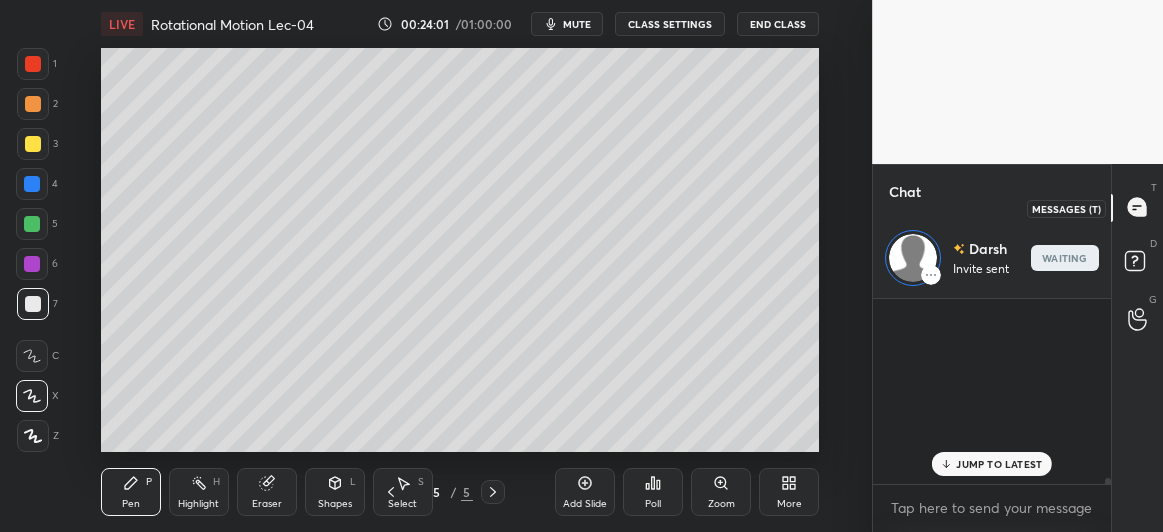 scroll, scrollTop: 227, scrollLeft: 232, axis: both 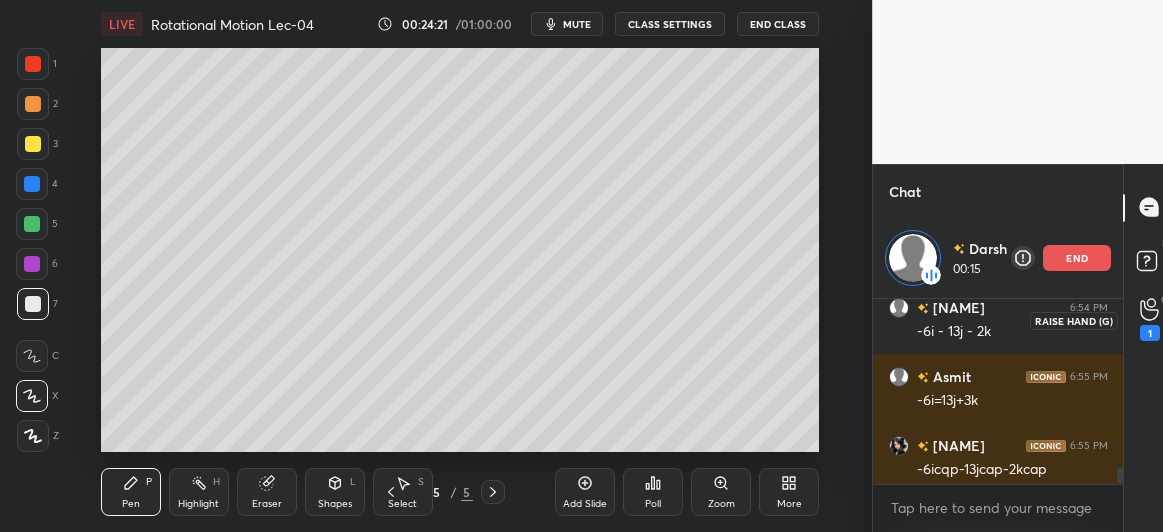 click 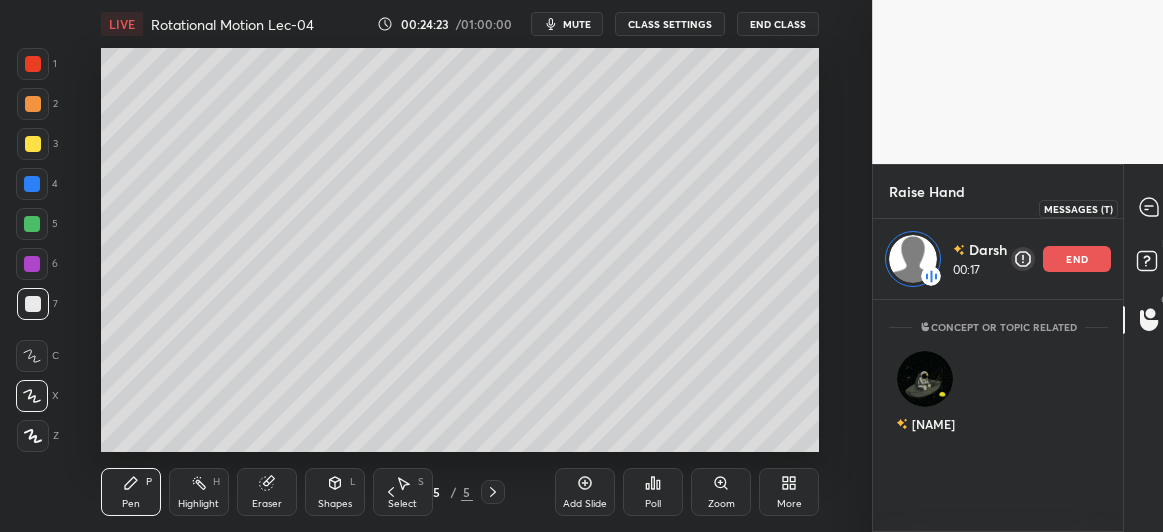 click 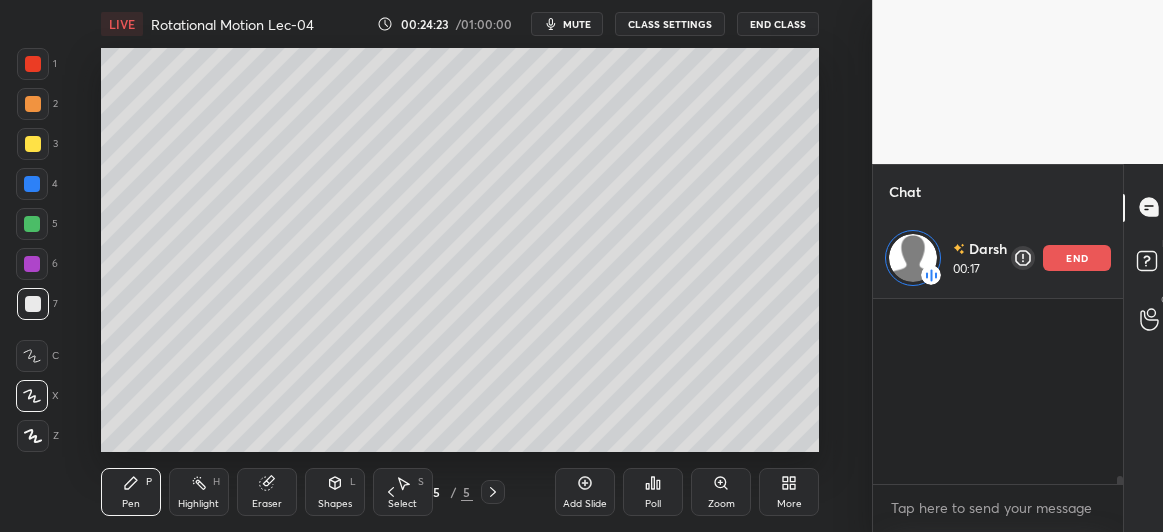 scroll, scrollTop: 4350, scrollLeft: 0, axis: vertical 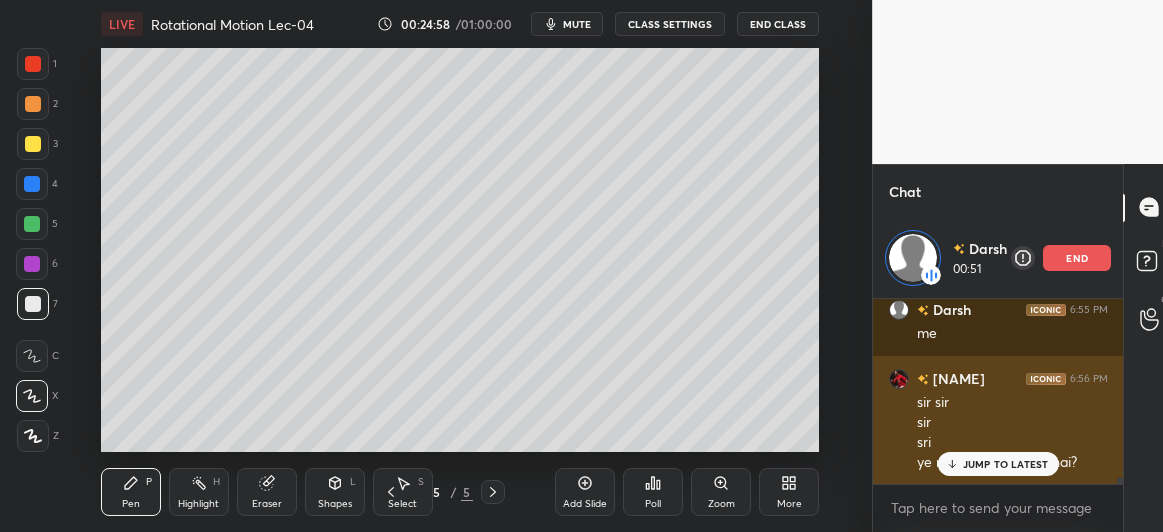 click on "JUMP TO LATEST" at bounding box center (1006, 464) 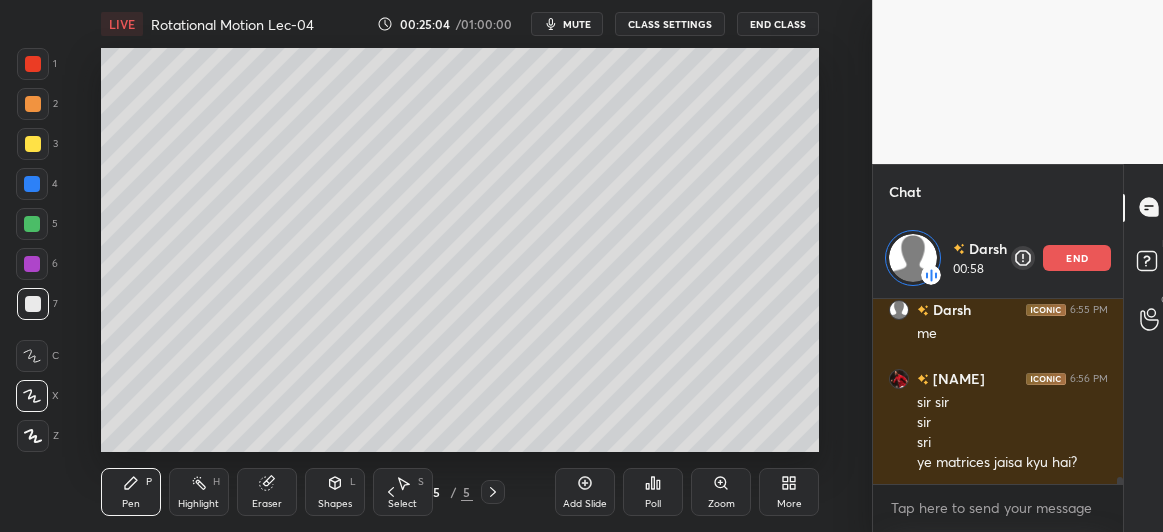 scroll, scrollTop: 4547, scrollLeft: 0, axis: vertical 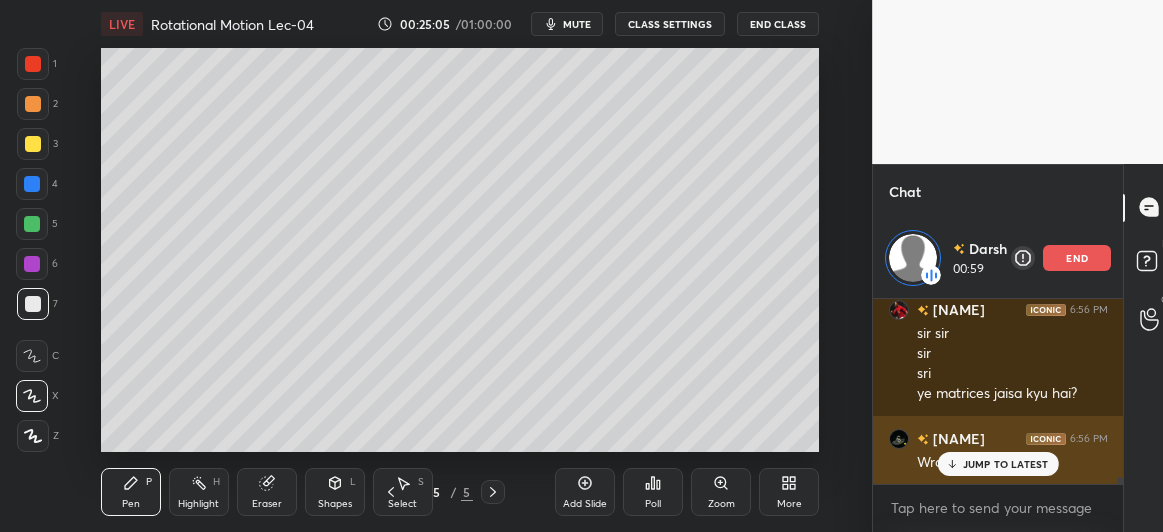click on "JUMP TO LATEST" at bounding box center (1006, 464) 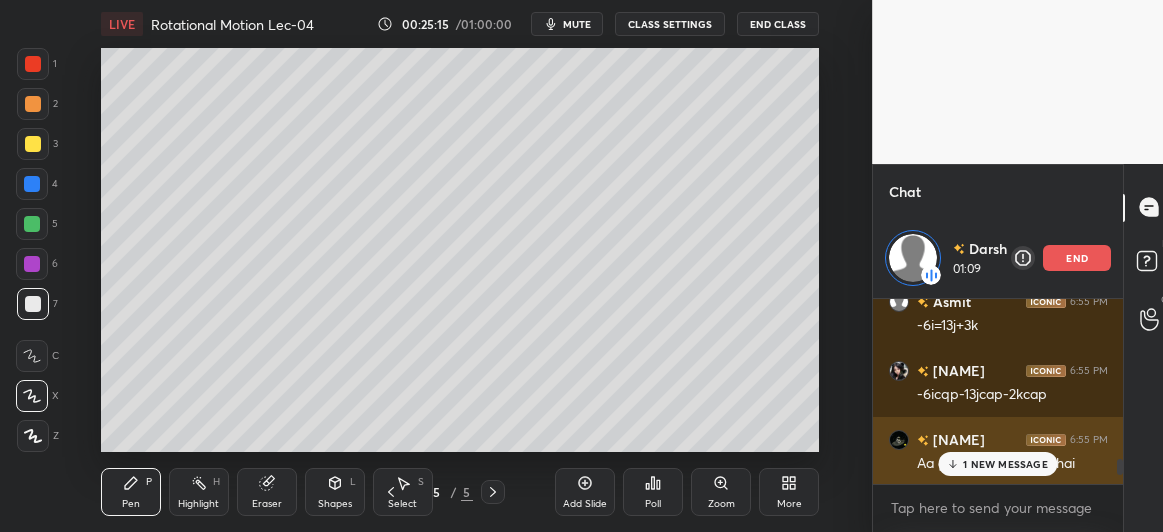 scroll, scrollTop: 4141, scrollLeft: 0, axis: vertical 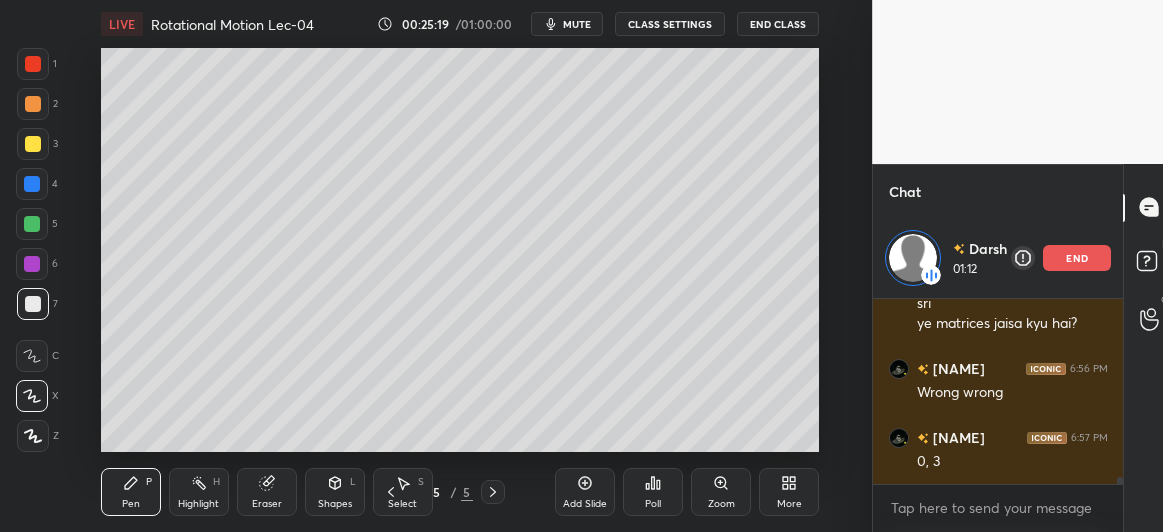 click on "JUMP TO LATEST" at bounding box center (998, 528) 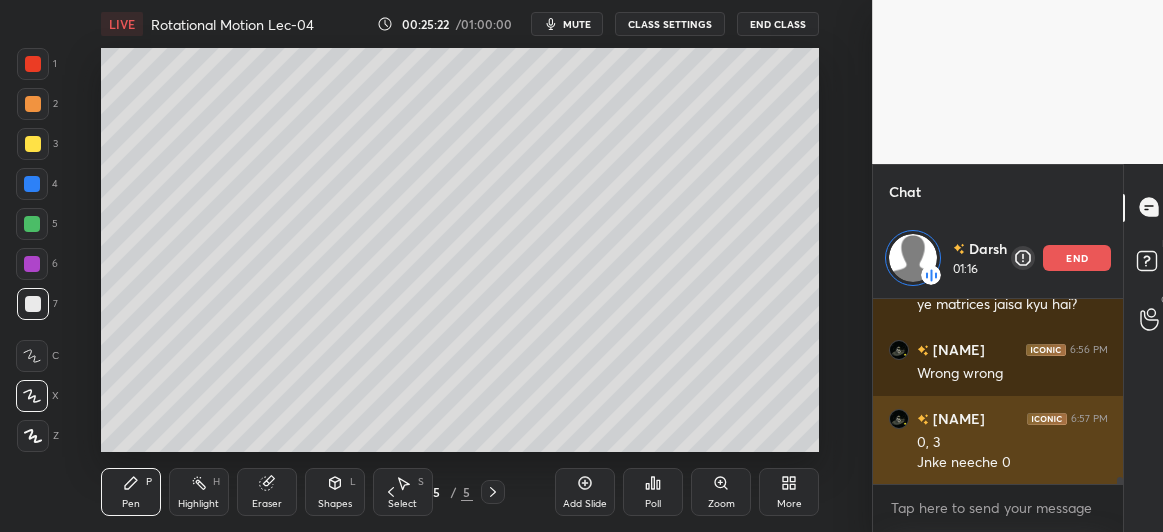 click on "[PERSON]" at bounding box center [957, 418] 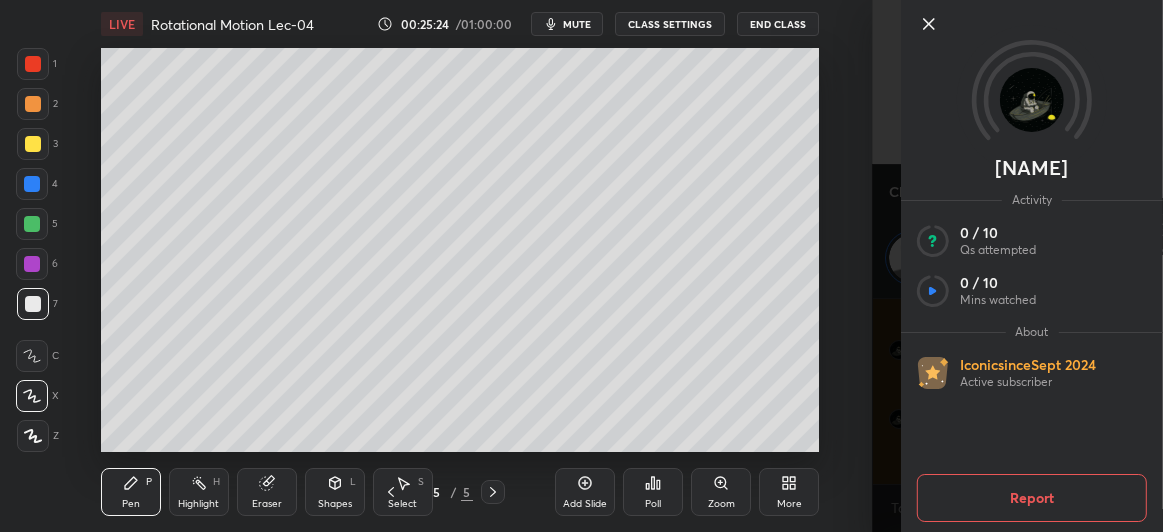 click 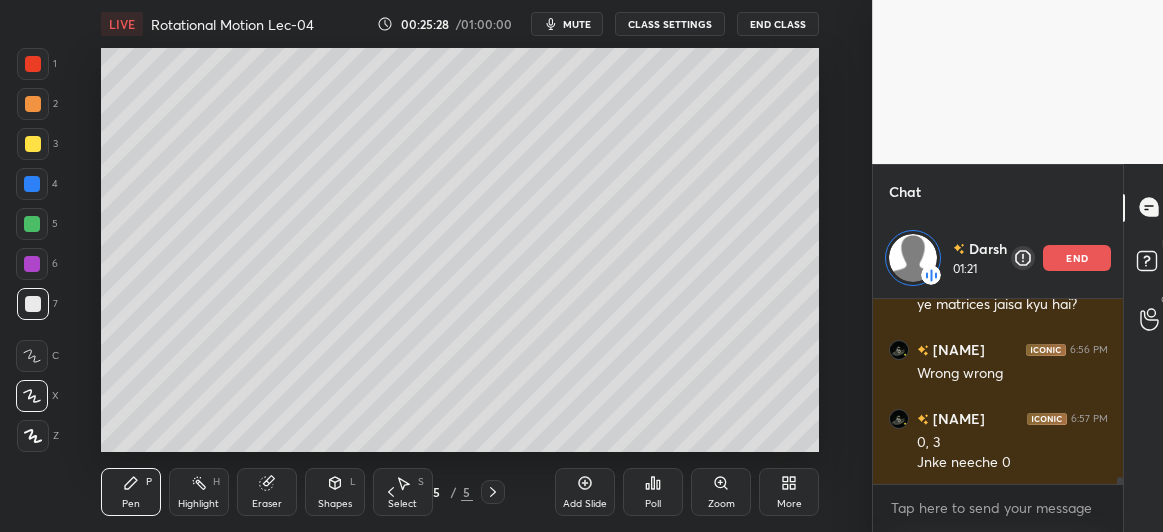 click at bounding box center (32, 224) 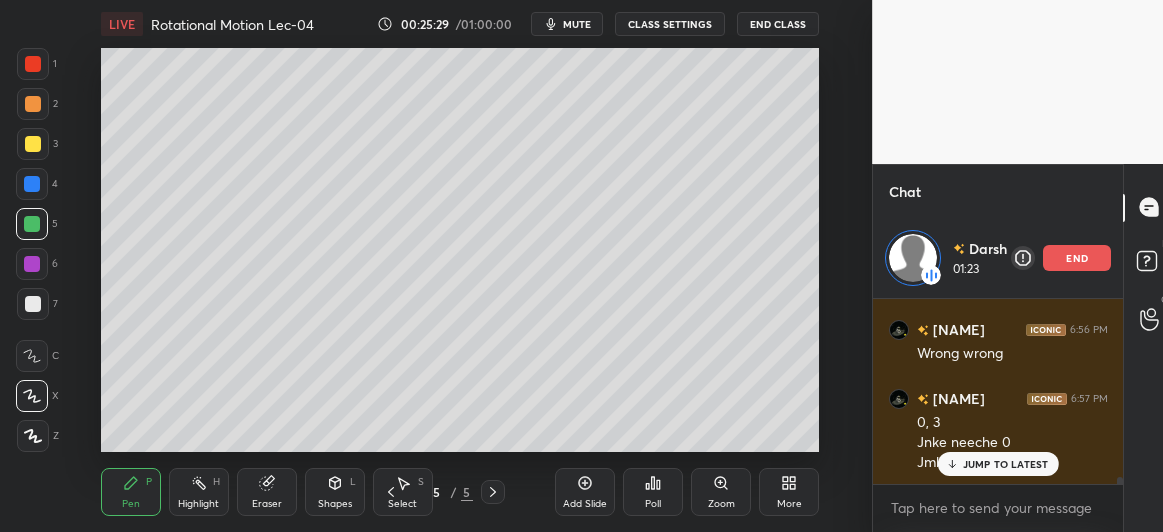 scroll, scrollTop: 4744, scrollLeft: 0, axis: vertical 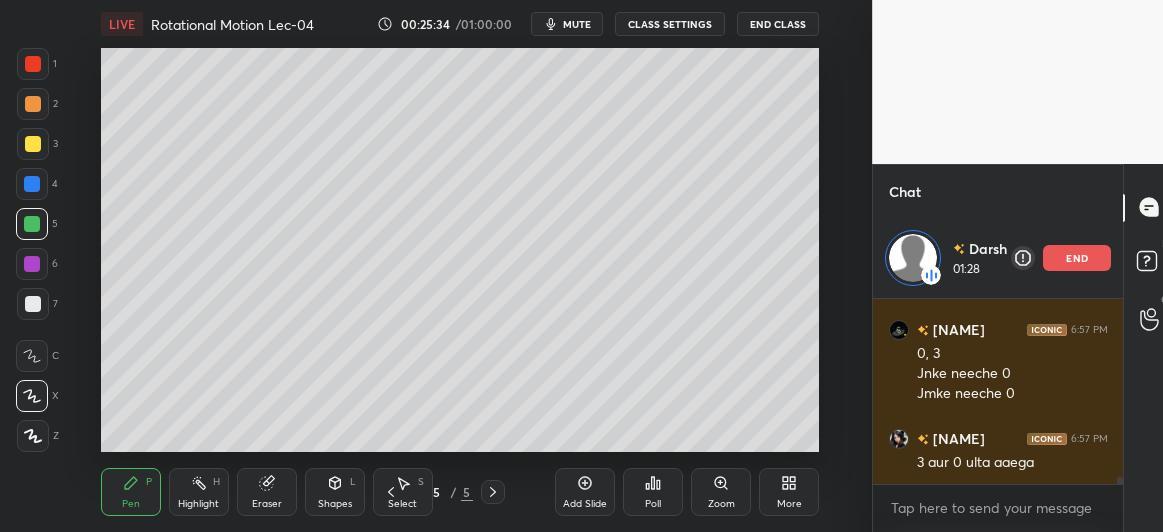 click on "Eraser" at bounding box center [267, 492] 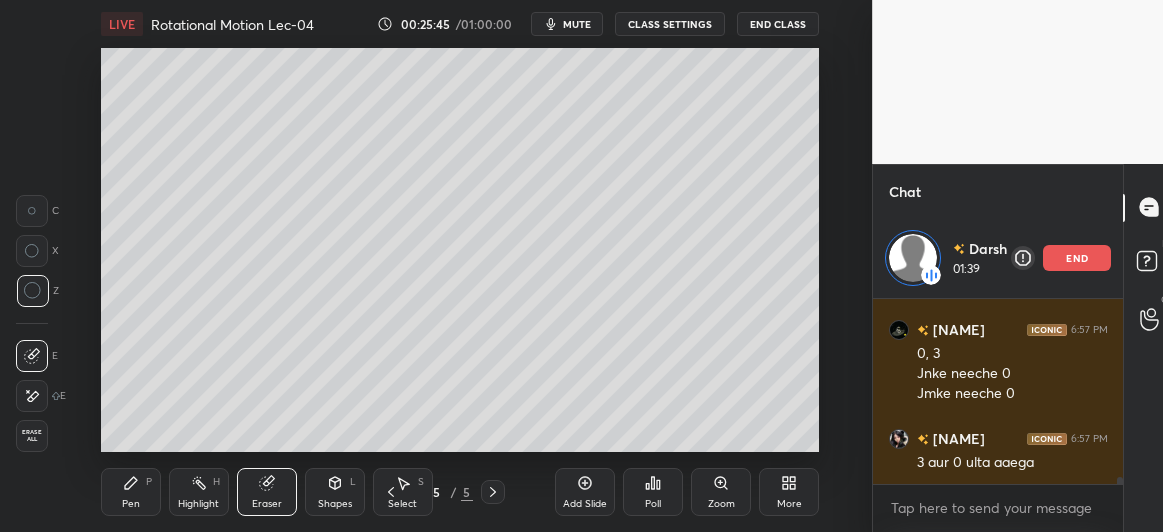 click on "Pen P" at bounding box center (131, 492) 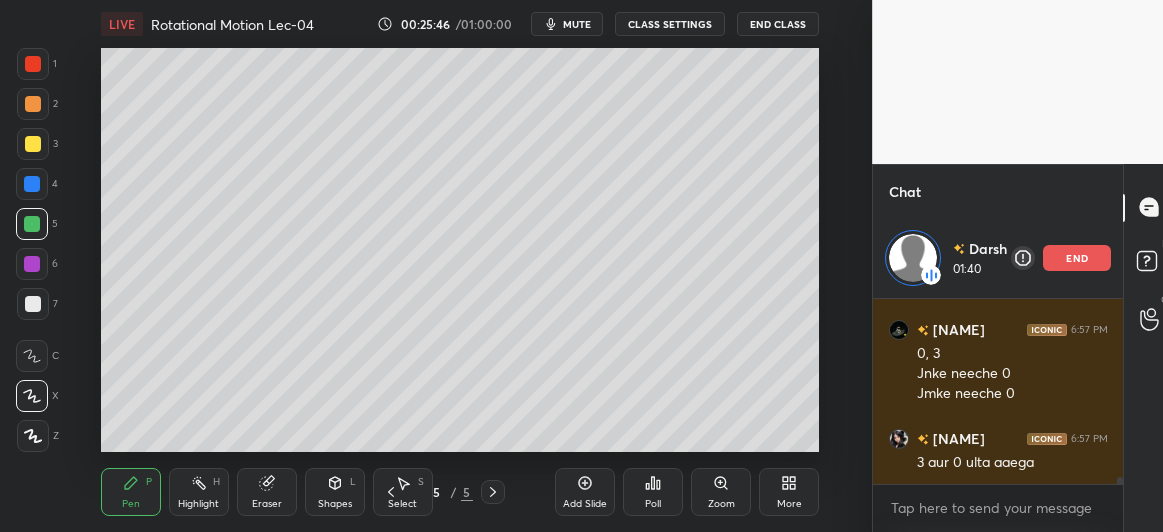 click at bounding box center (32, 264) 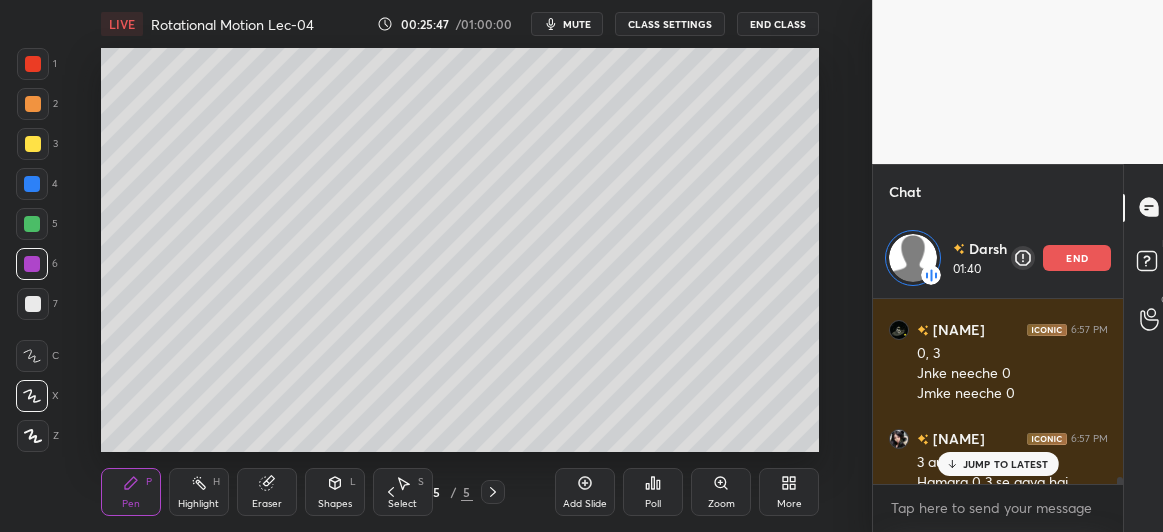 scroll, scrollTop: 4764, scrollLeft: 0, axis: vertical 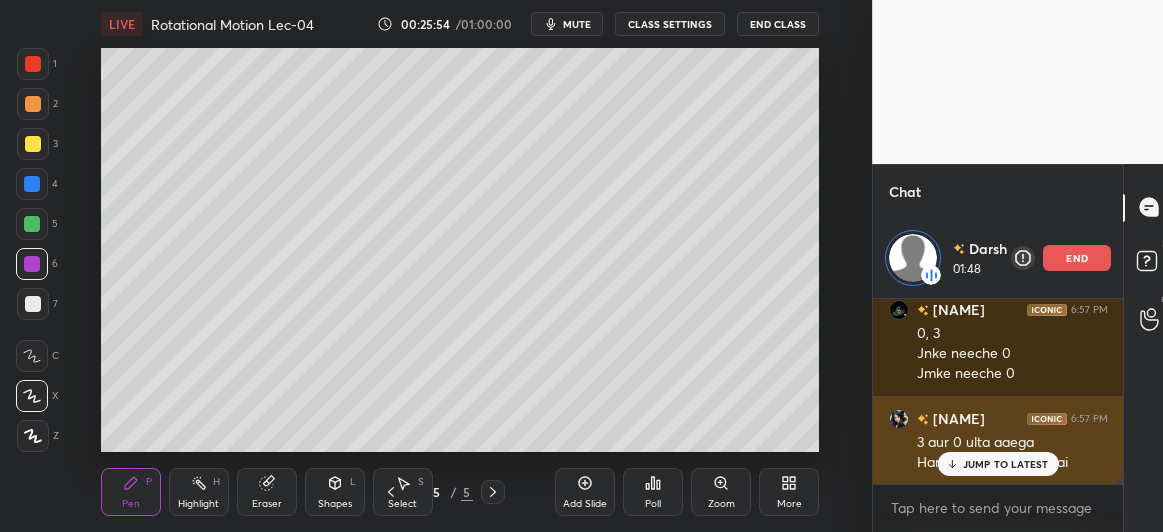 click on "JUMP TO LATEST" at bounding box center [1006, 464] 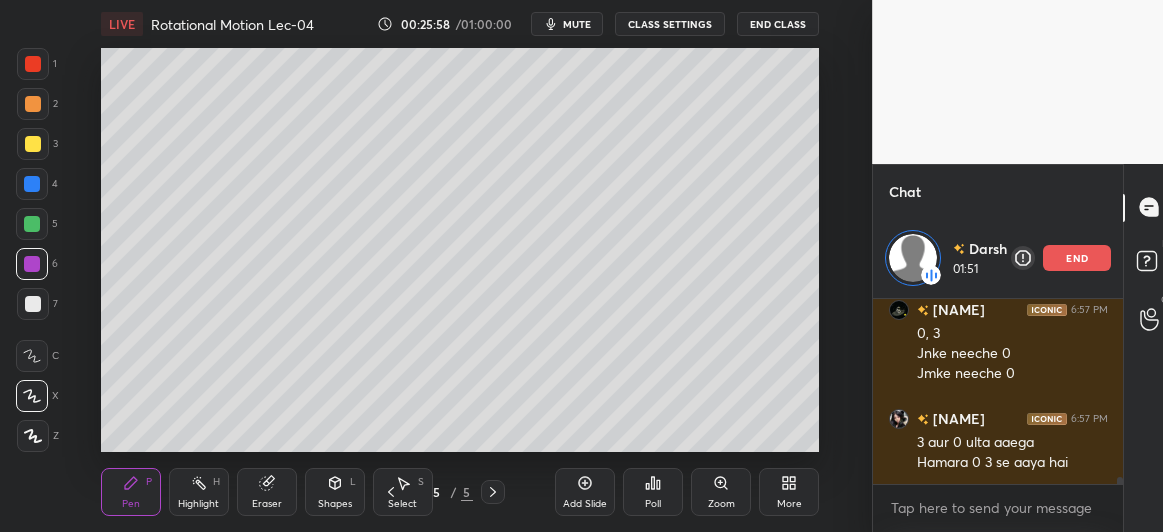 click at bounding box center [33, 144] 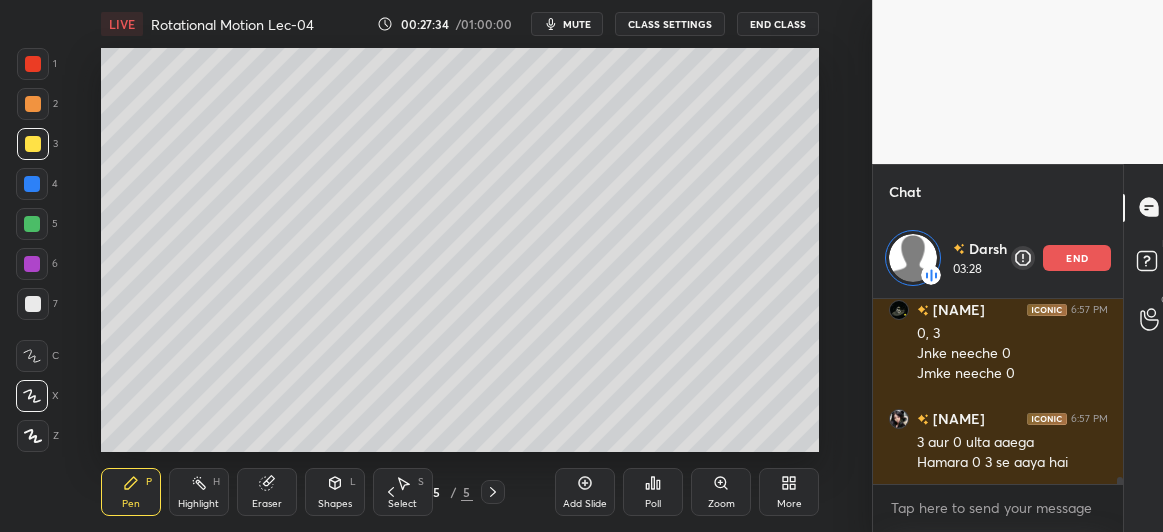 click on "Eraser" at bounding box center (267, 492) 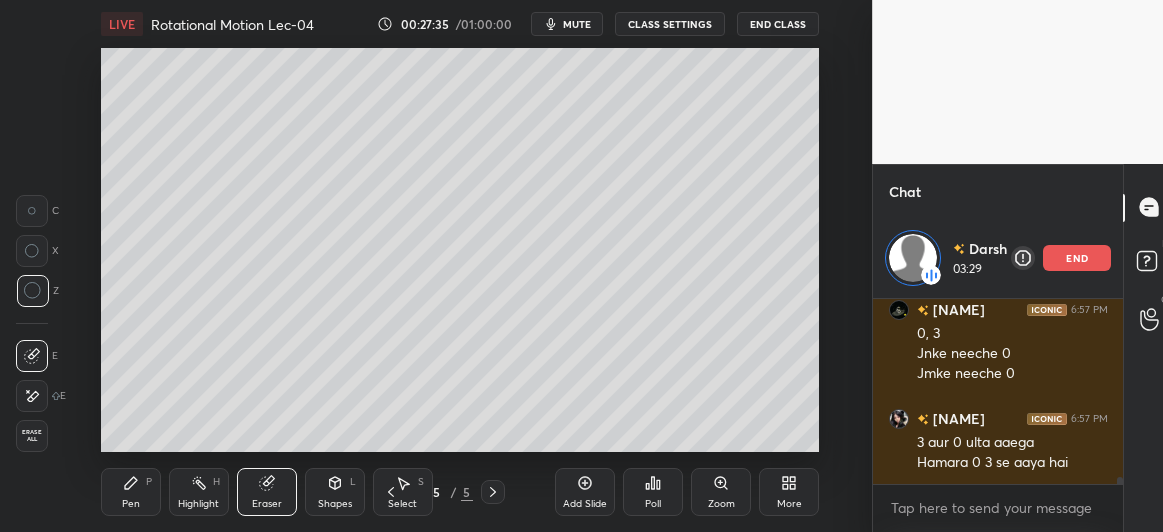 click at bounding box center [32, 251] 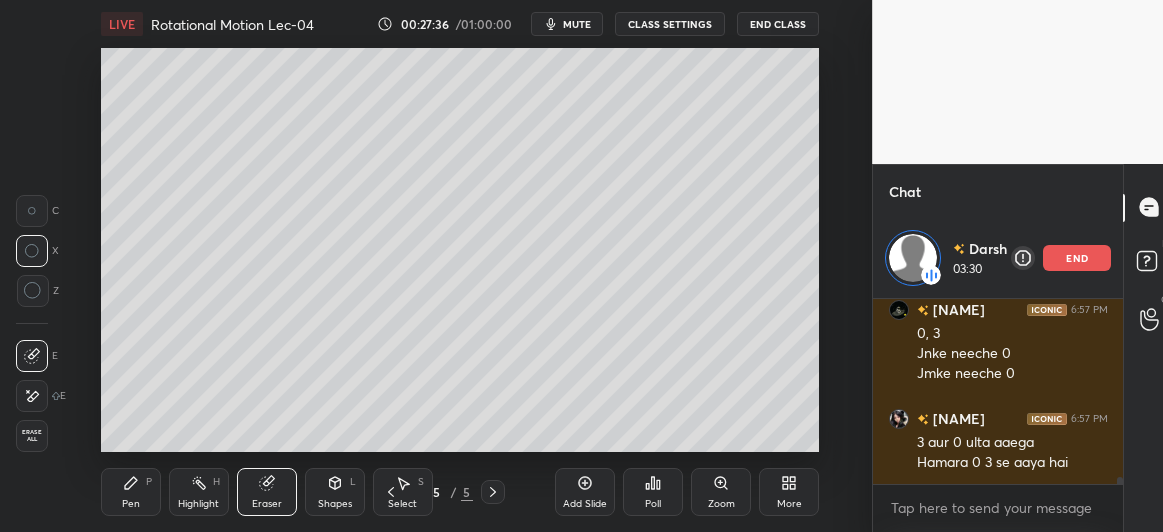 click 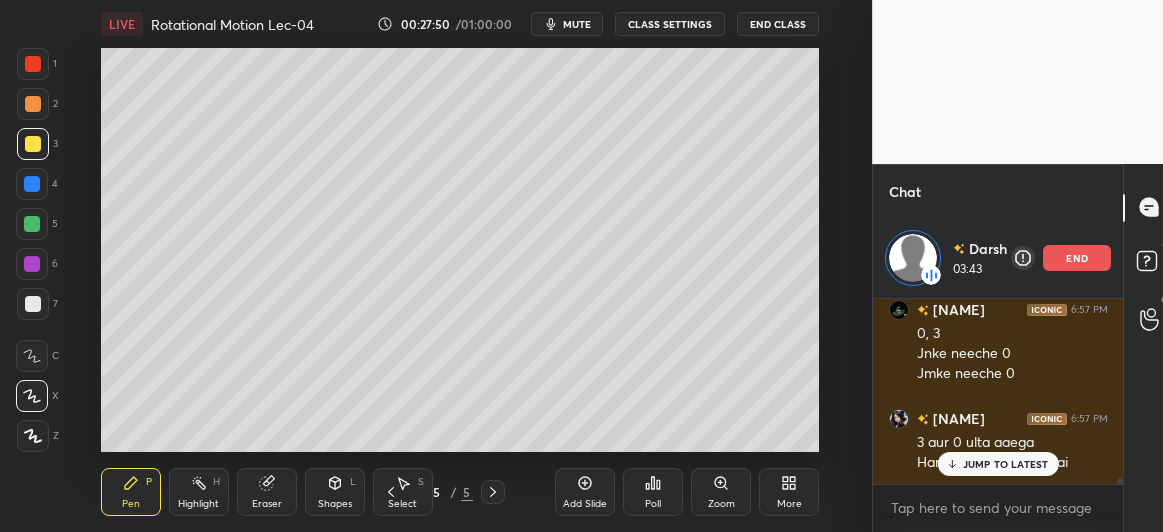 scroll, scrollTop: 4833, scrollLeft: 0, axis: vertical 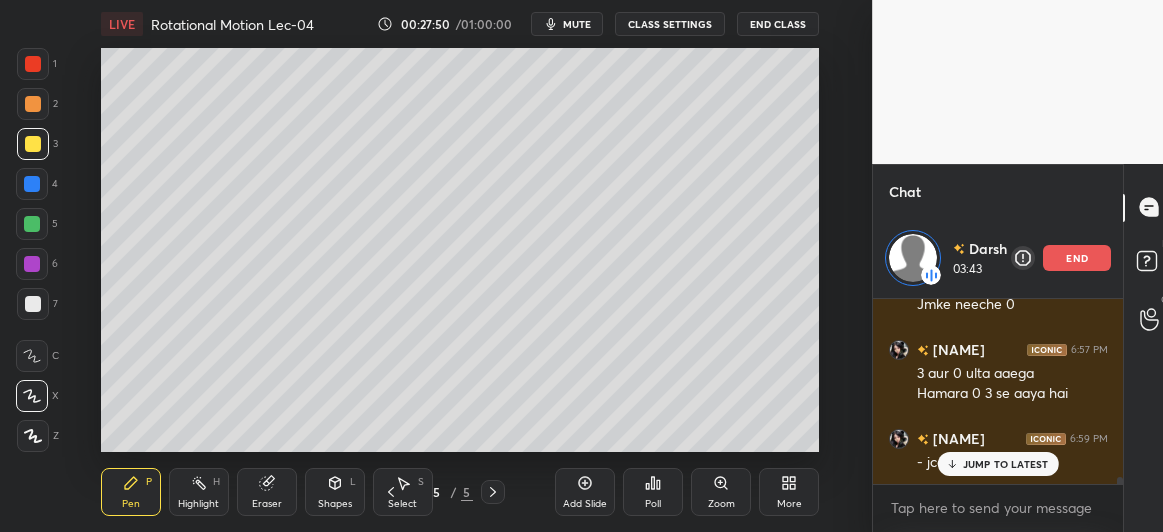 click on "Eraser" at bounding box center [267, 492] 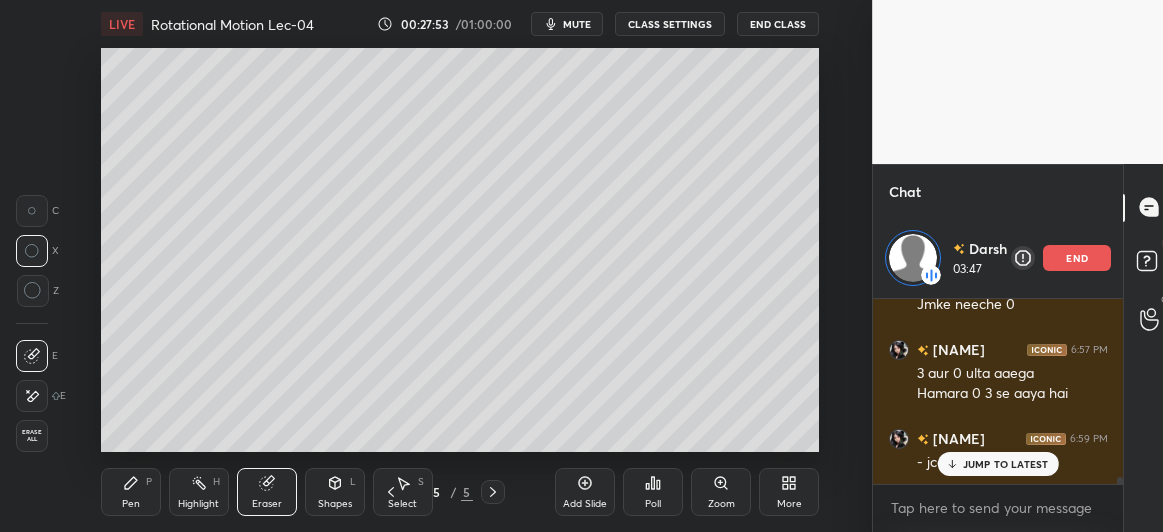 click 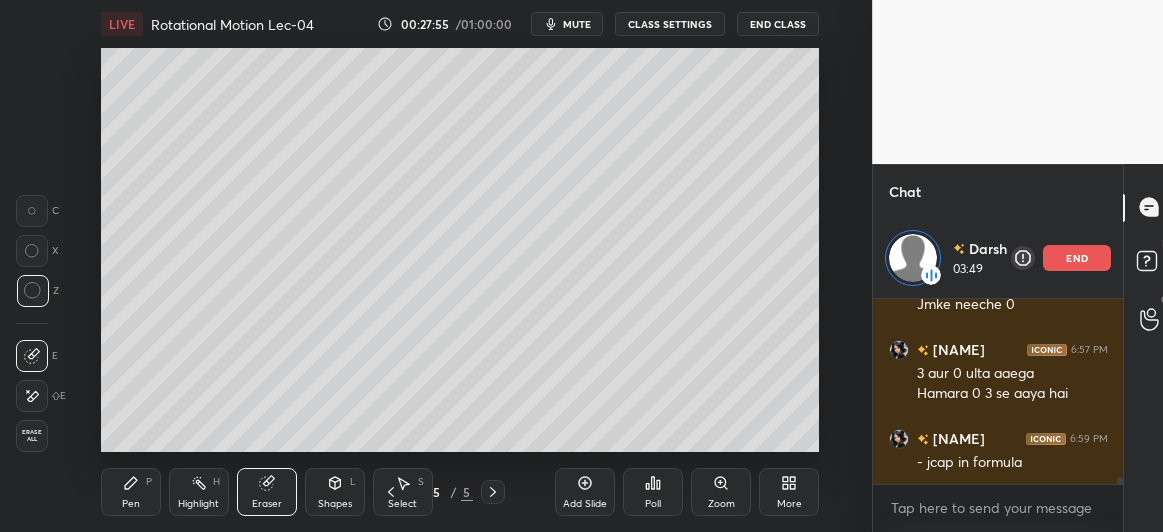 scroll, scrollTop: 4903, scrollLeft: 0, axis: vertical 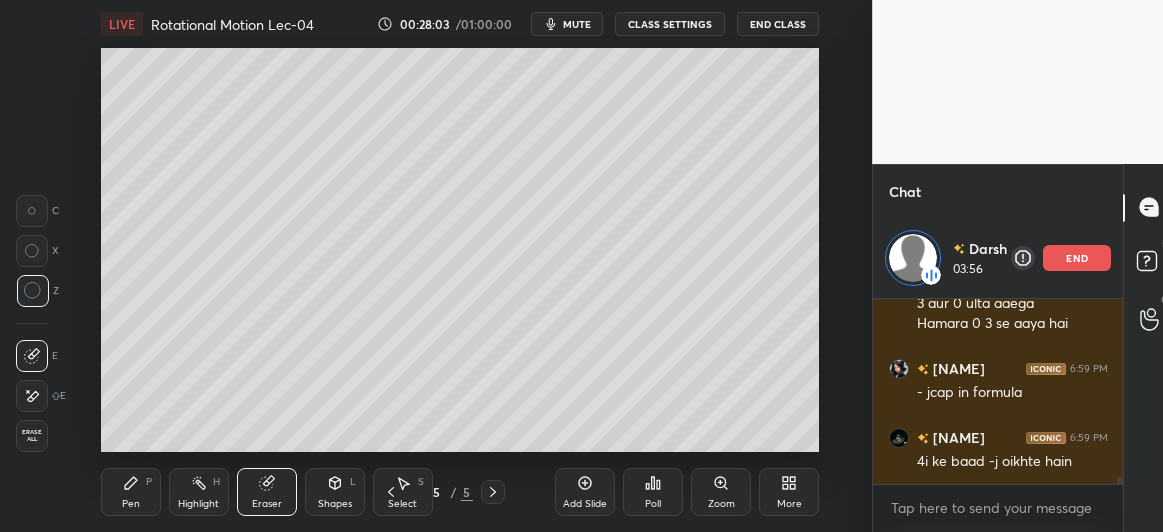 click on "P" at bounding box center (149, 482) 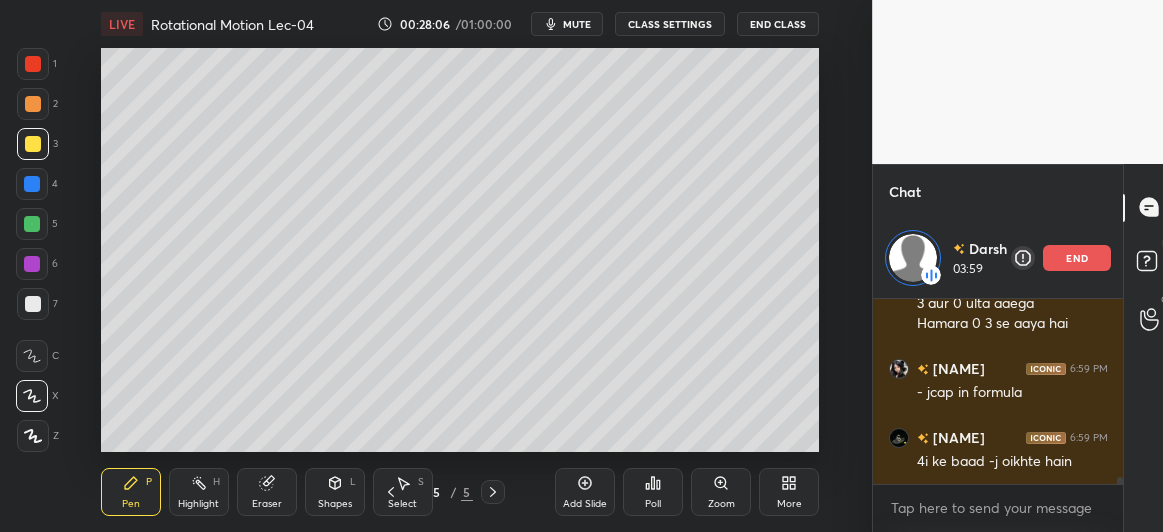 click 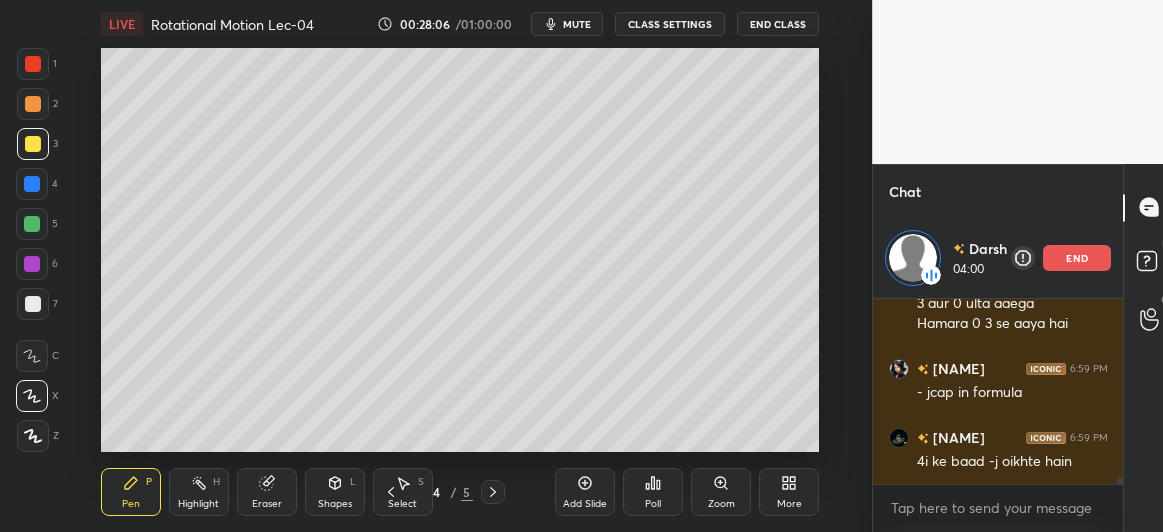 click 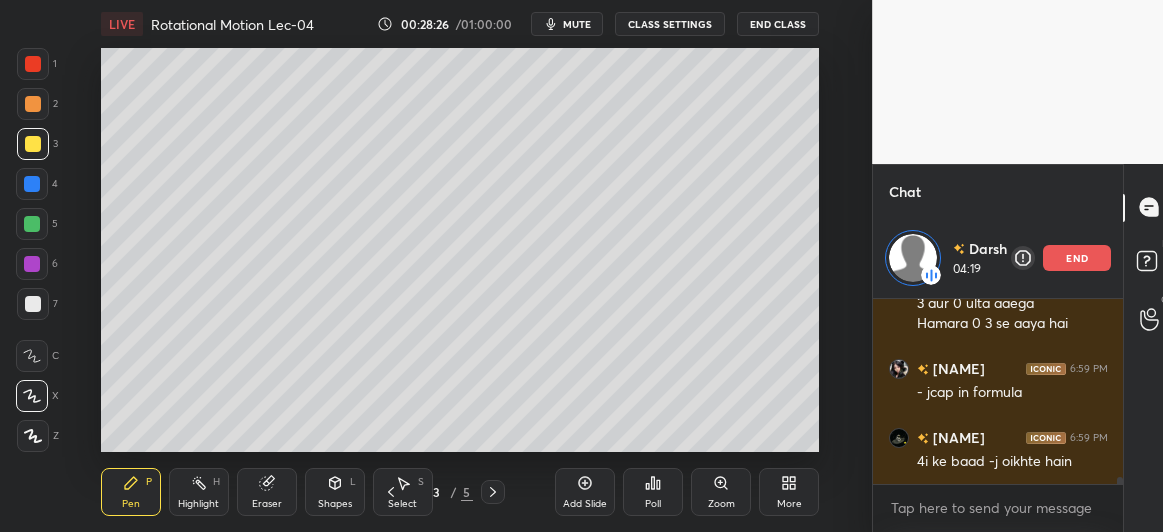 click 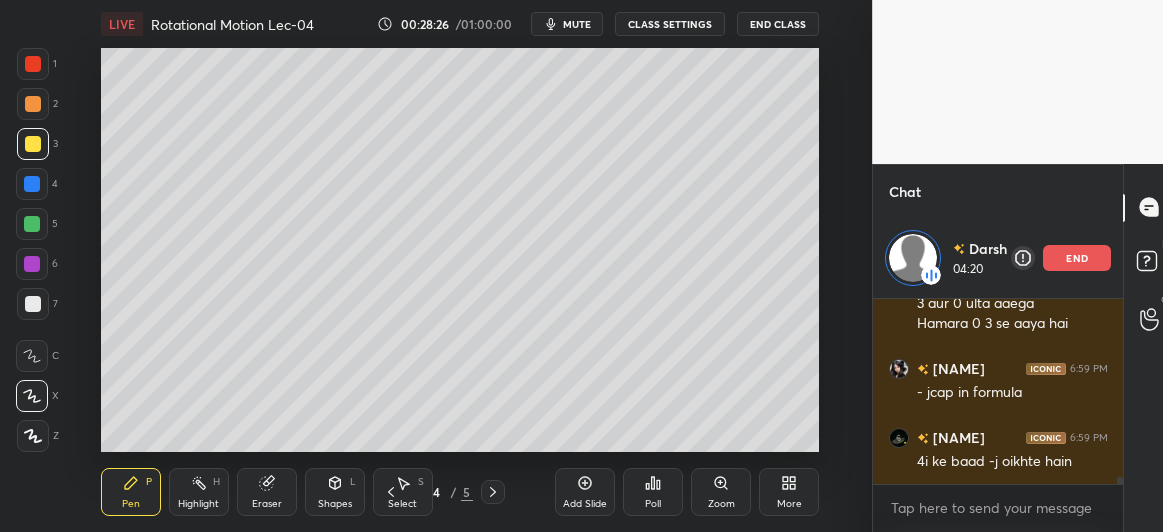click 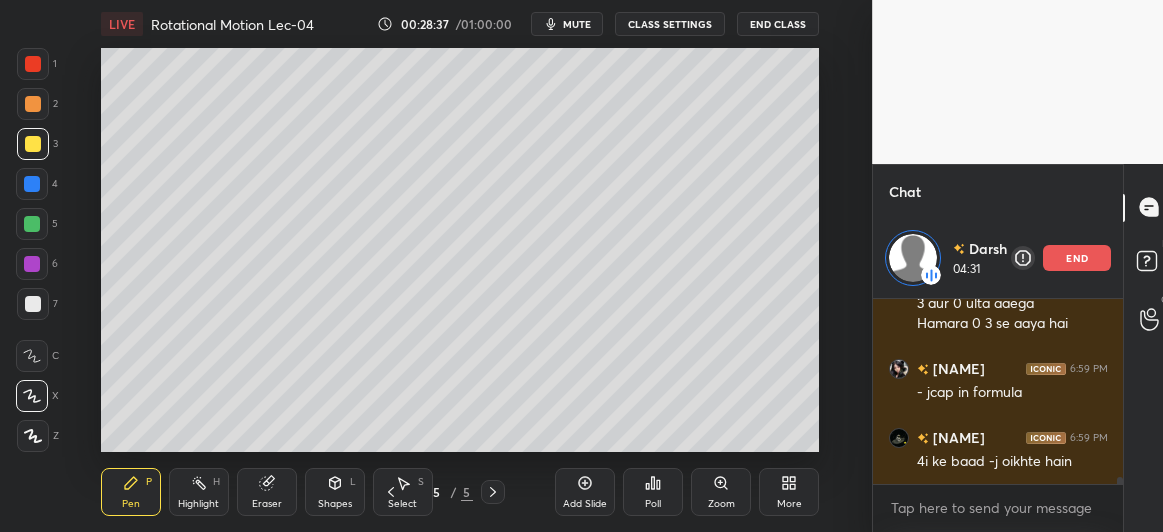 click 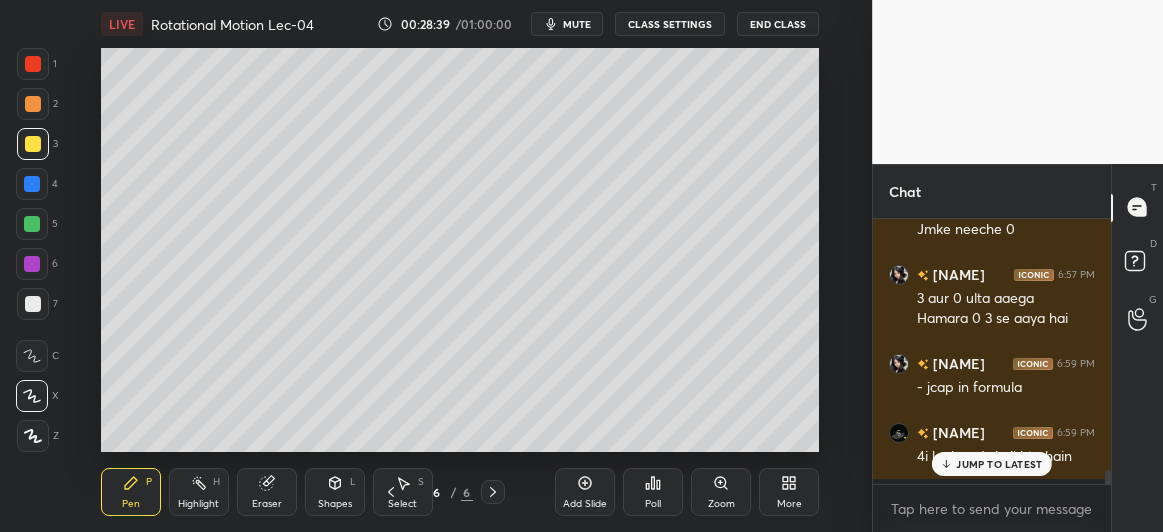scroll, scrollTop: 6, scrollLeft: 6, axis: both 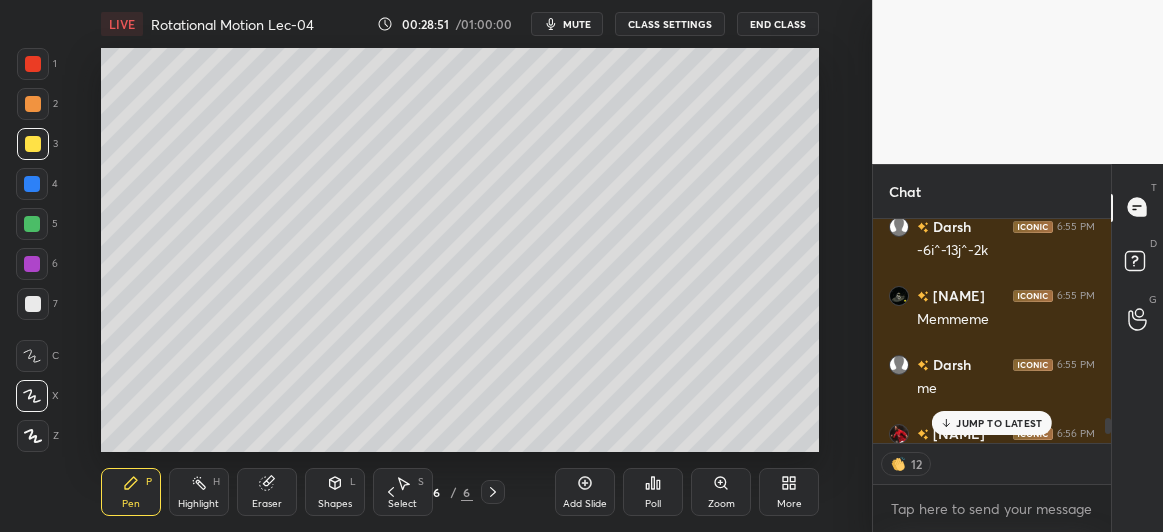click at bounding box center (32, 224) 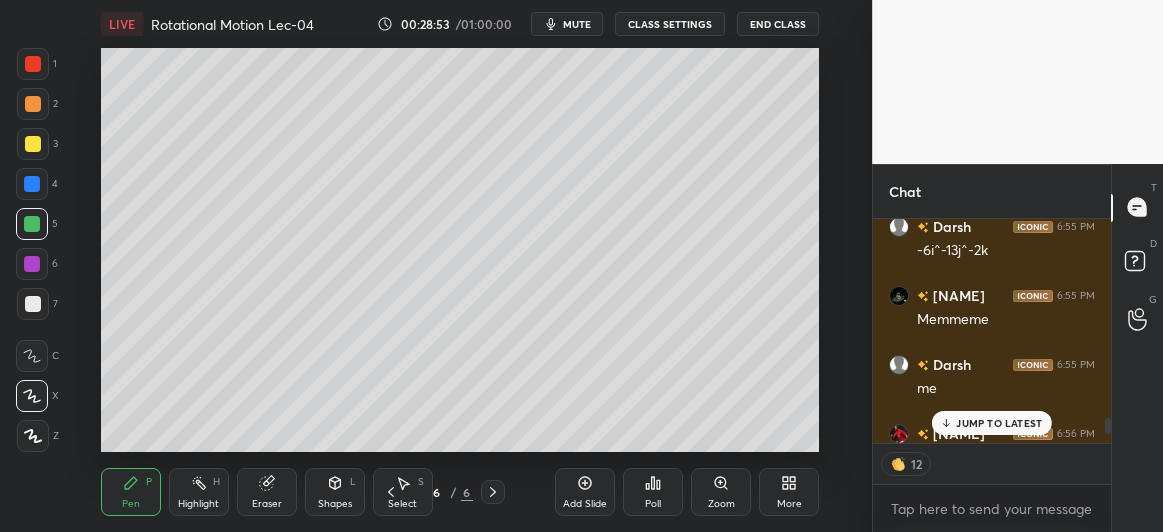 type on "x" 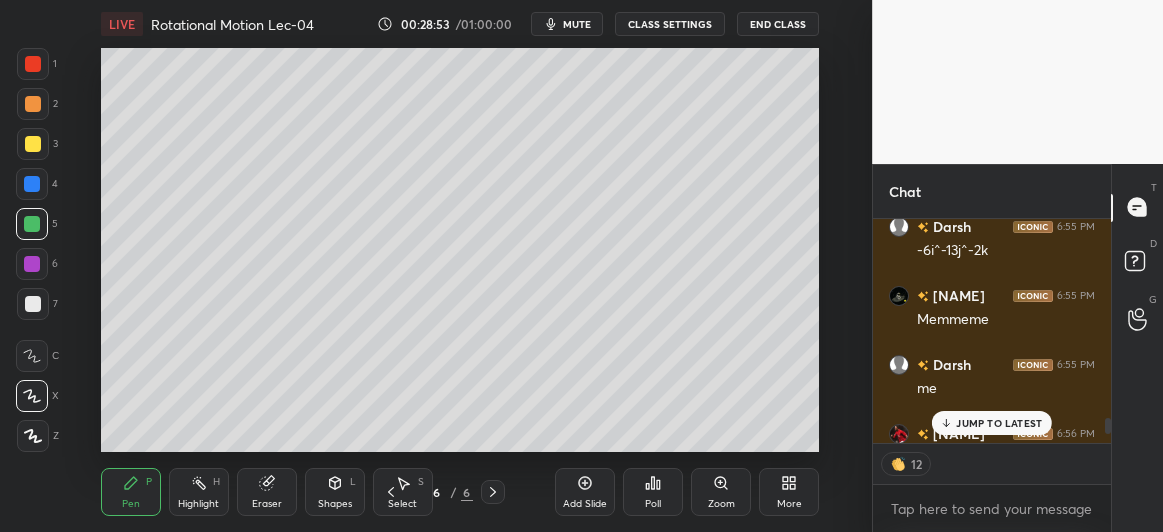 scroll, scrollTop: 6, scrollLeft: 6, axis: both 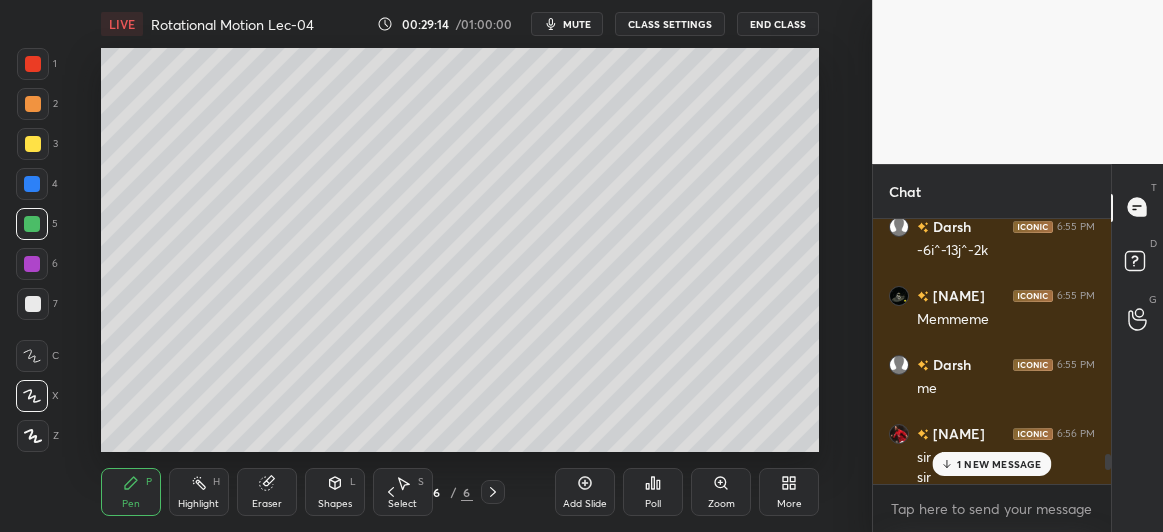 click at bounding box center (32, 264) 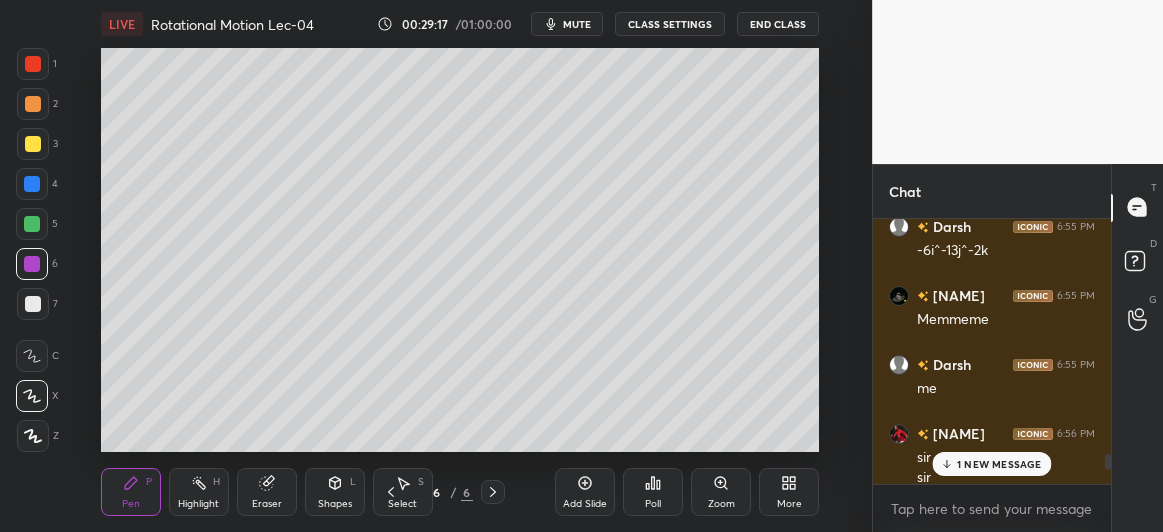 click on "1 NEW MESSAGE" at bounding box center [992, 464] 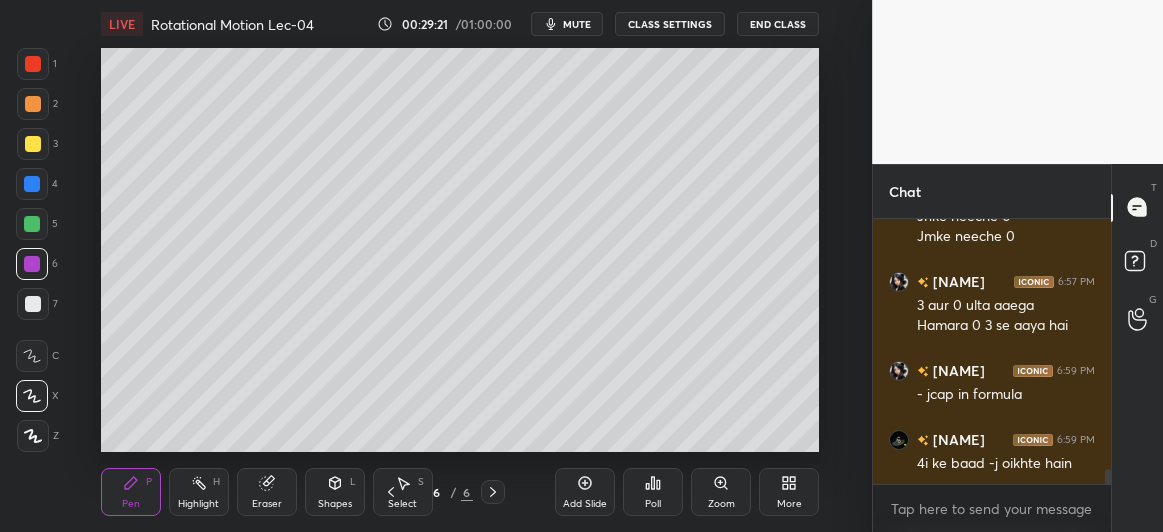 click at bounding box center [33, 304] 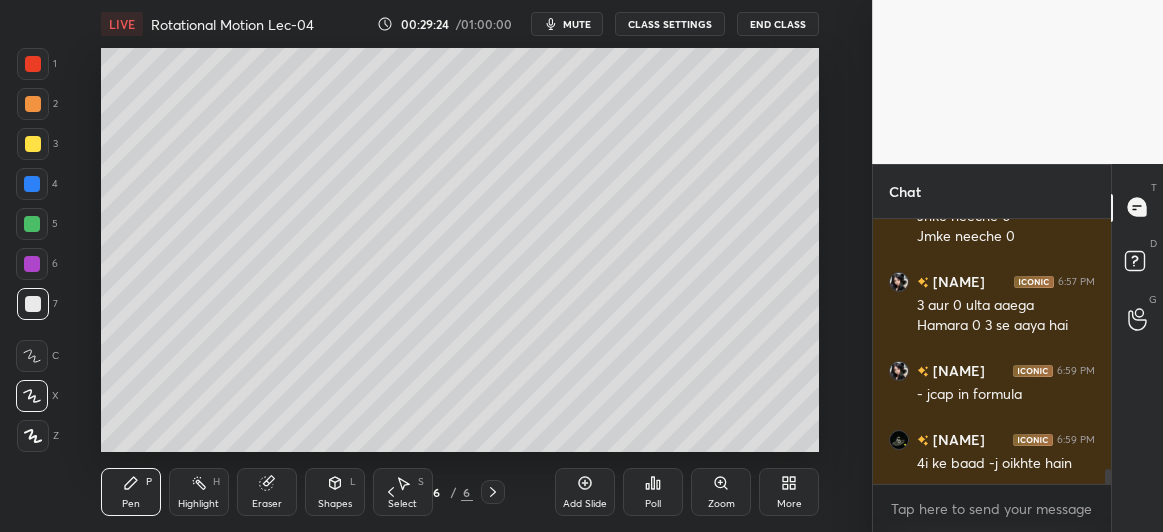 click at bounding box center (32, 184) 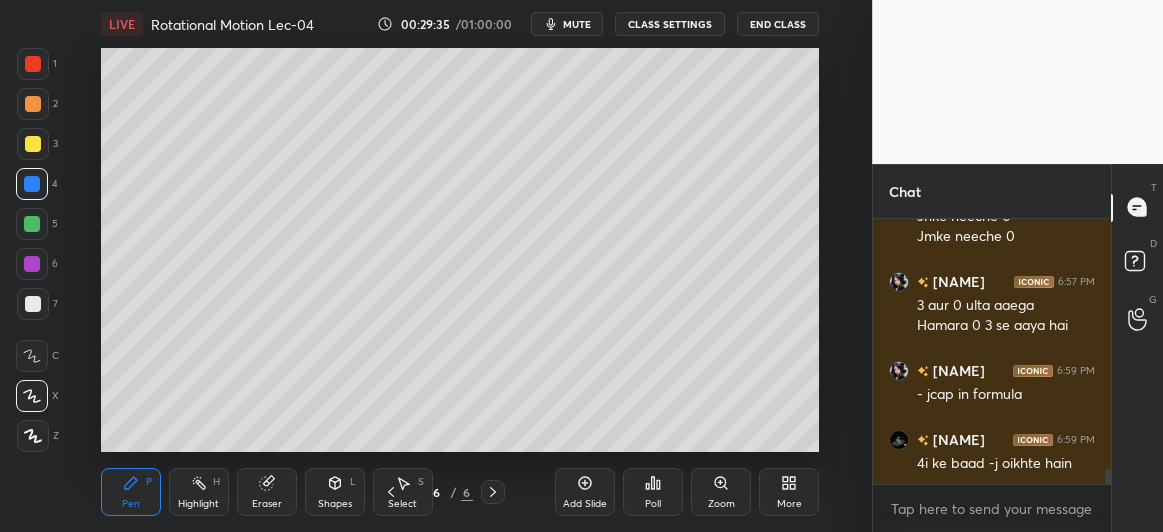 scroll, scrollTop: 4553, scrollLeft: 0, axis: vertical 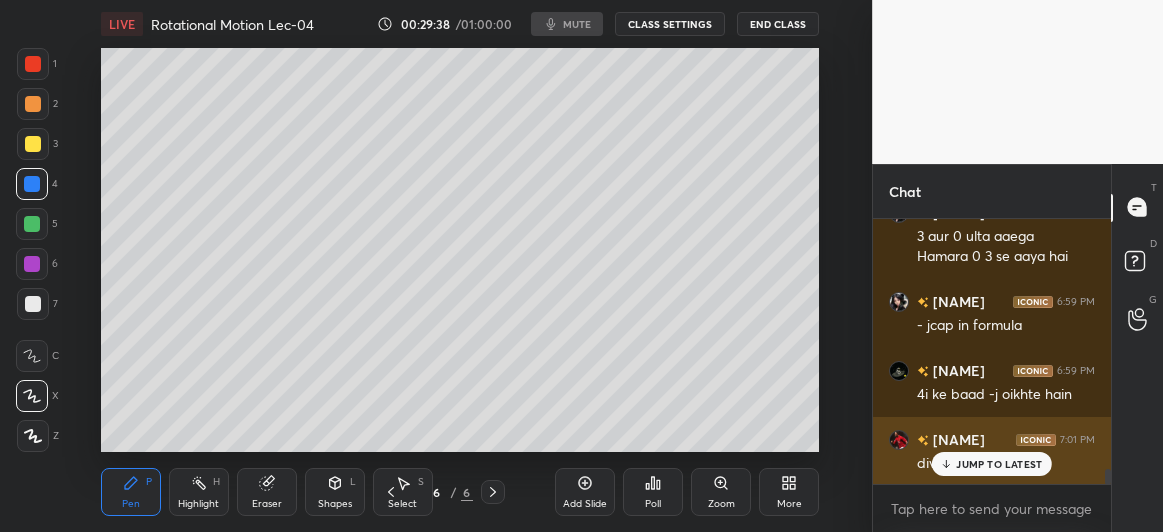 click on "JUMP TO LATEST" at bounding box center (999, 464) 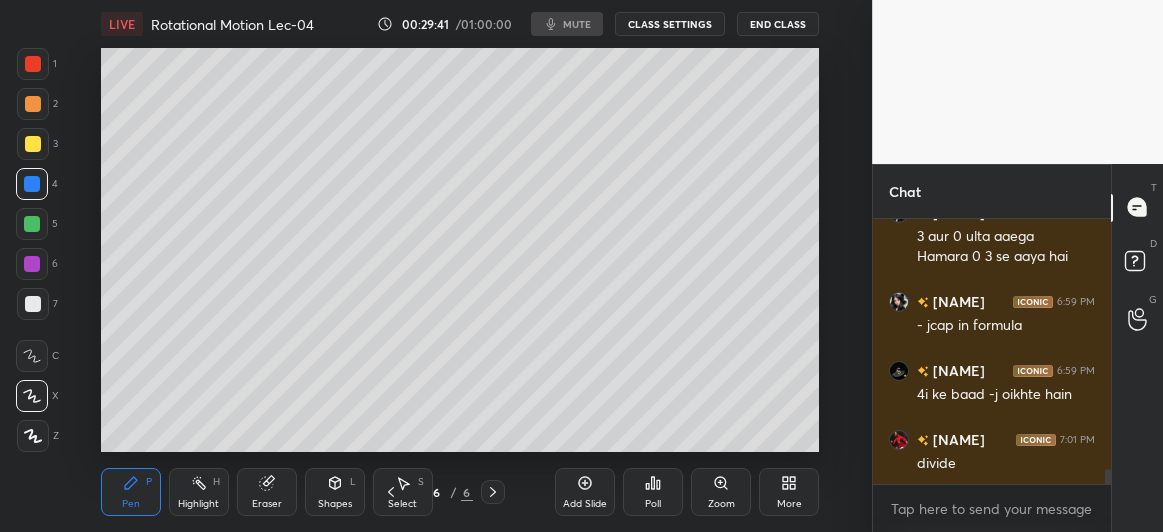 click at bounding box center [33, 104] 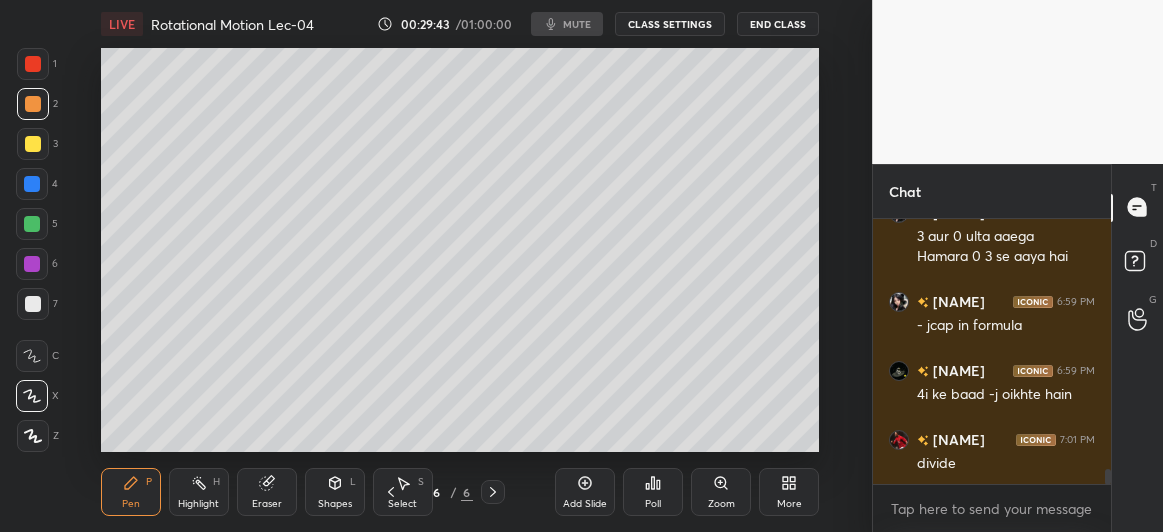 click at bounding box center (33, 304) 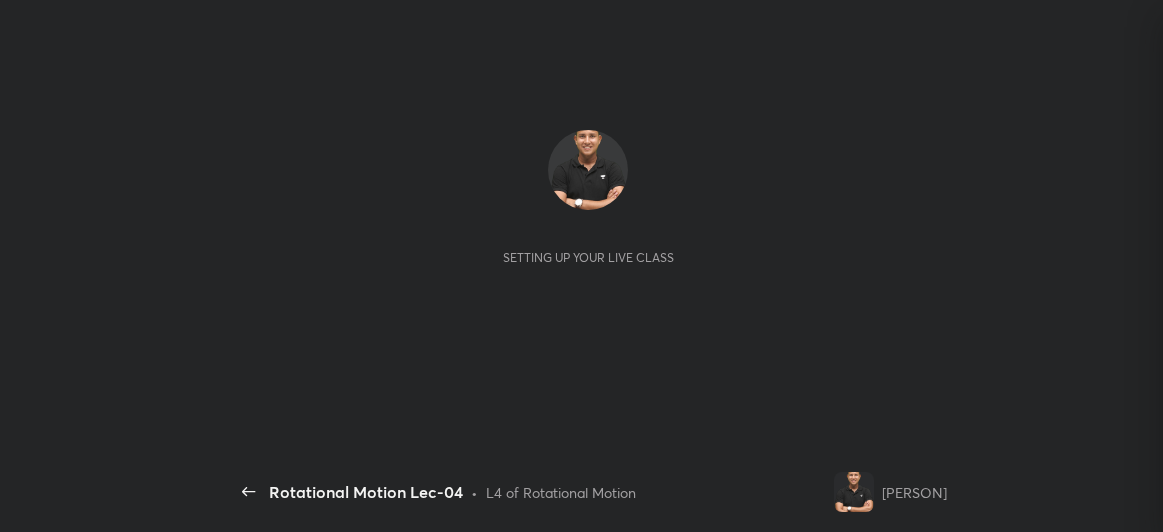 scroll, scrollTop: 0, scrollLeft: 0, axis: both 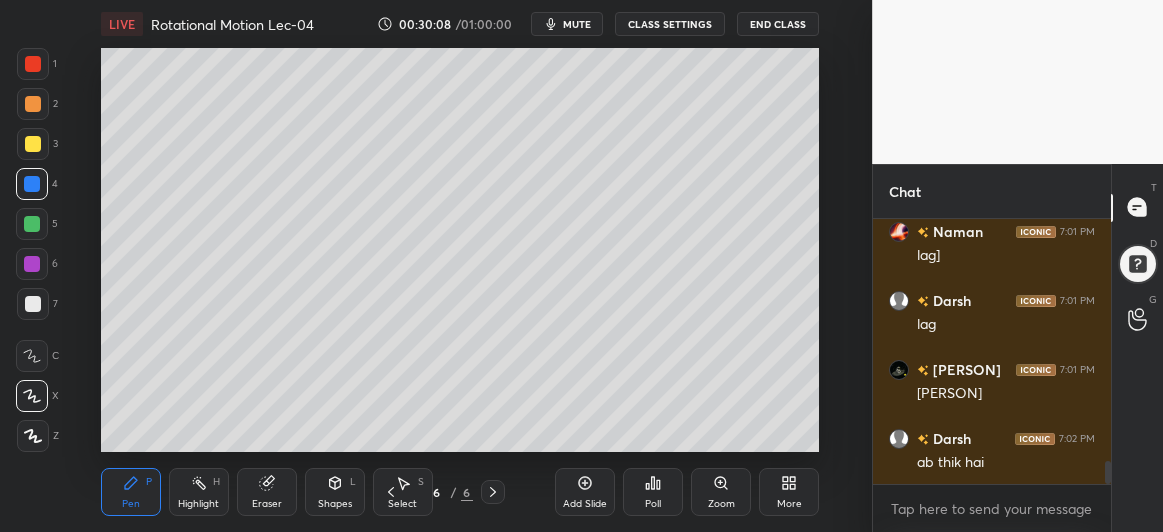 click at bounding box center [33, 304] 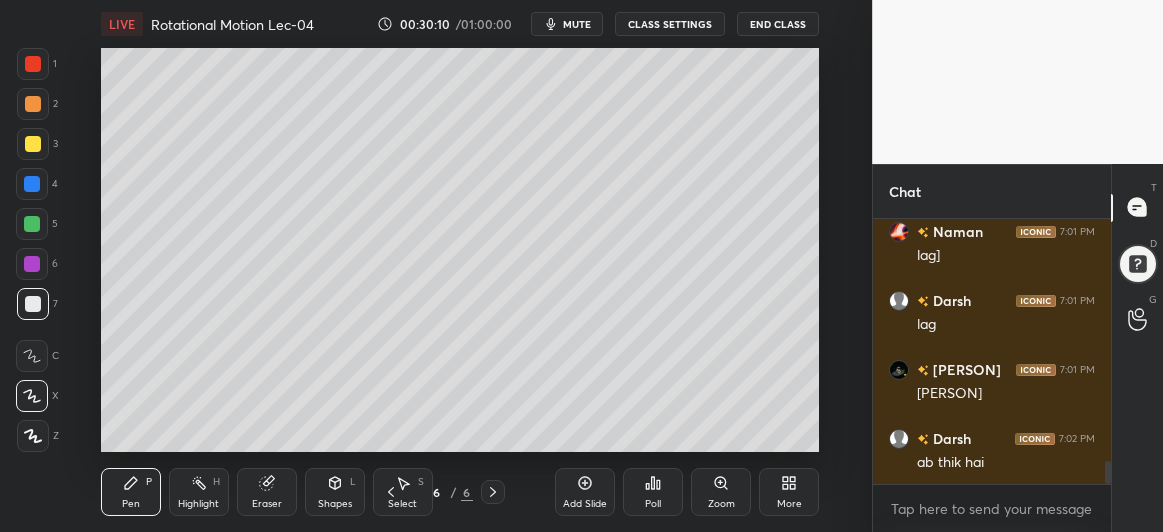 scroll, scrollTop: 2926, scrollLeft: 0, axis: vertical 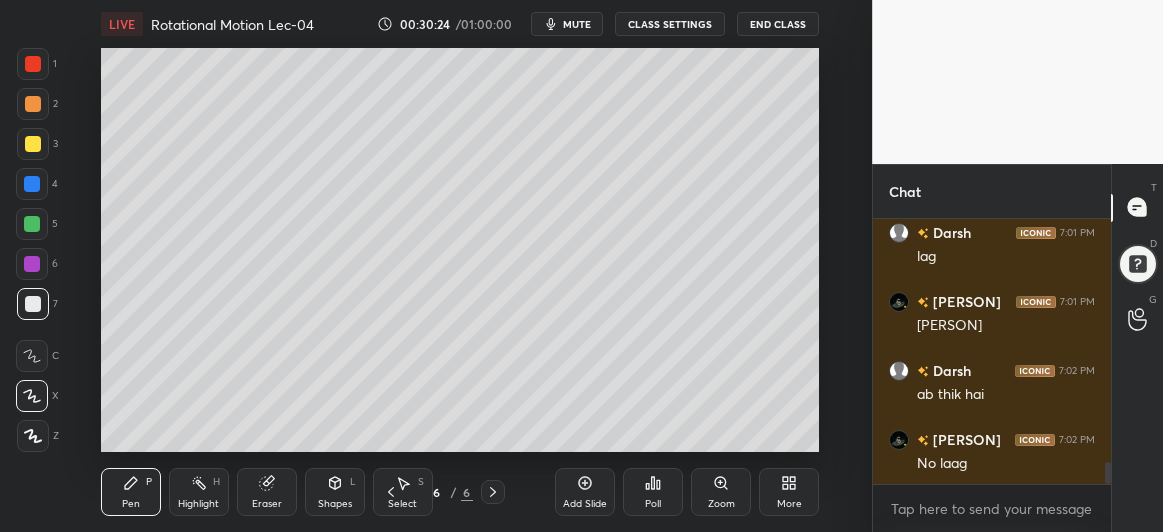 click at bounding box center [33, 144] 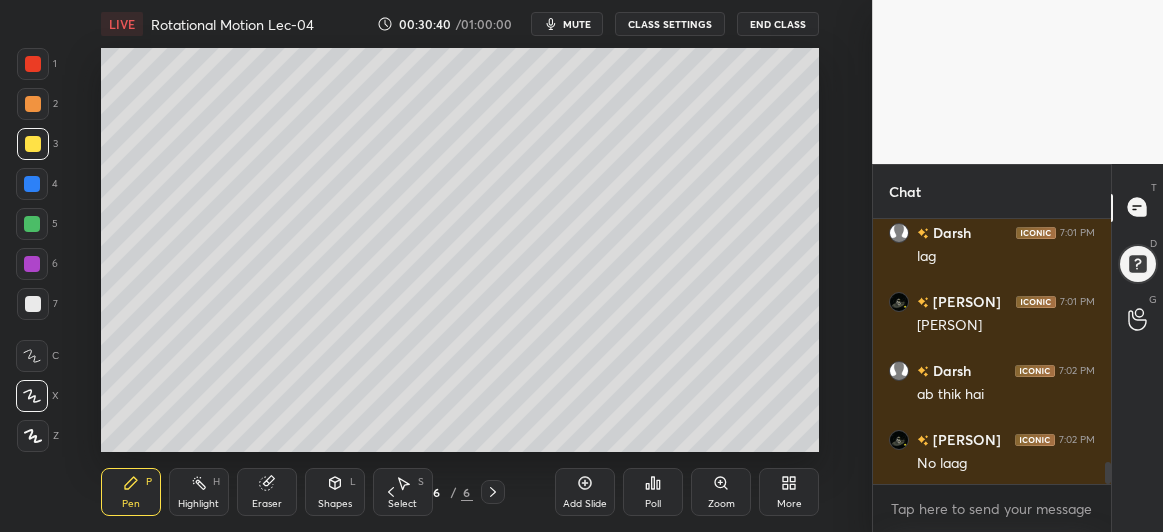click on "mute" at bounding box center [577, 24] 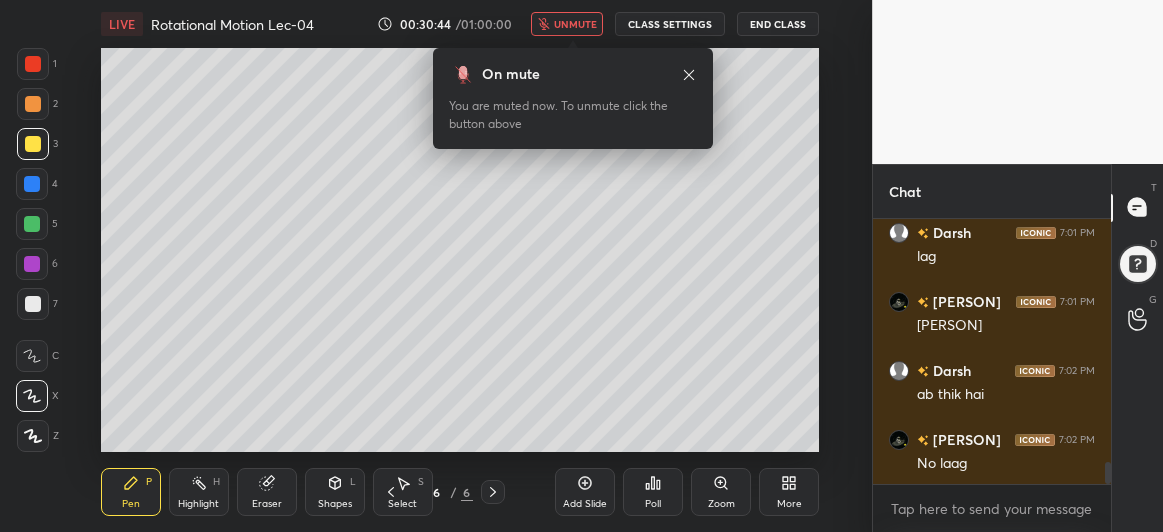 click 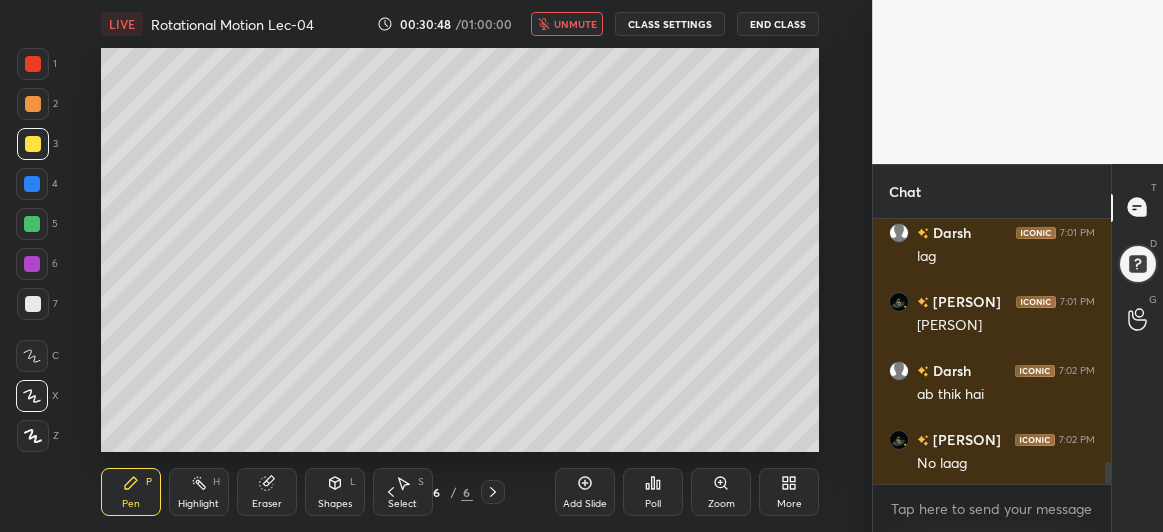 click on "unmute" at bounding box center [575, 24] 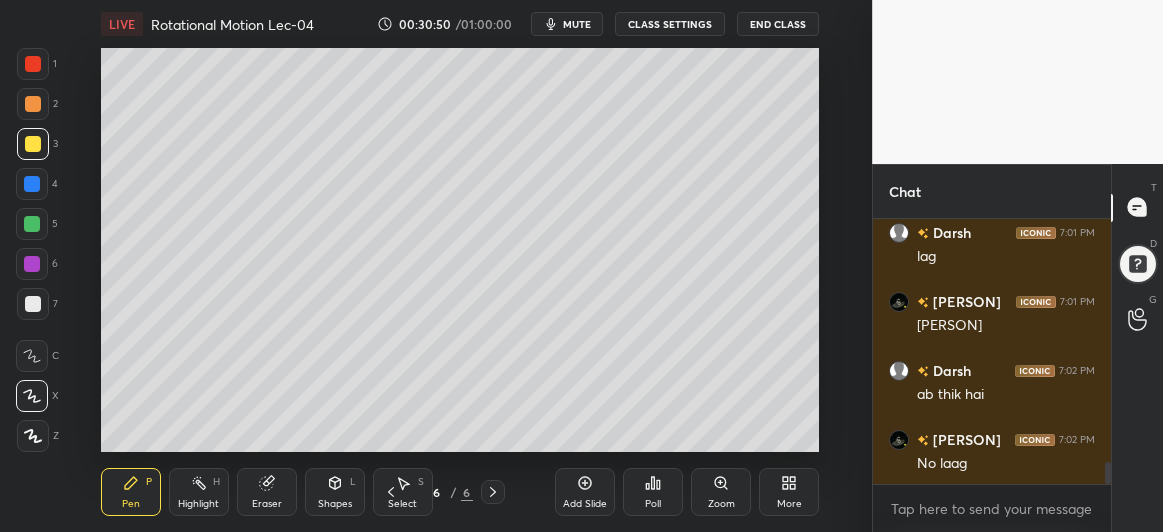 click at bounding box center (32, 224) 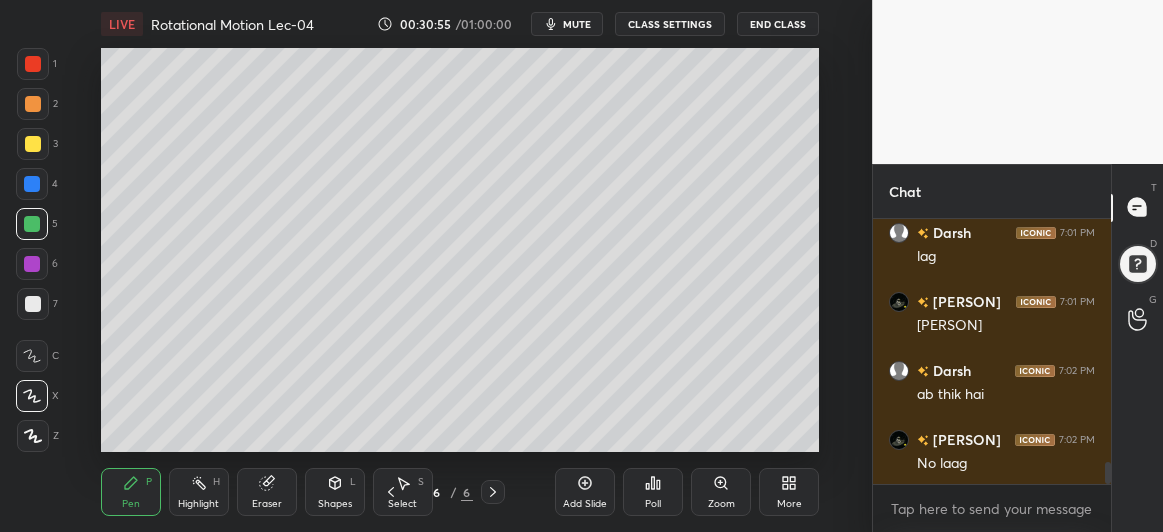 click 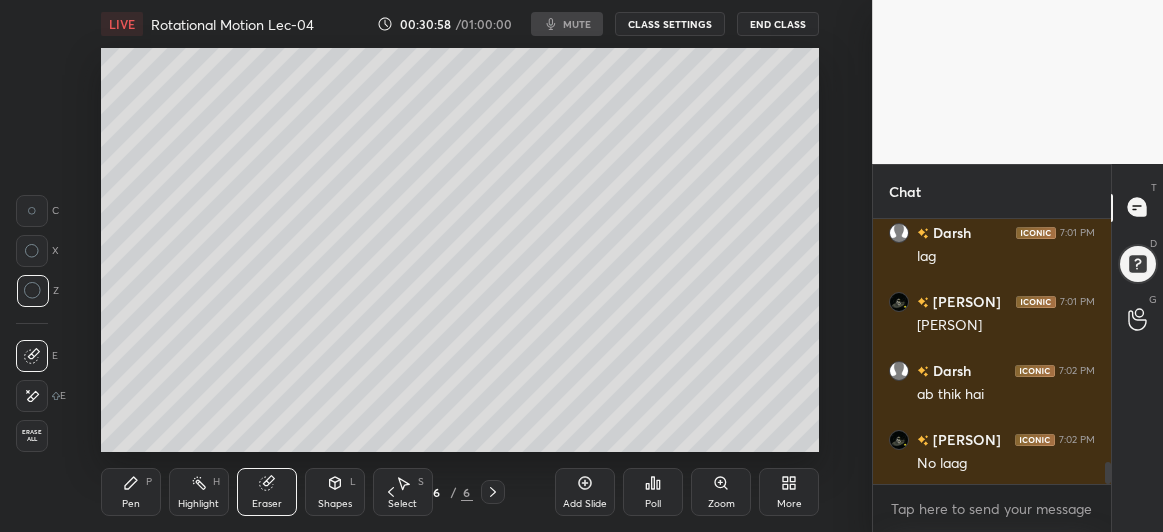 click on "Pen P" at bounding box center (131, 492) 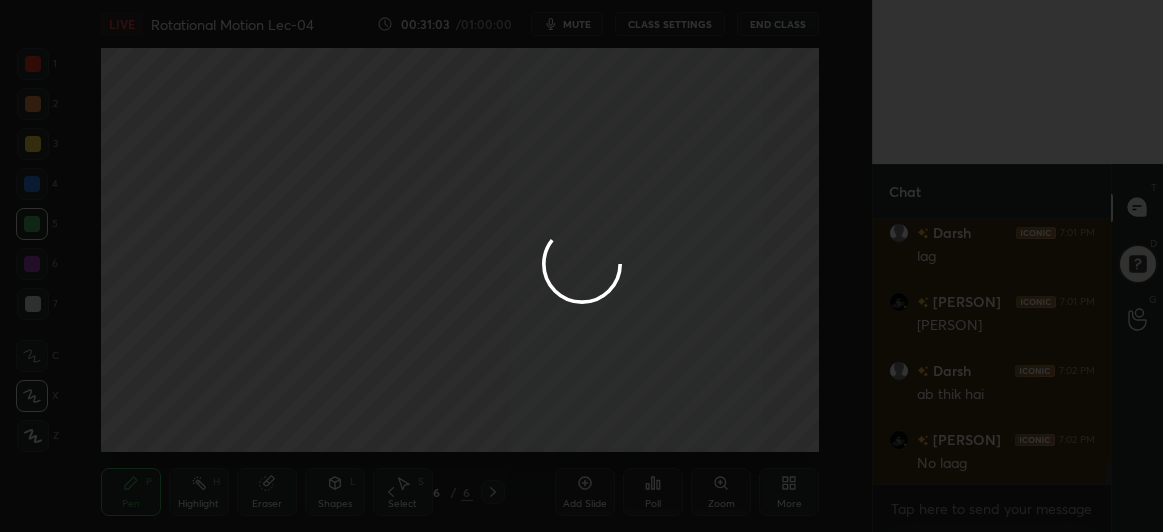 click at bounding box center (581, 266) 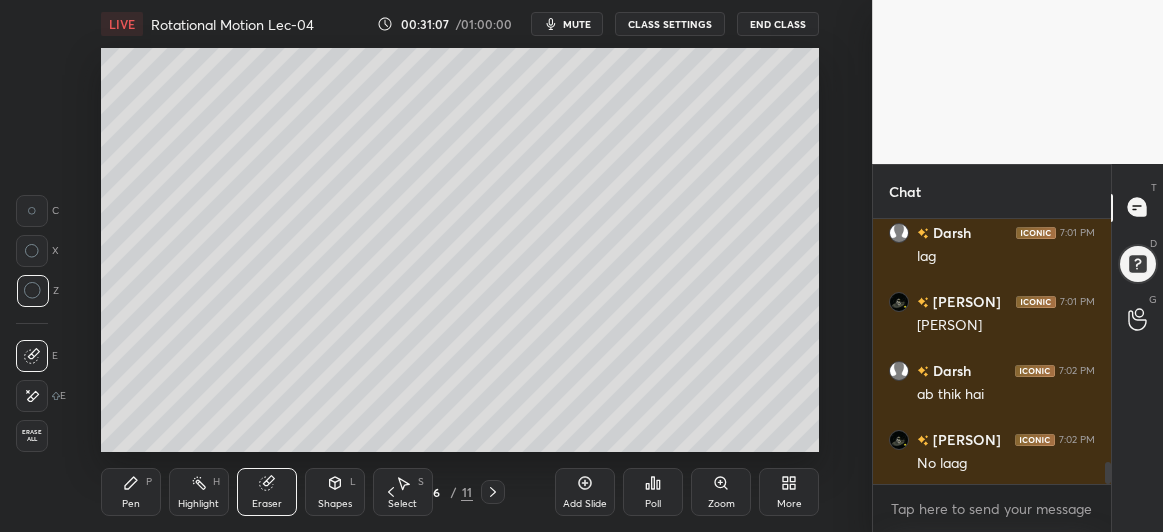 click on "Pen" at bounding box center (131, 504) 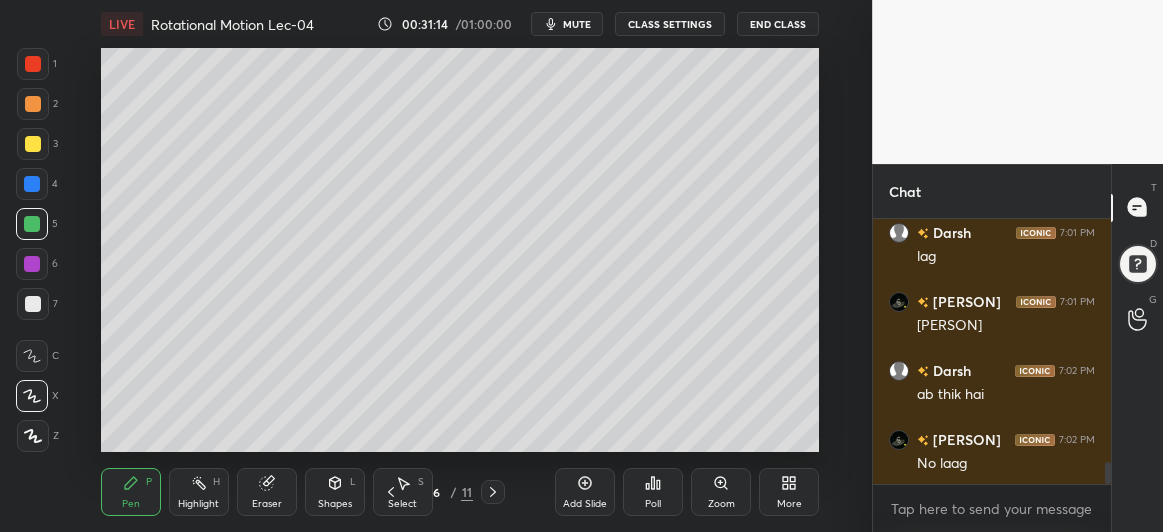 scroll, scrollTop: 3067, scrollLeft: 0, axis: vertical 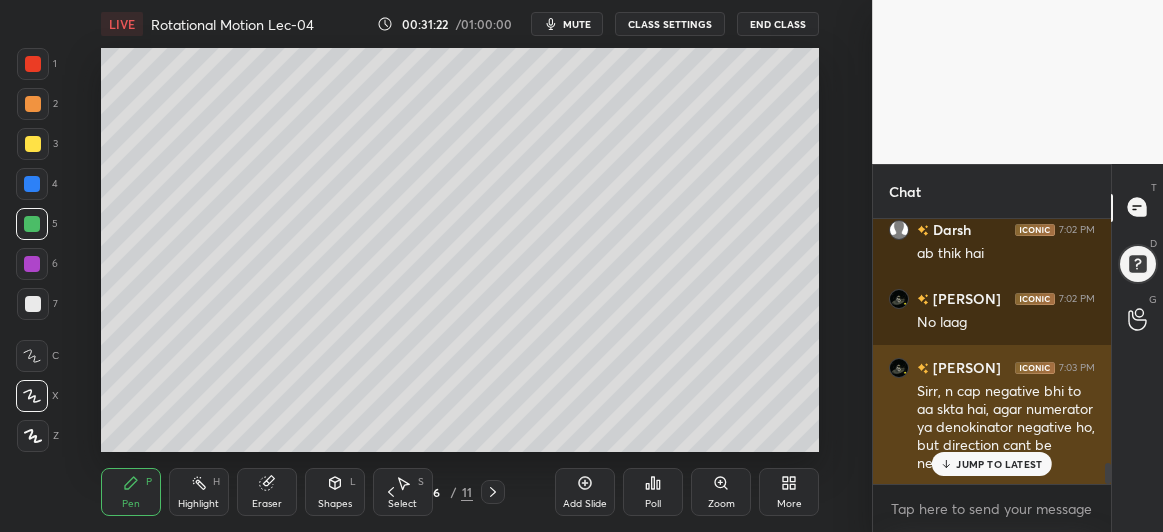 click on "JUMP TO LATEST" at bounding box center (992, 464) 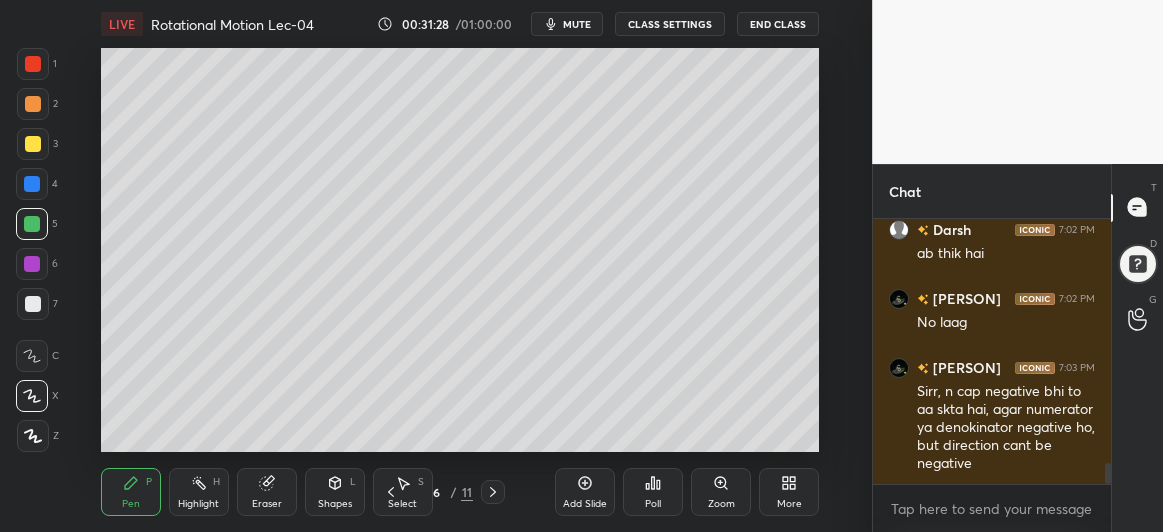 scroll, scrollTop: 3136, scrollLeft: 0, axis: vertical 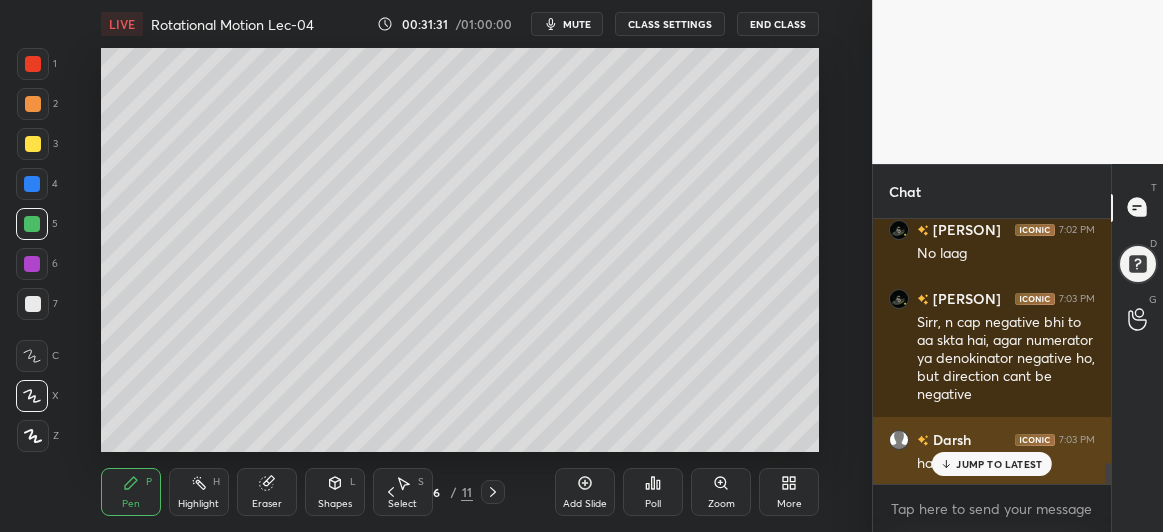 click on "JUMP TO LATEST" at bounding box center (999, 464) 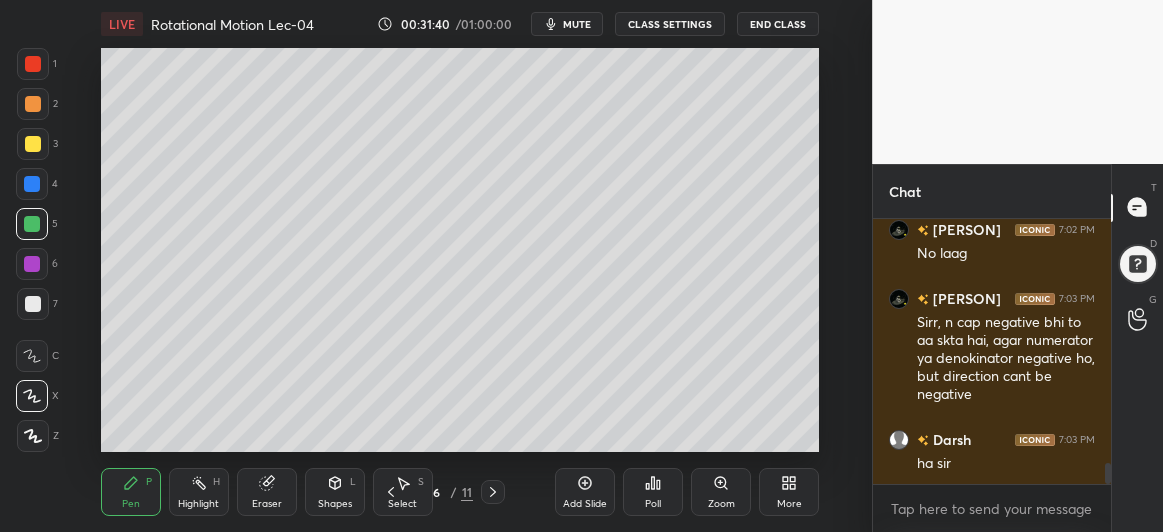 click 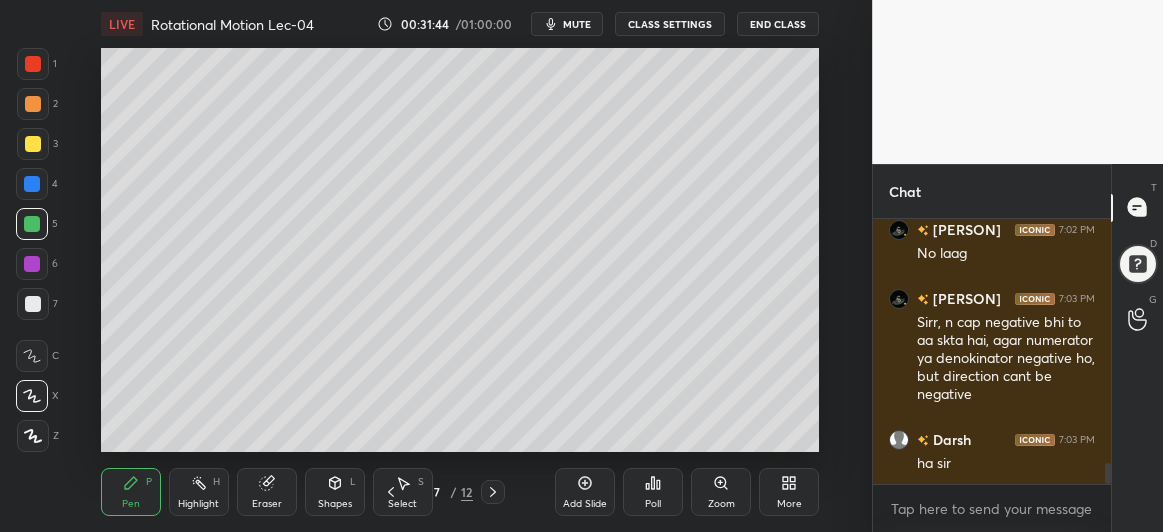 click on "Eraser" at bounding box center [267, 492] 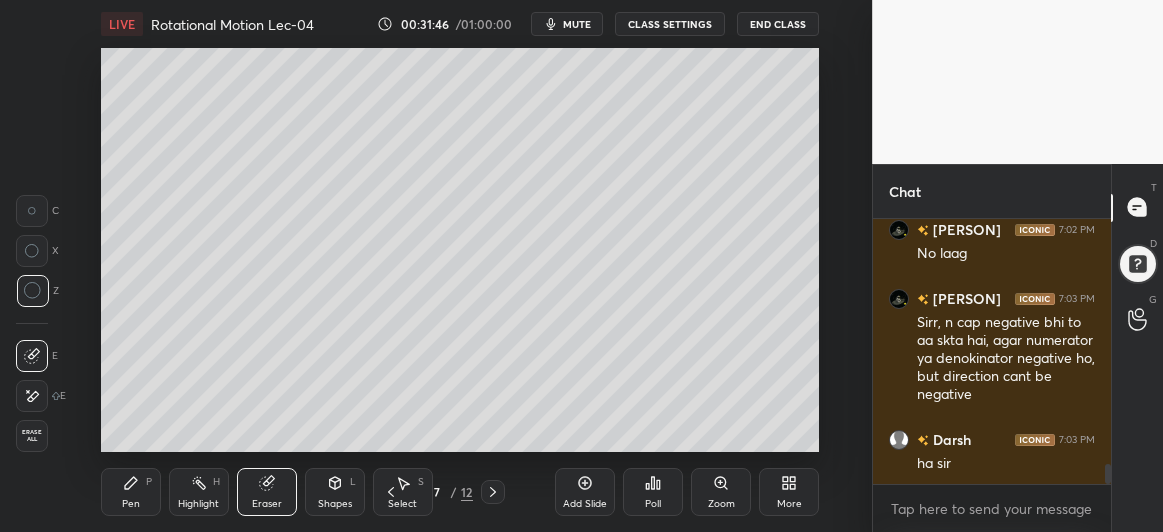 click on "Shapes" at bounding box center (335, 504) 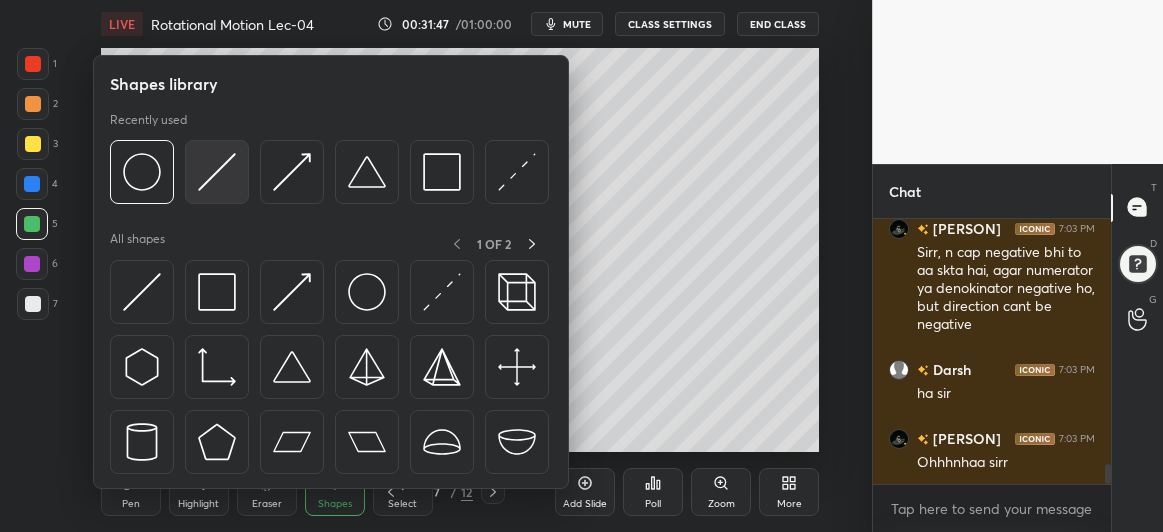 click at bounding box center [217, 172] 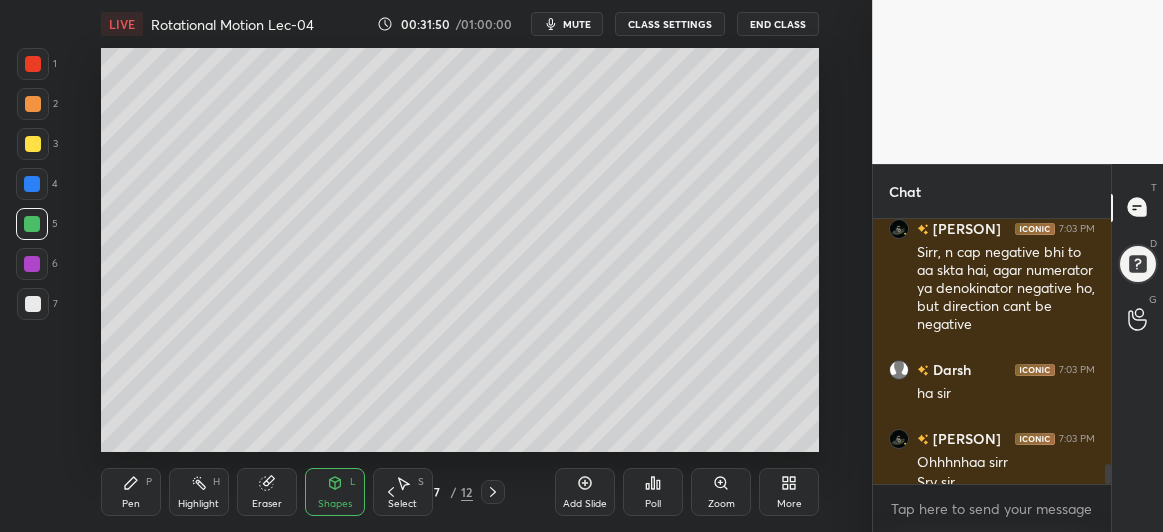 scroll, scrollTop: 3226, scrollLeft: 0, axis: vertical 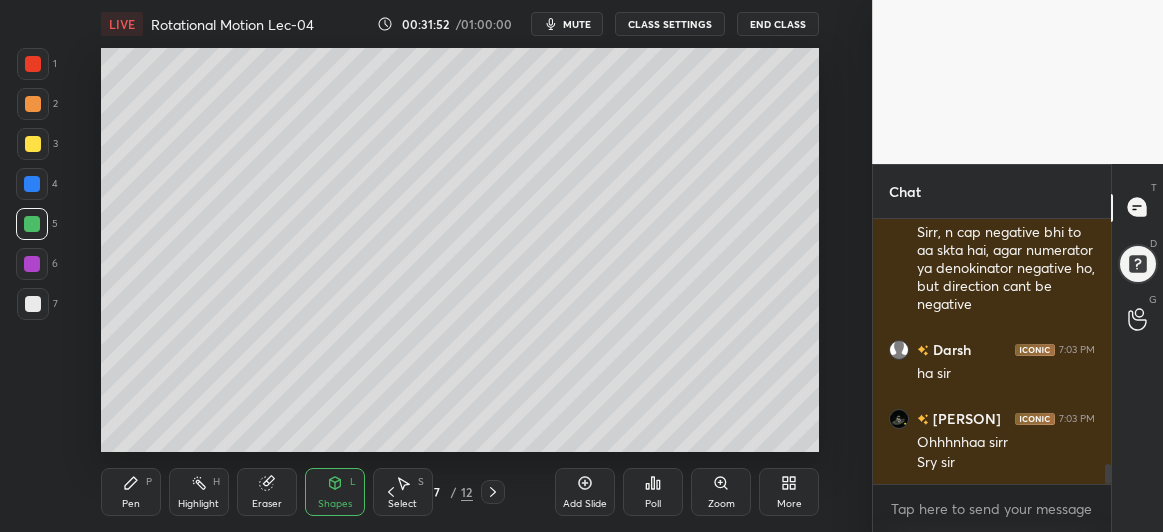click on "Pen P" at bounding box center [131, 492] 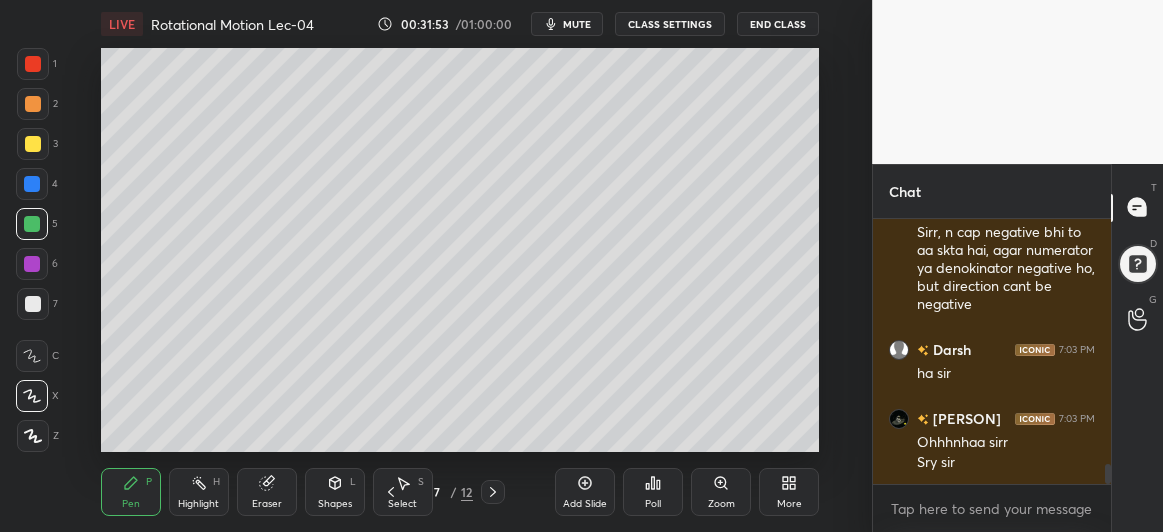 click at bounding box center [33, 304] 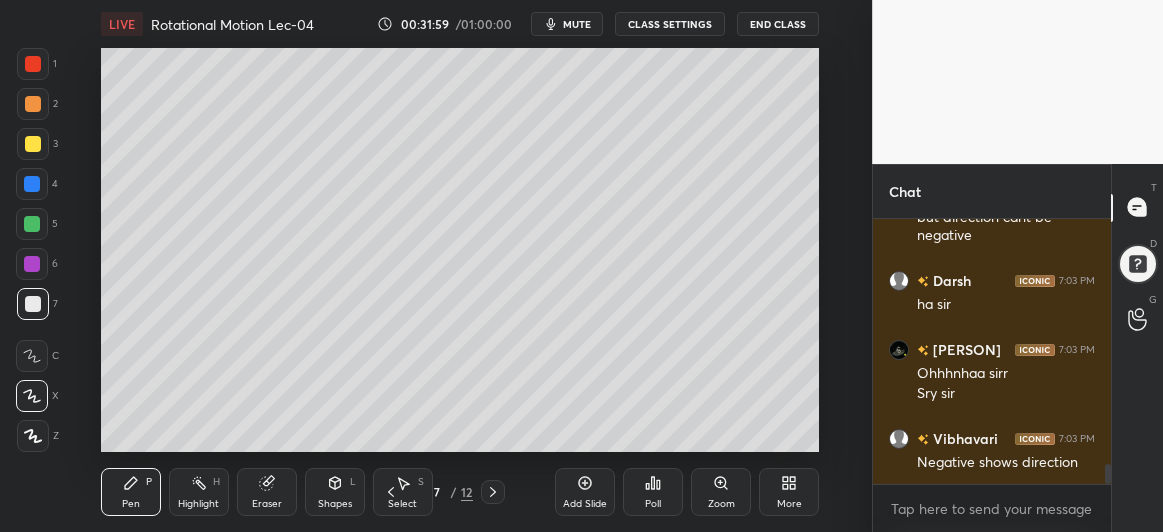 scroll, scrollTop: 3364, scrollLeft: 0, axis: vertical 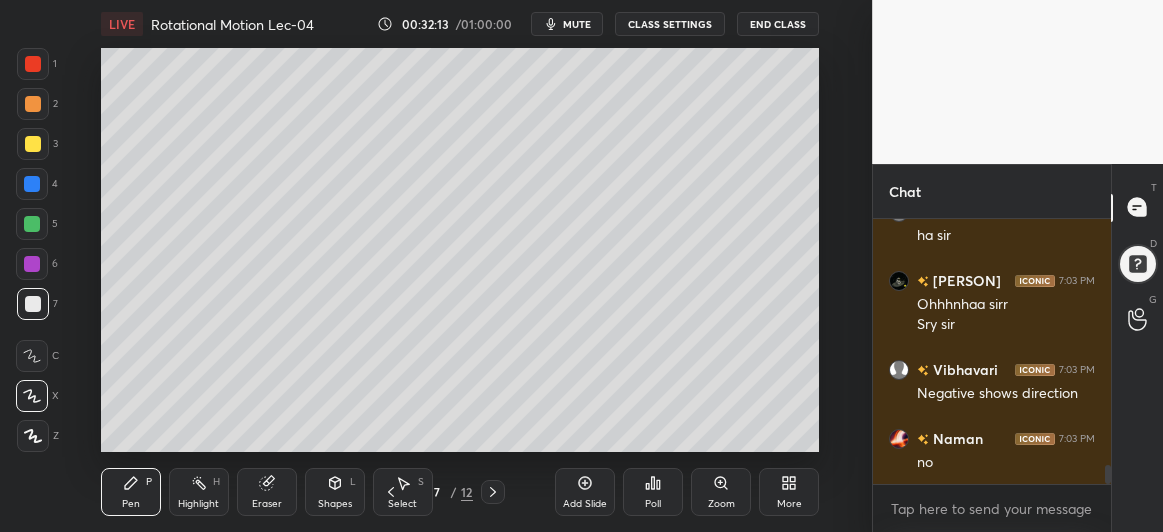 click at bounding box center [32, 224] 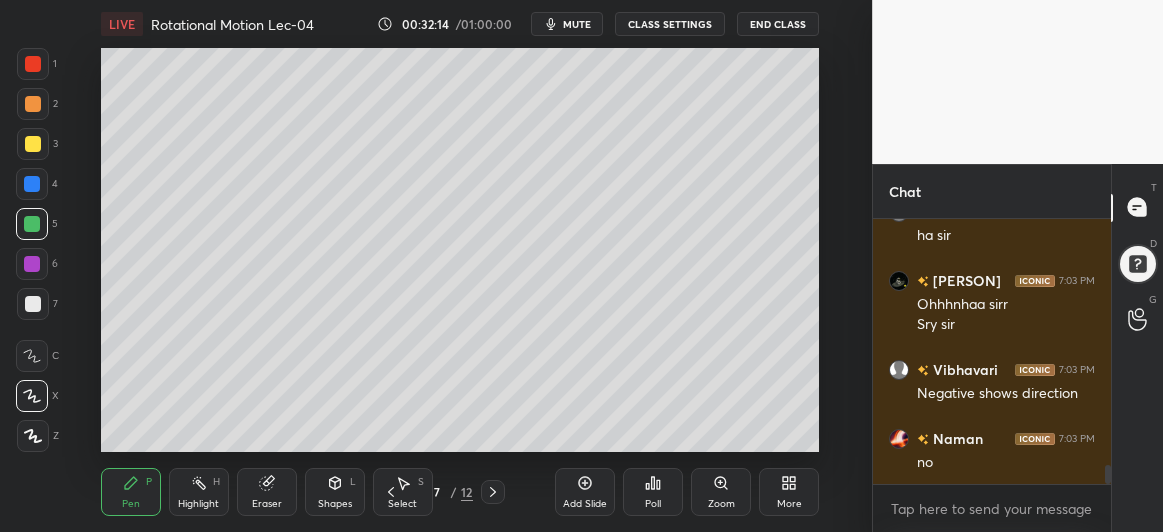click at bounding box center [33, 144] 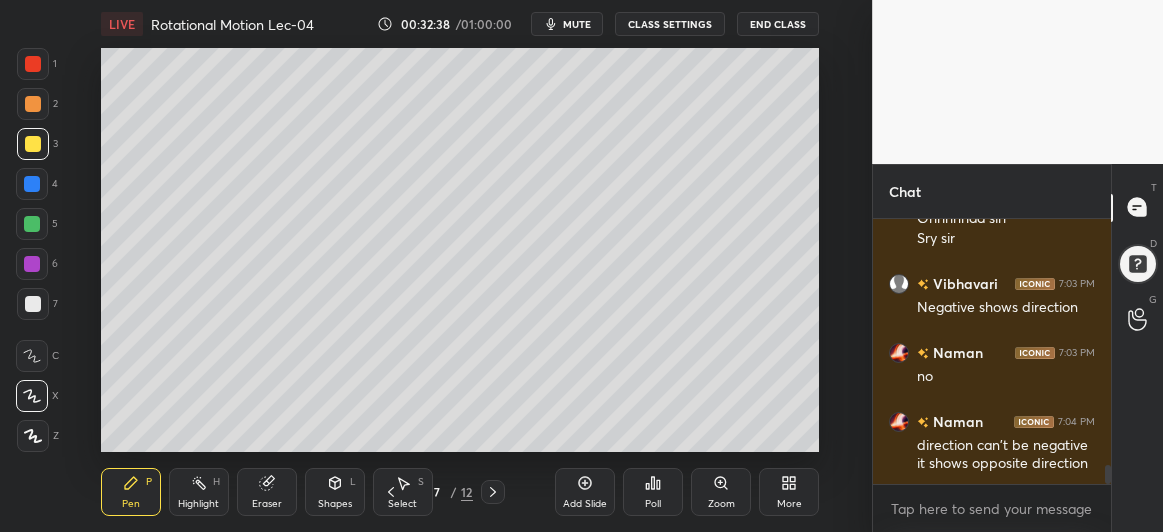 scroll, scrollTop: 3538, scrollLeft: 0, axis: vertical 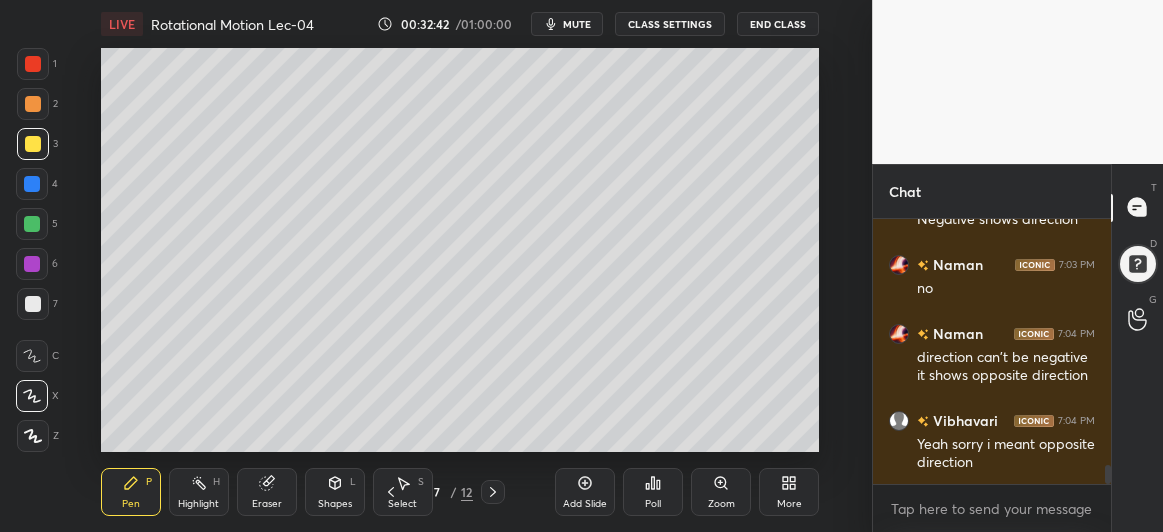 click 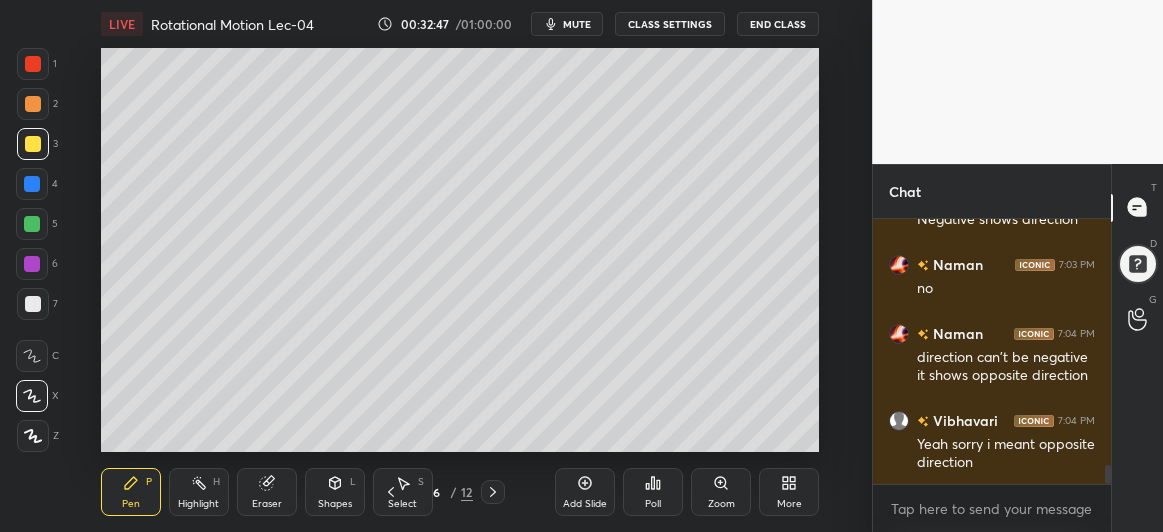 click at bounding box center (493, 492) 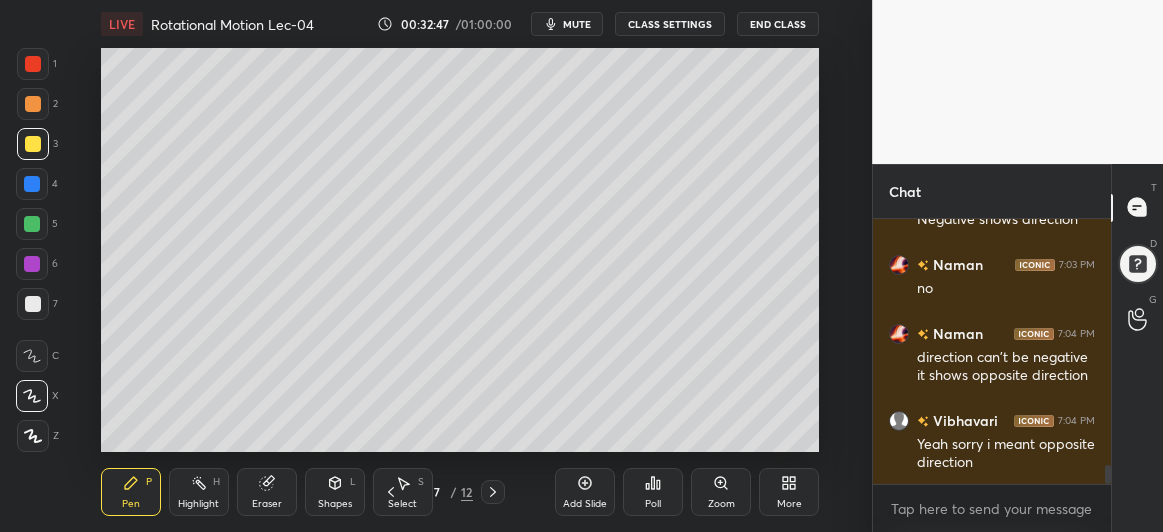 click 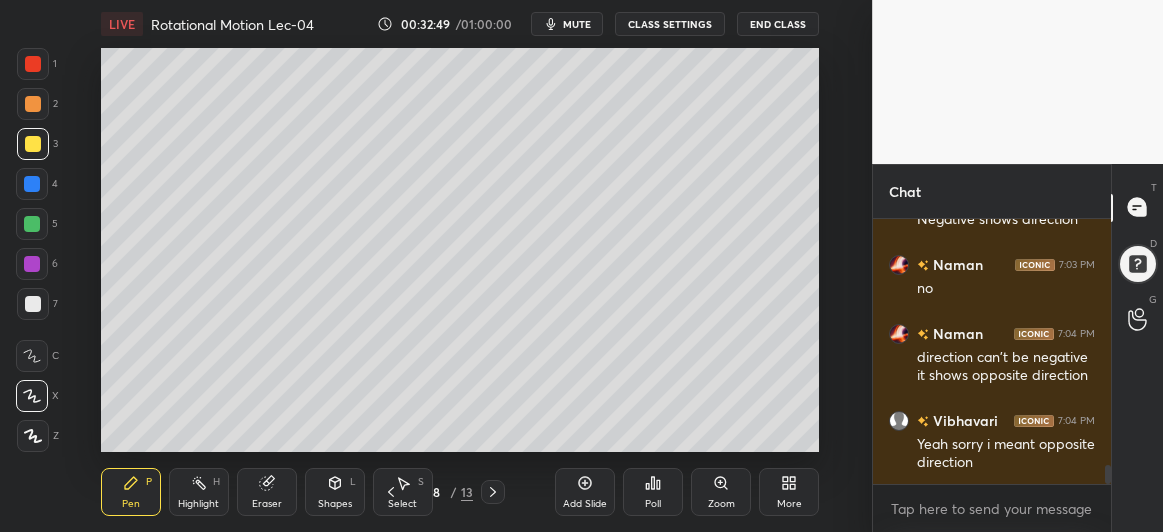 click at bounding box center [33, 304] 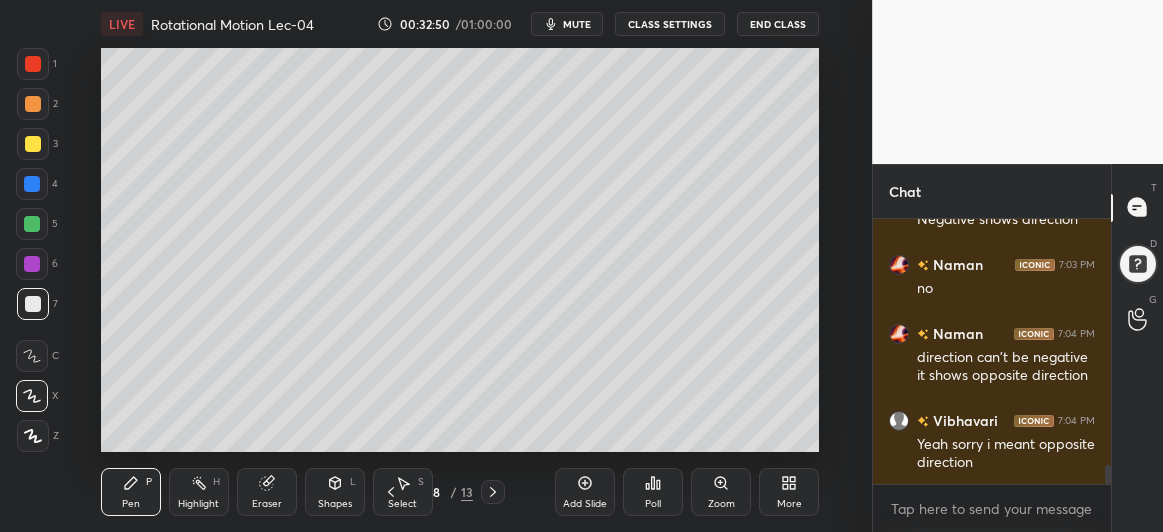 scroll, scrollTop: 3606, scrollLeft: 0, axis: vertical 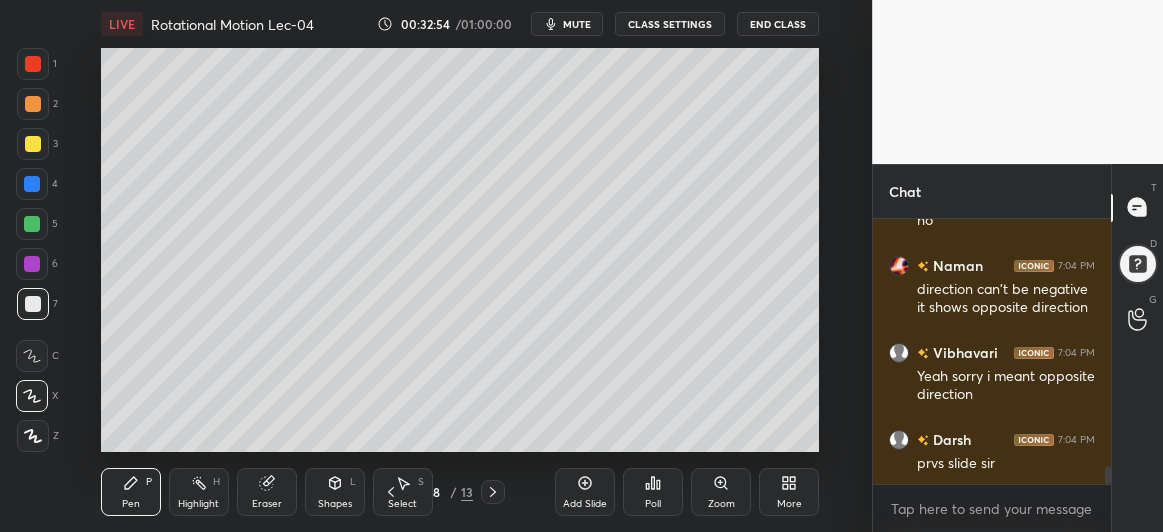 click 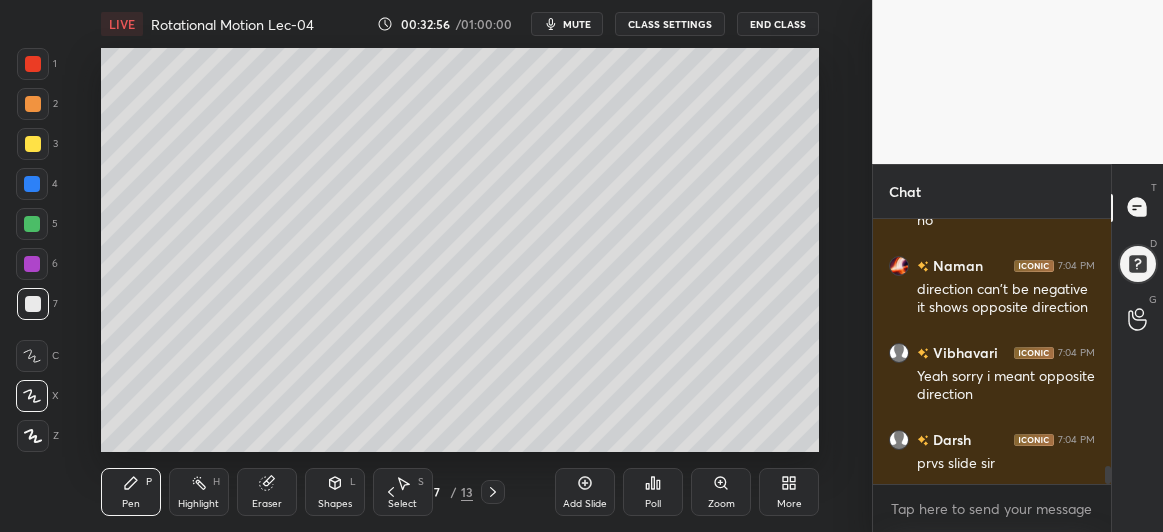 click 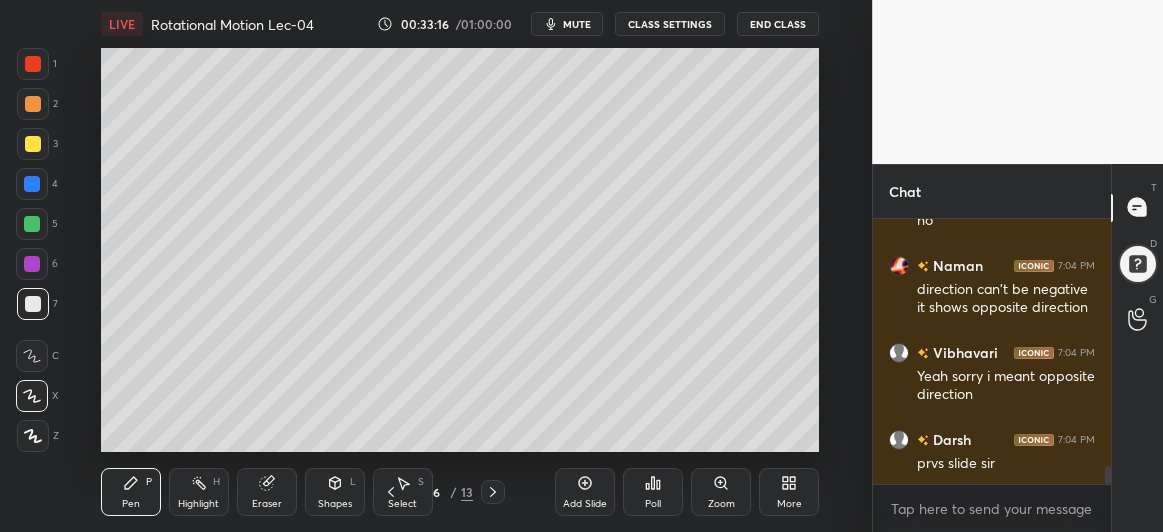 click 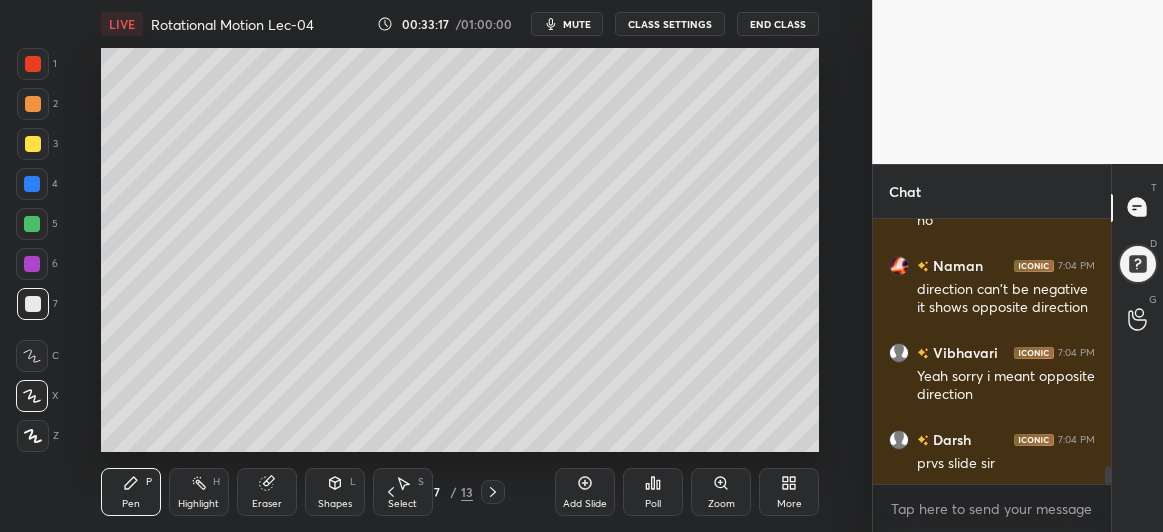 click 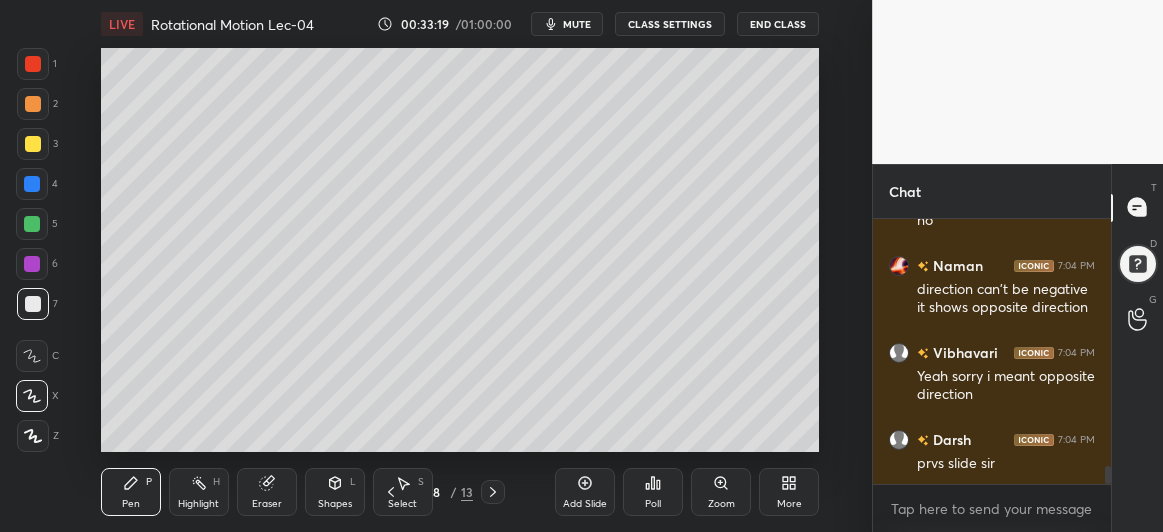 click on "Eraser" at bounding box center (267, 492) 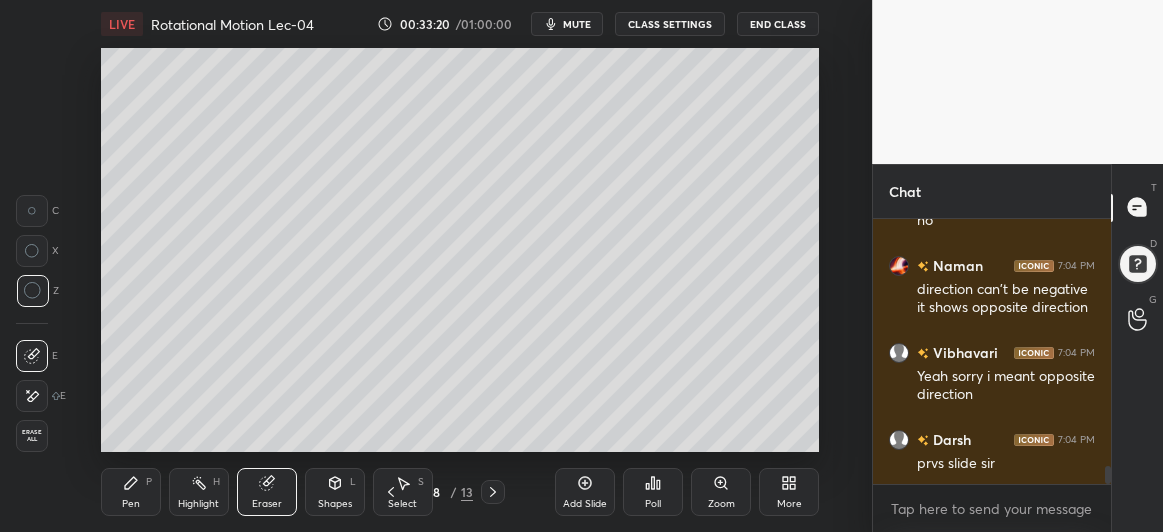 click on "Pen P" at bounding box center [131, 492] 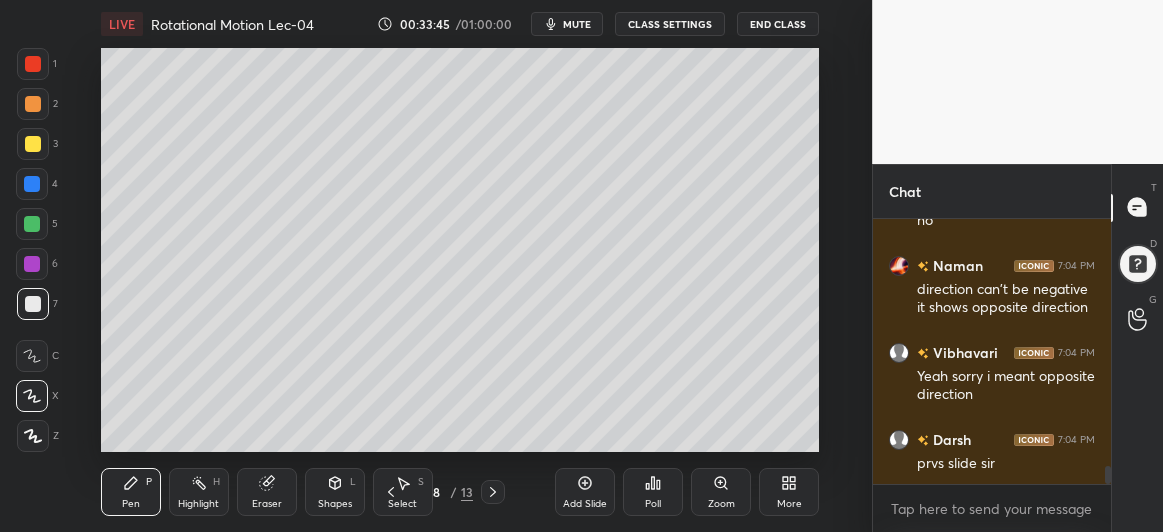 click at bounding box center (32, 224) 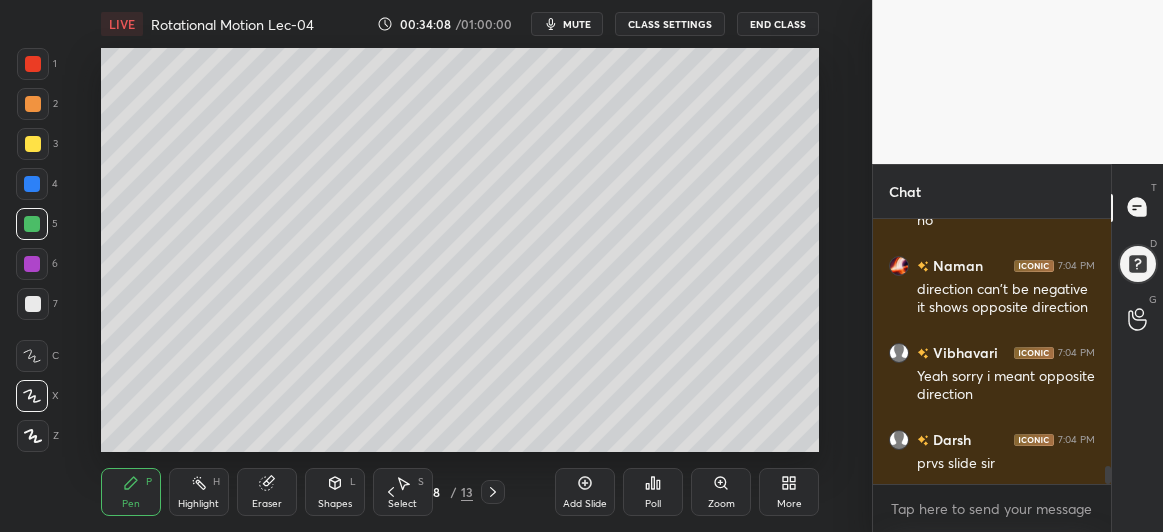 click at bounding box center (33, 144) 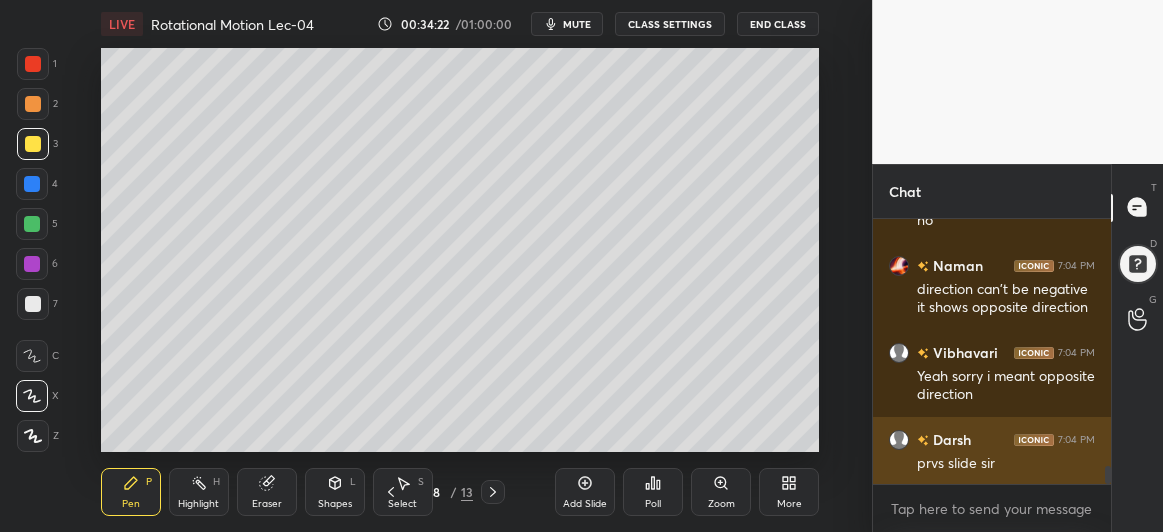 scroll, scrollTop: 3675, scrollLeft: 0, axis: vertical 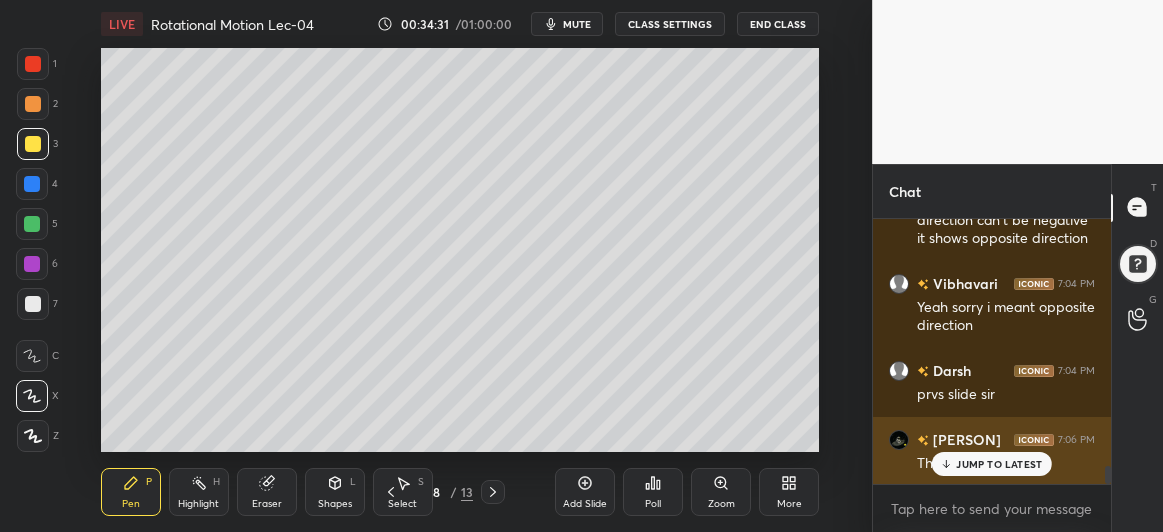 click on "JUMP TO LATEST" at bounding box center [992, 464] 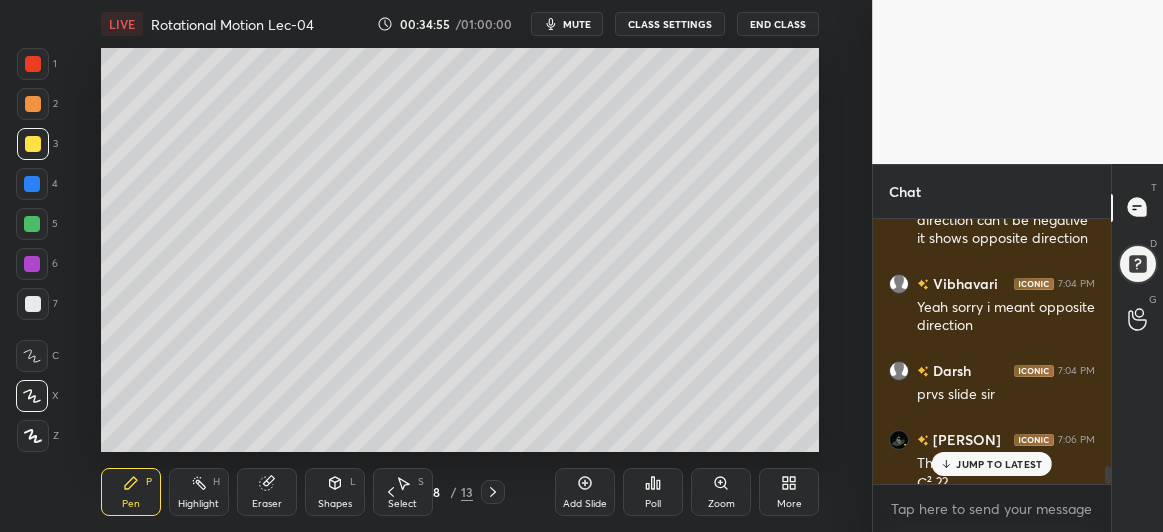 scroll, scrollTop: 3695, scrollLeft: 0, axis: vertical 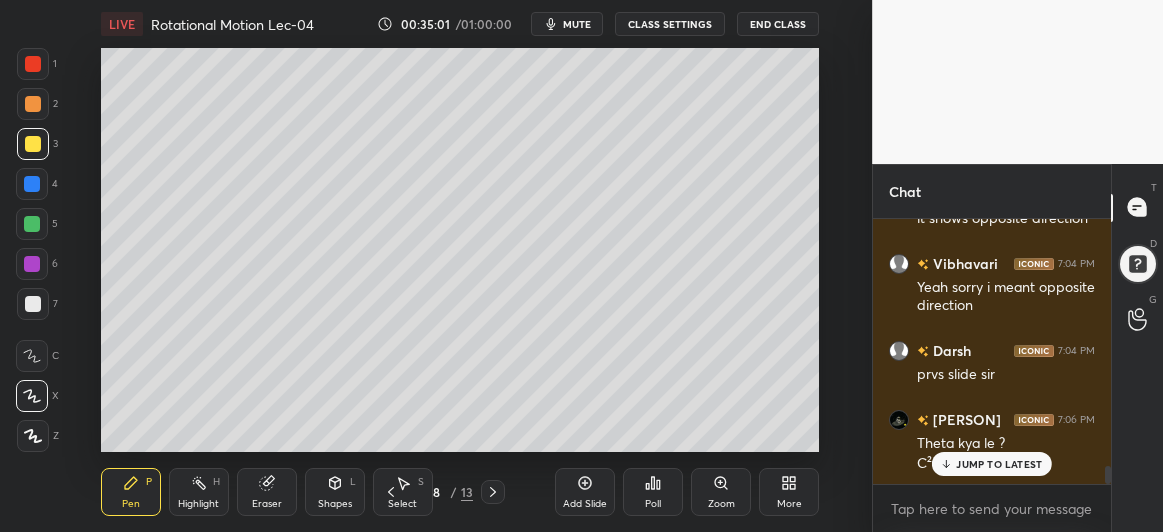 click on "Eraser" at bounding box center [267, 492] 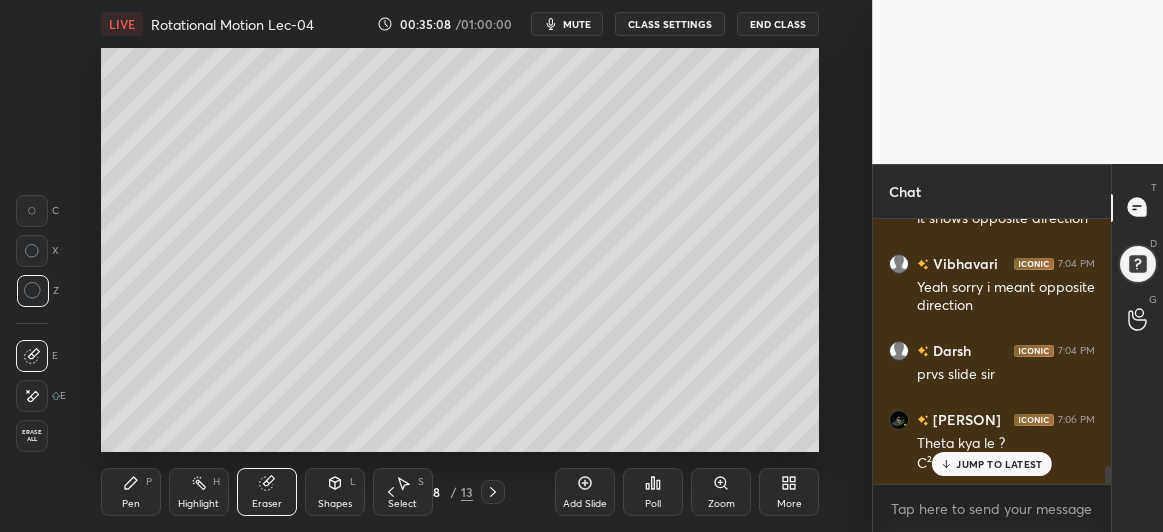click on "Pen P" at bounding box center [131, 492] 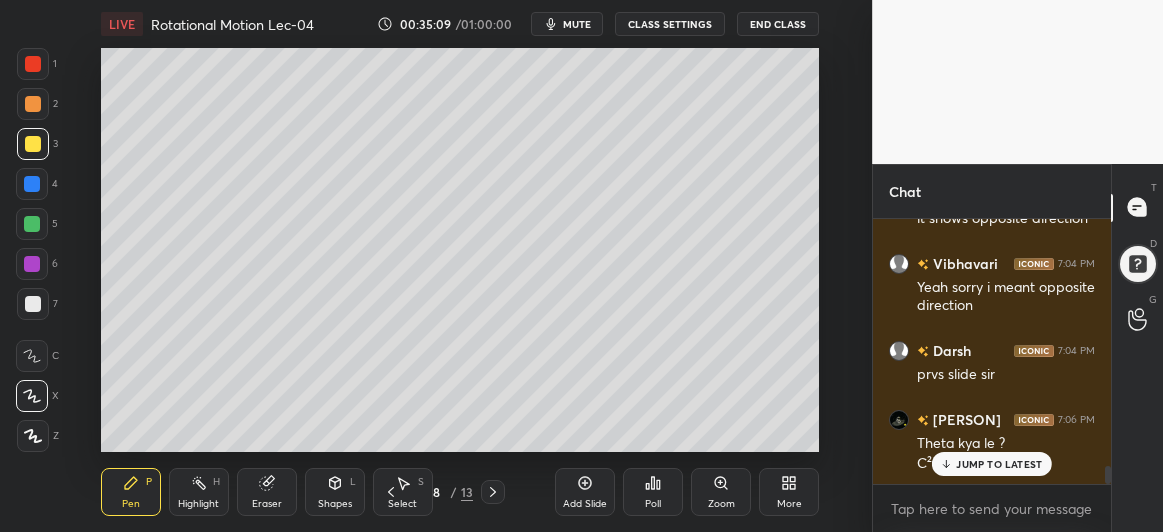 scroll, scrollTop: 3764, scrollLeft: 0, axis: vertical 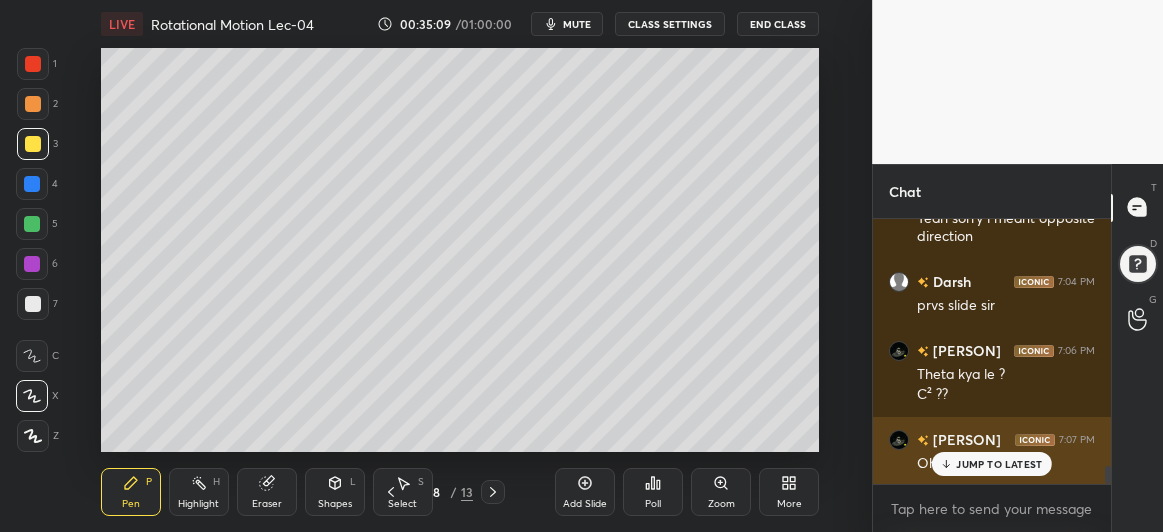 click on "JUMP TO LATEST" at bounding box center (992, 464) 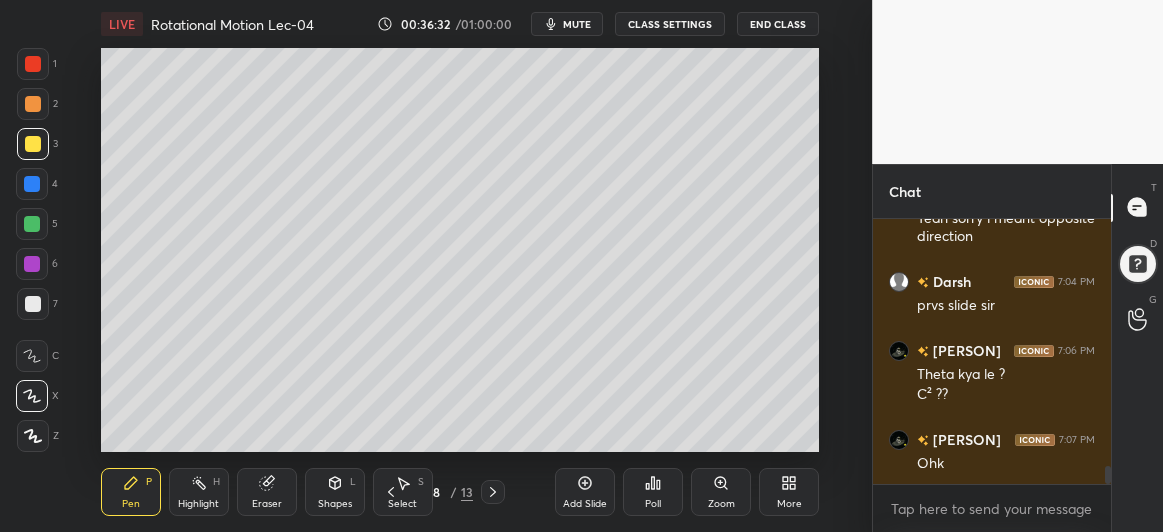 click at bounding box center (33, 304) 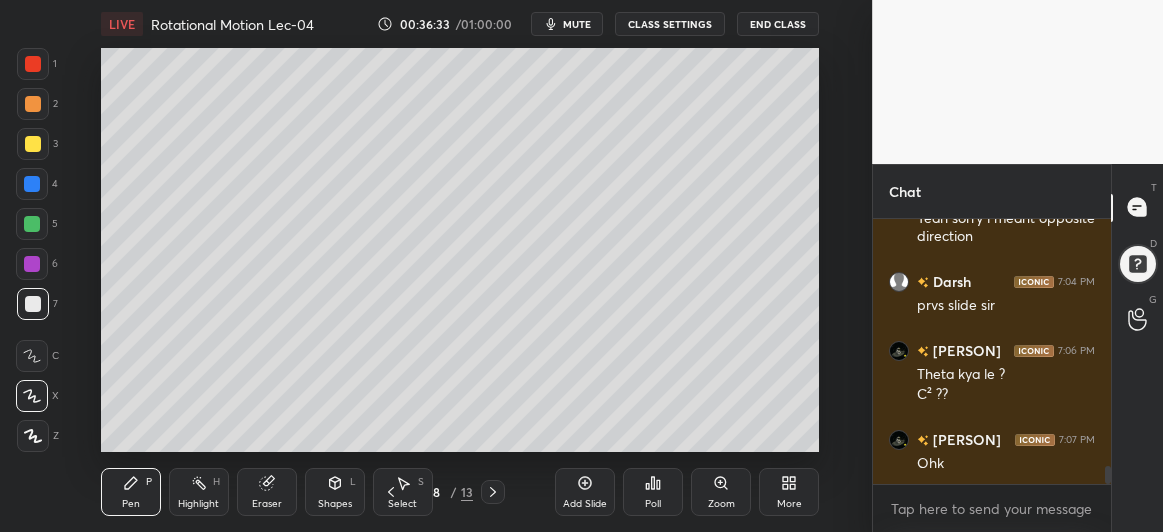 click at bounding box center (32, 224) 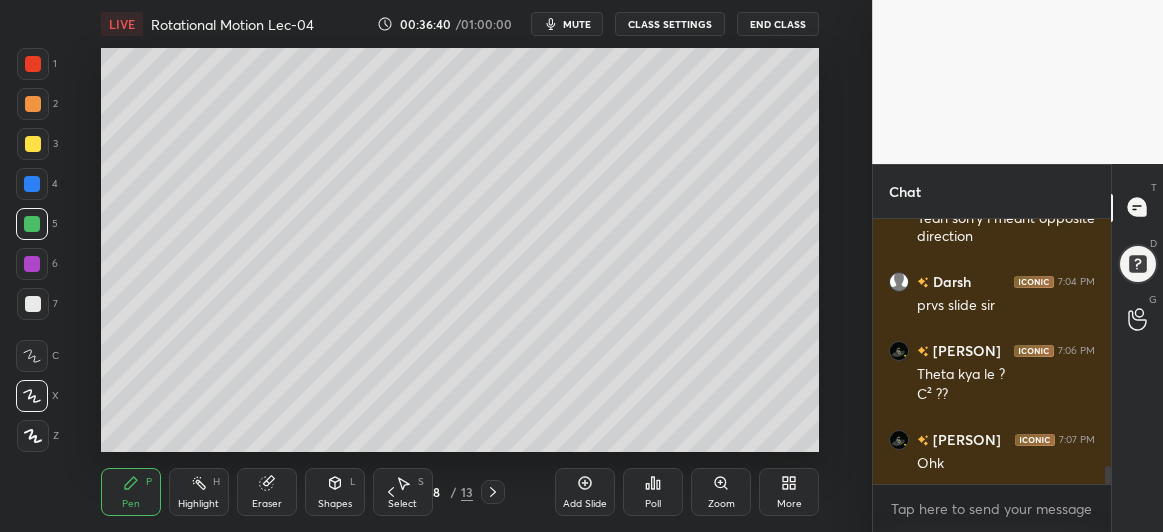 click at bounding box center (33, 144) 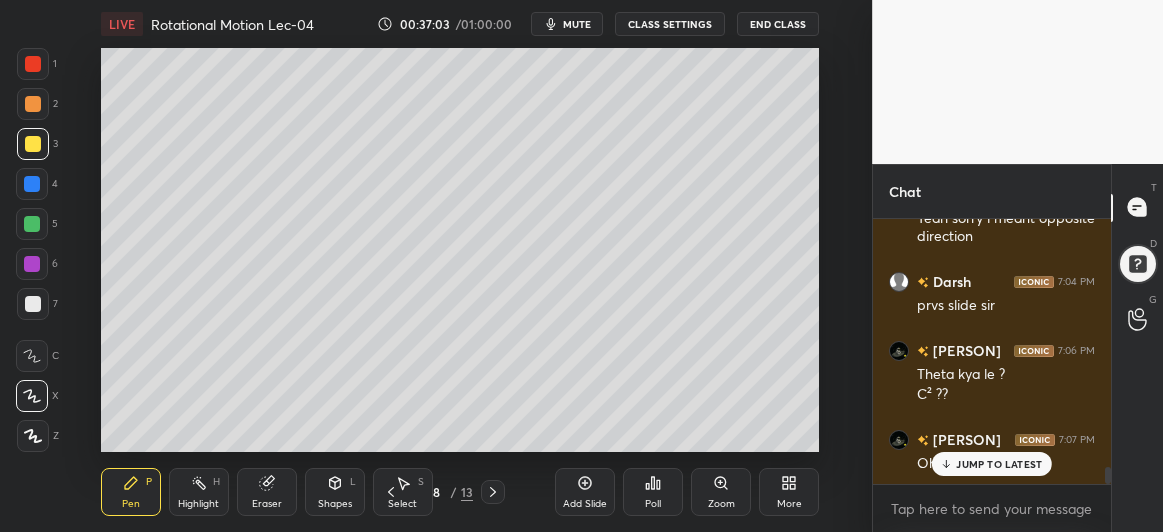 scroll, scrollTop: 3833, scrollLeft: 0, axis: vertical 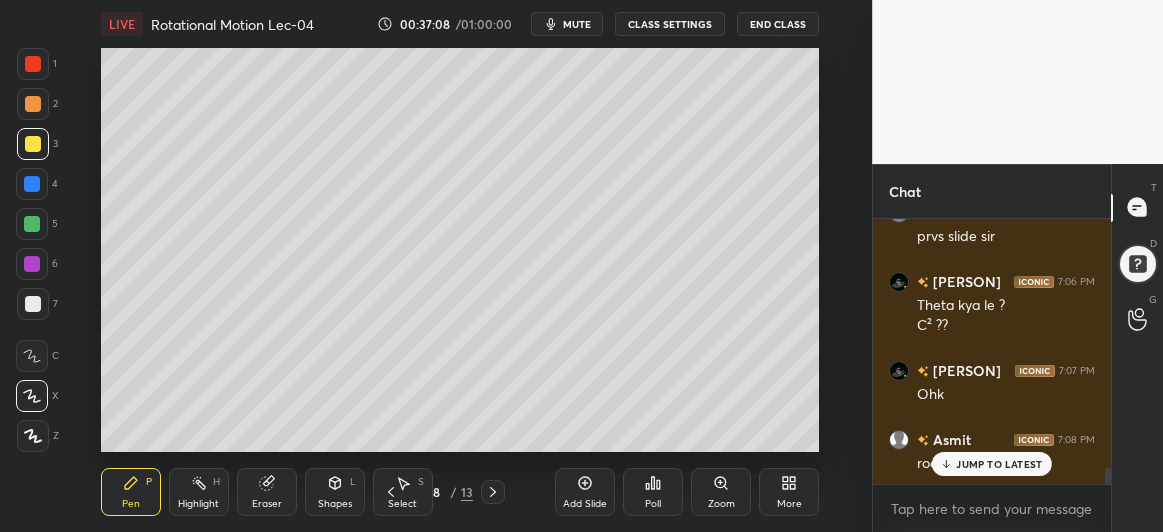 click on "mute" at bounding box center [577, 24] 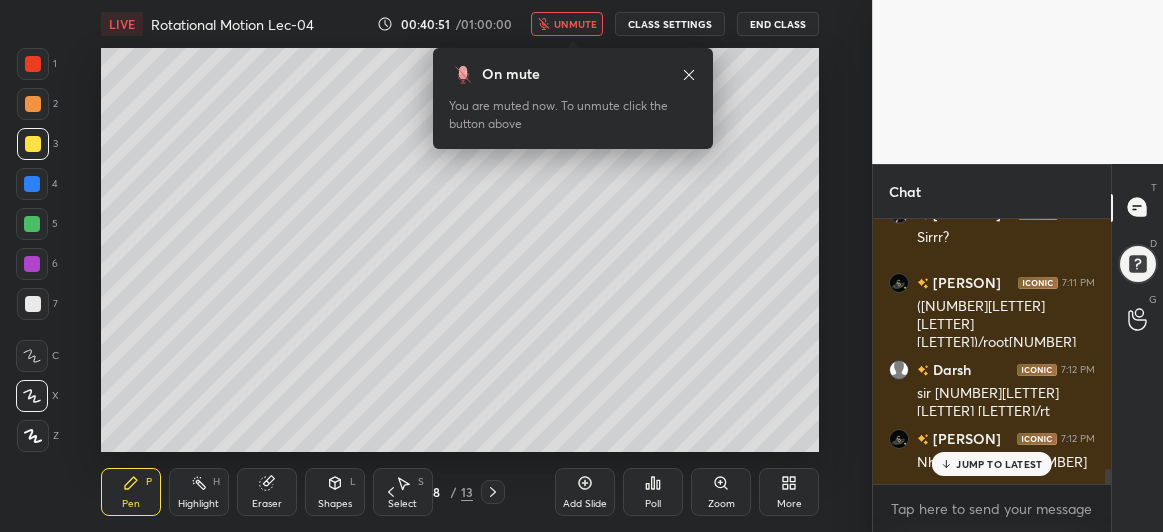 scroll, scrollTop: 4472, scrollLeft: 0, axis: vertical 